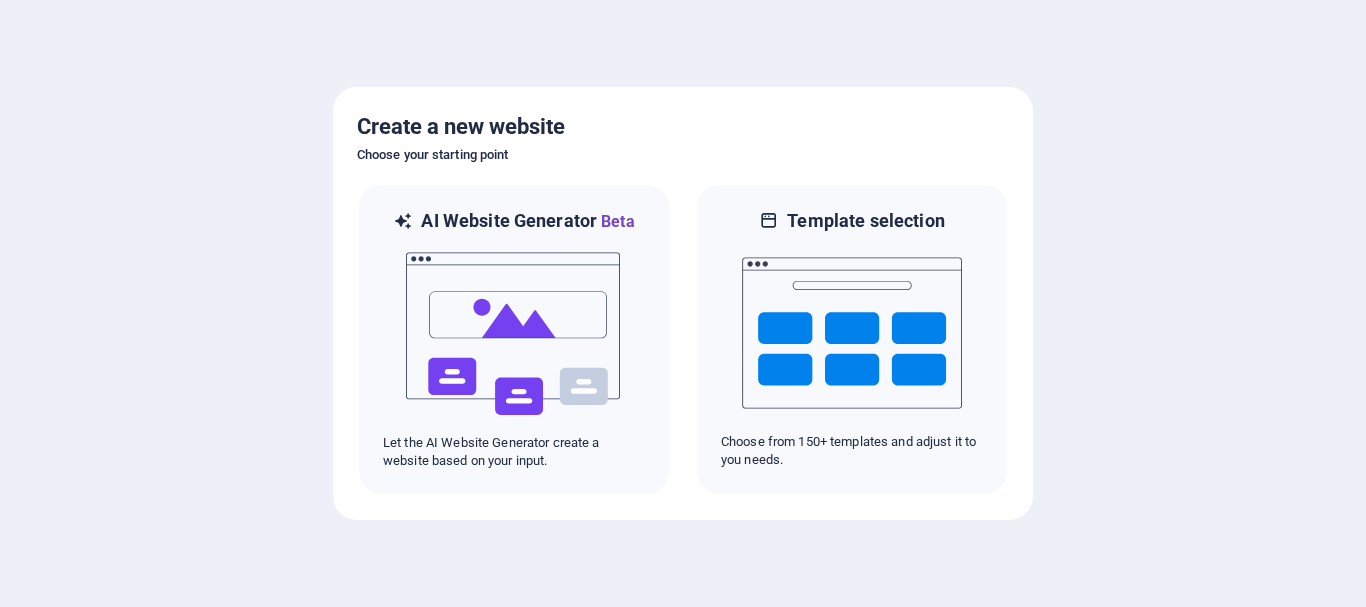 scroll, scrollTop: 0, scrollLeft: 0, axis: both 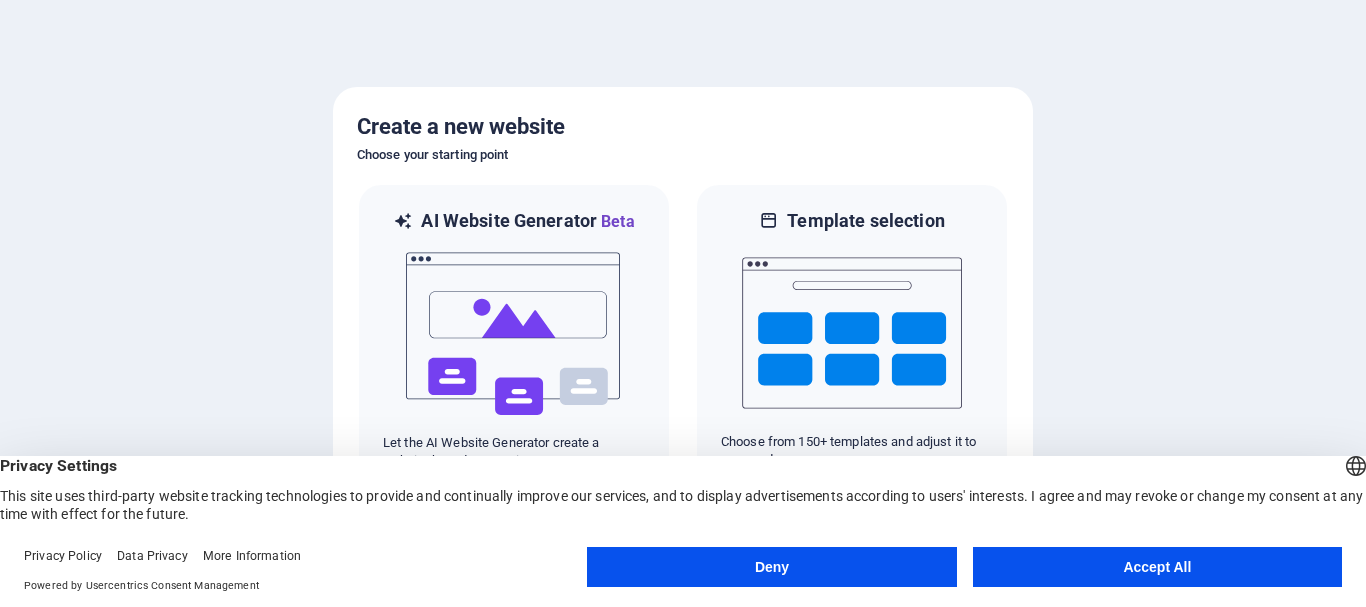 click on "Accept All" at bounding box center (1157, 567) 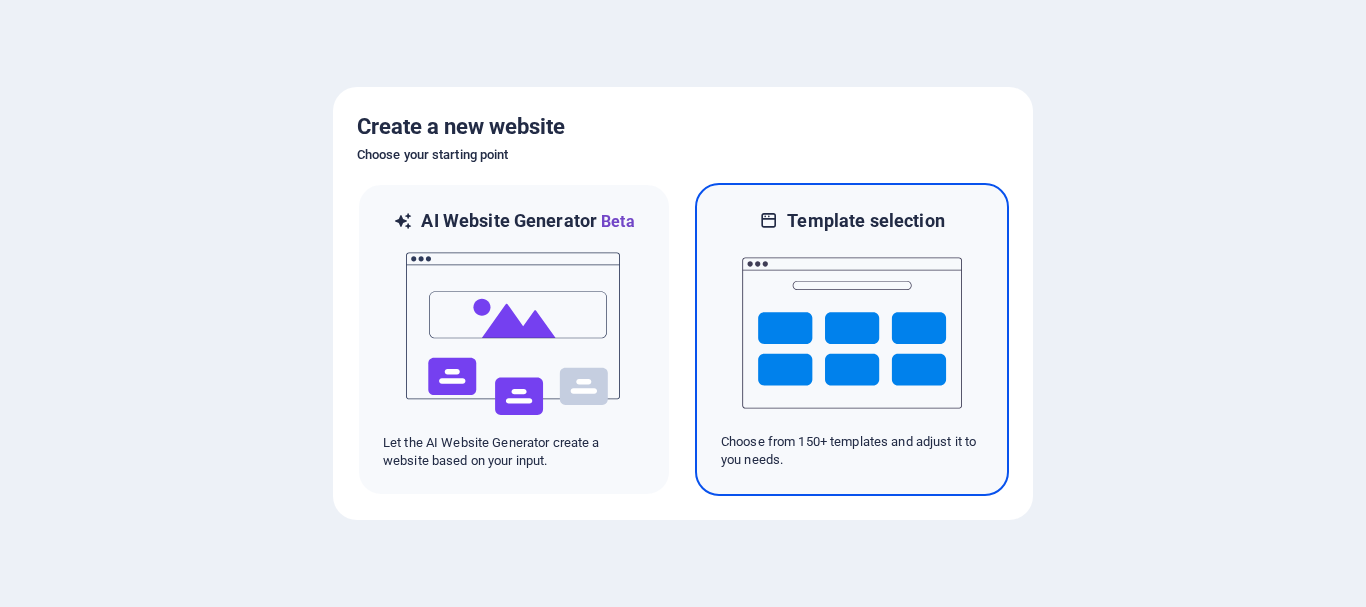 click at bounding box center (852, 333) 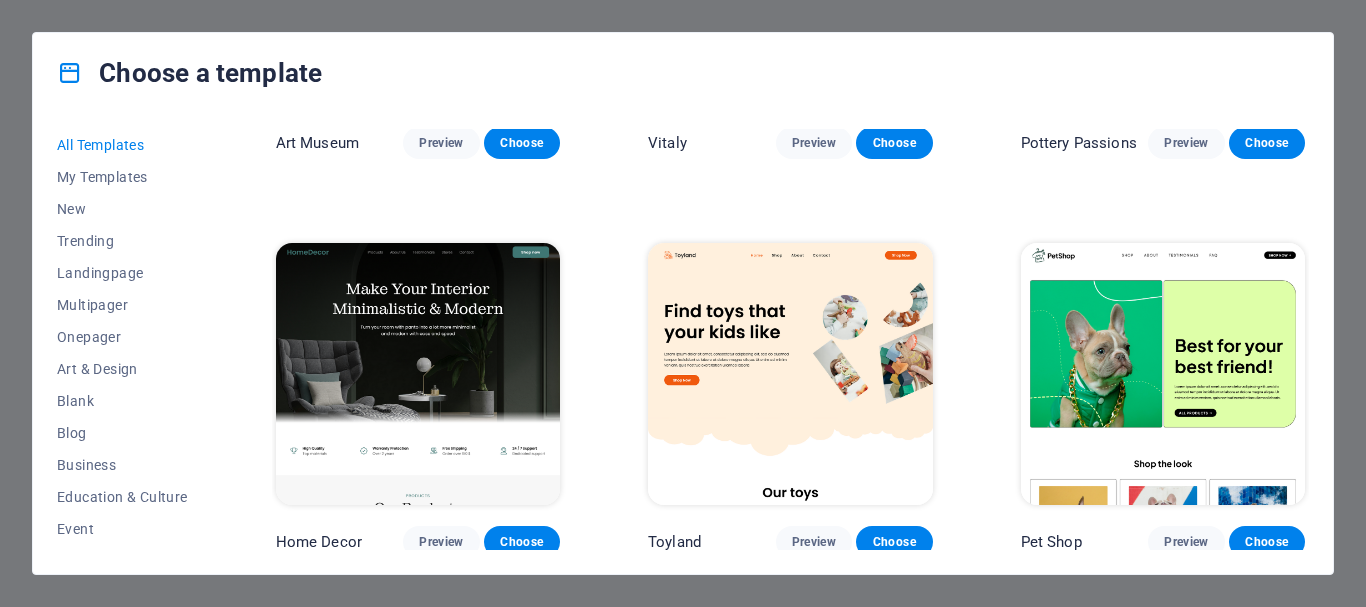 scroll, scrollTop: 717, scrollLeft: 0, axis: vertical 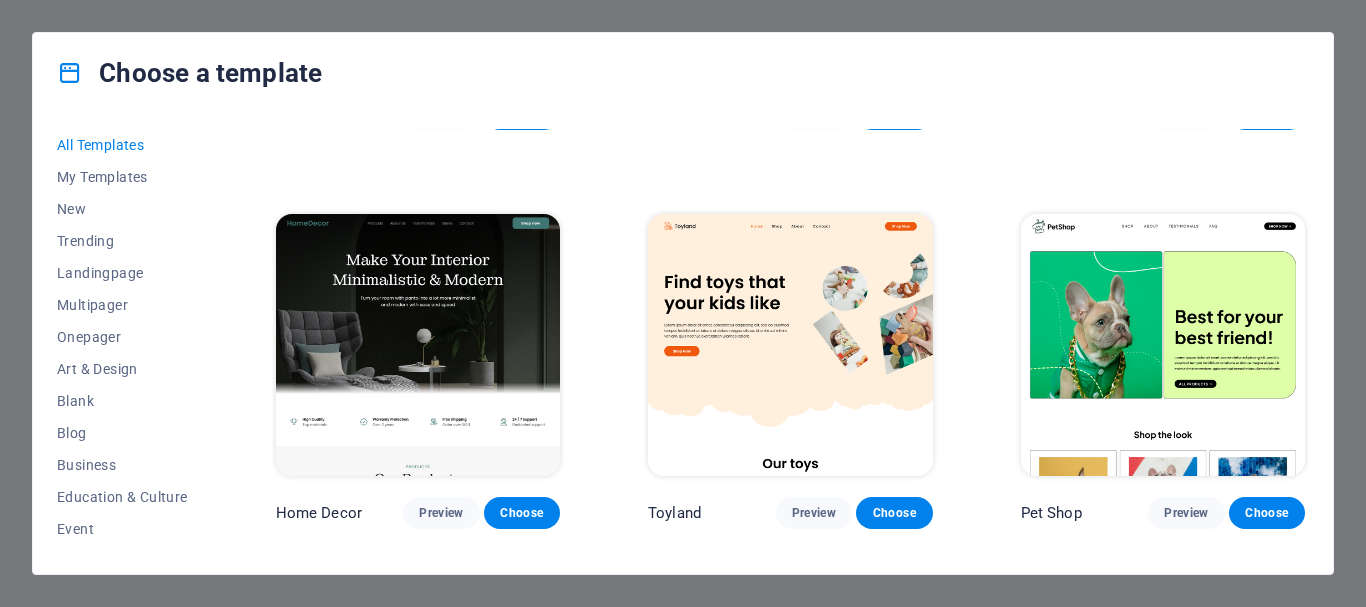 click on "All Templates My Templates New Trending Landingpage Multipager Onepager Art & Design Blank Blog Business Education & Culture Event Gastronomy Health IT & Media Legal & Finance Non-Profit Performance Portfolio Services Shop Sports & Beauty Trades Travel Wireframe SugarDough Preview Choose RepairIT Preview Choose Peoneera Preview Choose Art Museum Preview Choose Vitaly Preview Choose Pottery Passions Preview Choose Home Decor Preview Choose Toyland Preview Choose Pet Shop Preview Choose Wonder Planner Preview Choose Transportable Preview Choose S&L Preview Choose WePaint Preview Choose Eco-Con Preview Choose MeetUp Preview Choose Help & Care Preview Choose Podcaster Preview Choose Academix Preview Choose BIG Barber Shop Preview Choose Health & Food Preview Choose UrbanNest Interiors Preview Choose Green Change Preview Choose The Beauty Temple Preview Choose WeTrain Preview Choose Cleaner Preview Choose Johanna James Preview Choose Delicioso Preview Choose Dream Garden Preview Choose LumeDeAqua Preview Choose" at bounding box center [683, 343] 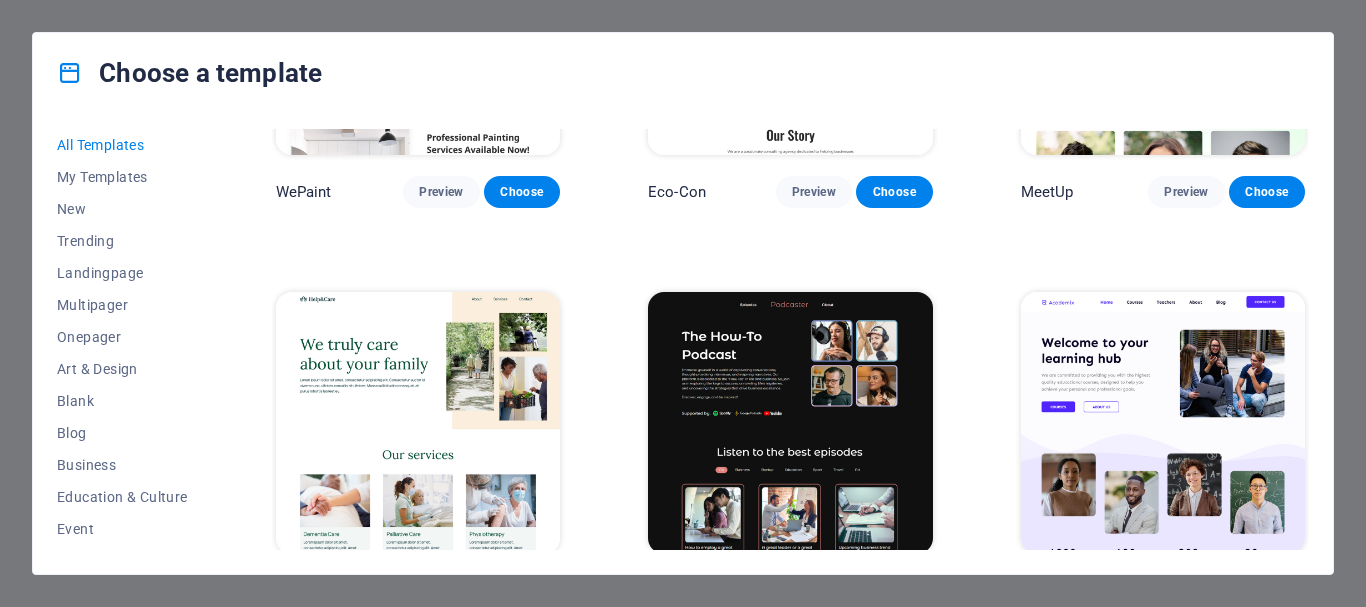 scroll, scrollTop: 1943, scrollLeft: 0, axis: vertical 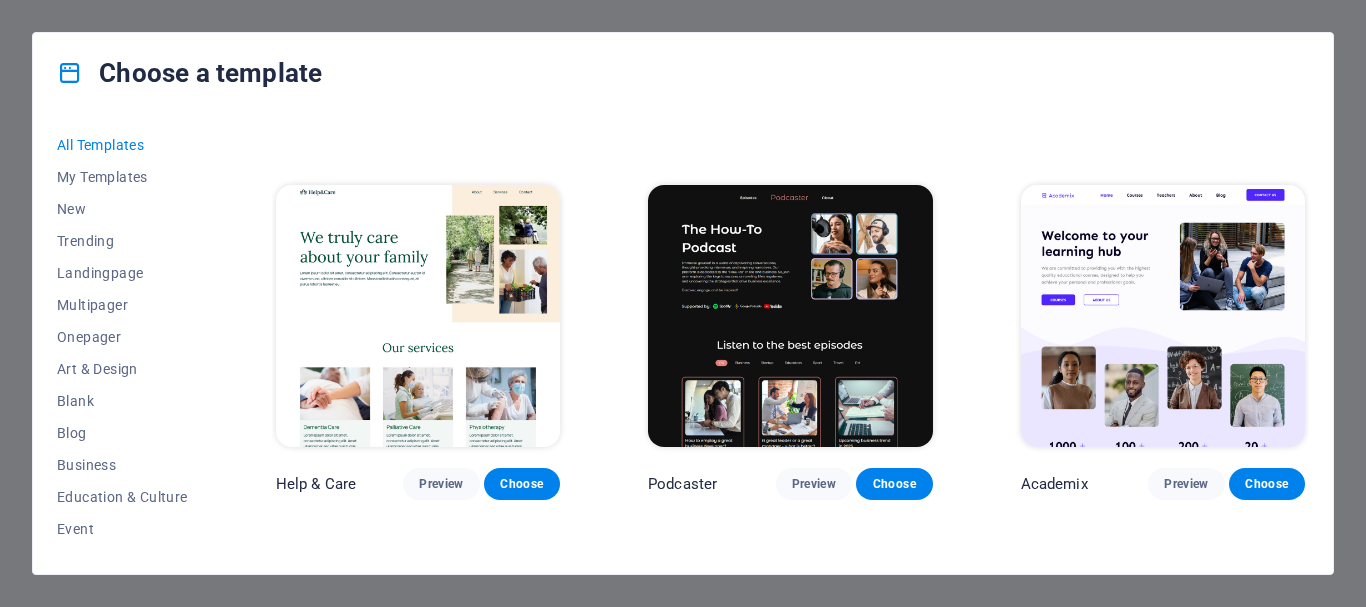 click on "All Templates My Templates New Trending Landingpage Multipager Onepager Art & Design Blank Blog Business Education & Culture Event Gastronomy Health IT & Media Legal & Finance Non-Profit Performance Portfolio Services Shop Sports & Beauty Trades Travel Wireframe SugarDough Preview Choose RepairIT Preview Choose Peoneera Preview Choose Art Museum Preview Choose Vitaly Preview Choose Pottery Passions Preview Choose Home Decor Preview Choose Toyland Preview Choose Pet Shop Preview Choose Wonder Planner Preview Choose Transportable Preview Choose S&L Preview Choose WePaint Preview Choose Eco-Con Preview Choose MeetUp Preview Choose Help & Care Preview Choose Podcaster Preview Choose Academix Preview Choose BIG Barber Shop Preview Choose Health & Food Preview Choose UrbanNest Interiors Preview Choose Green Change Preview Choose The Beauty Temple Preview Choose WeTrain Preview Choose Cleaner Preview Choose Johanna James Preview Choose Delicioso Preview Choose Dream Garden Preview Choose LumeDeAqua Preview Choose" at bounding box center [683, 343] 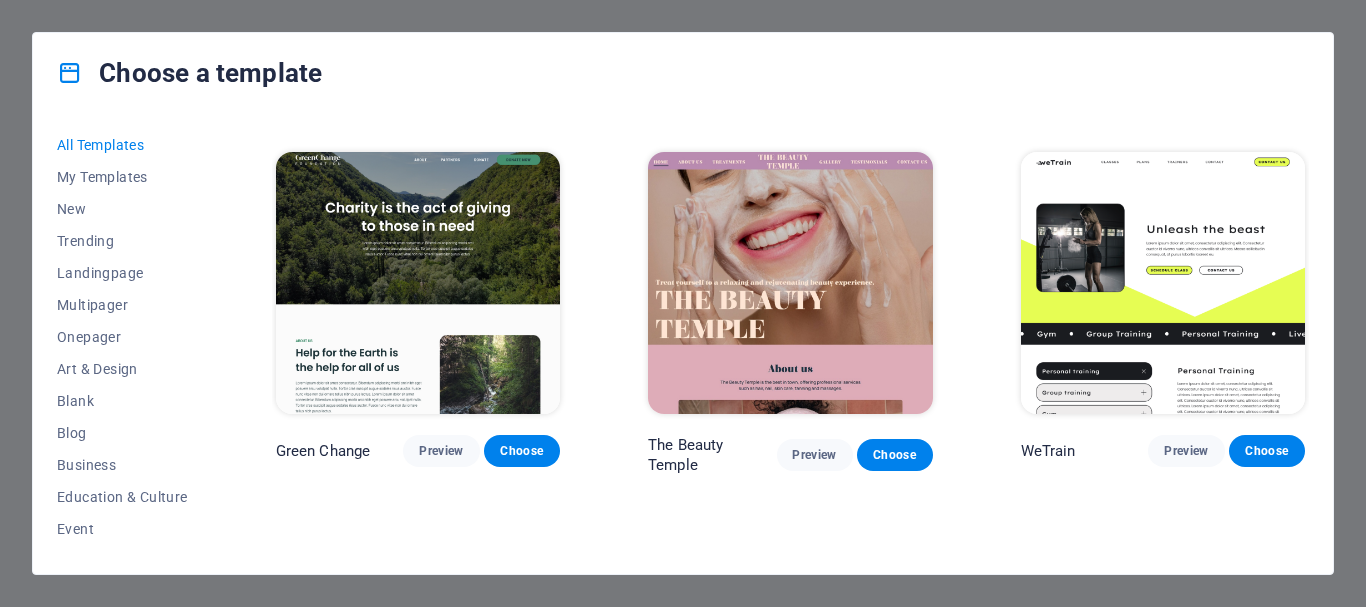 scroll, scrollTop: 3102, scrollLeft: 0, axis: vertical 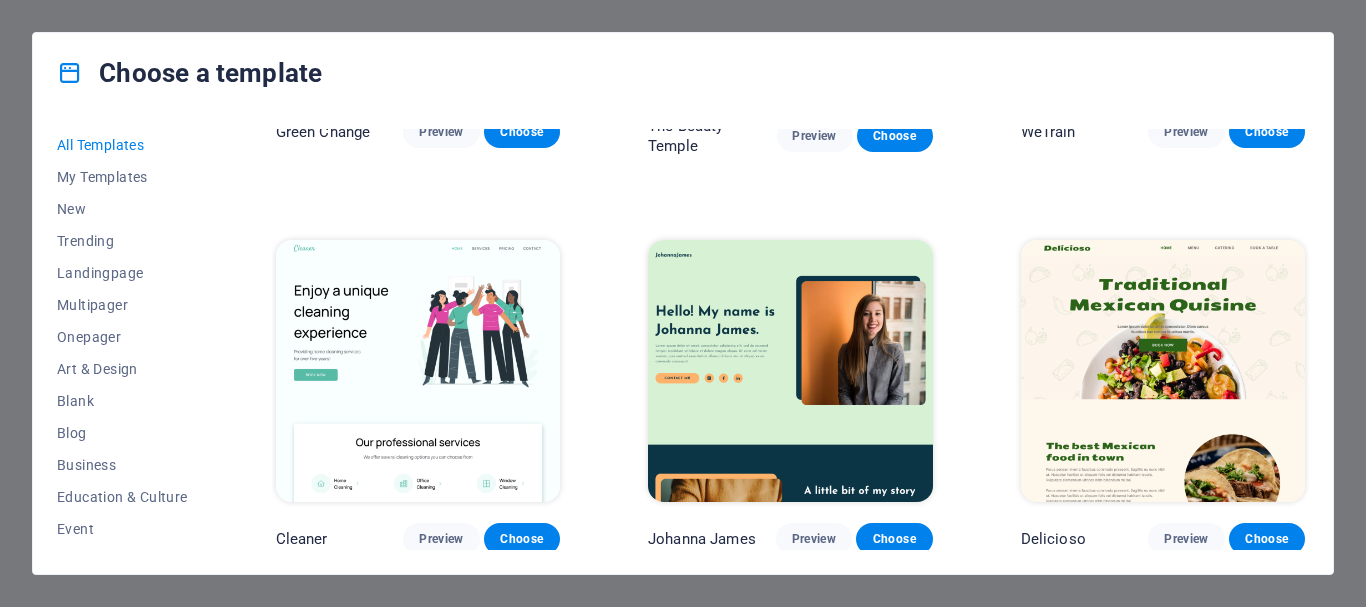 drag, startPoint x: 1309, startPoint y: 205, endPoint x: 1308, endPoint y: 193, distance: 12.0415945 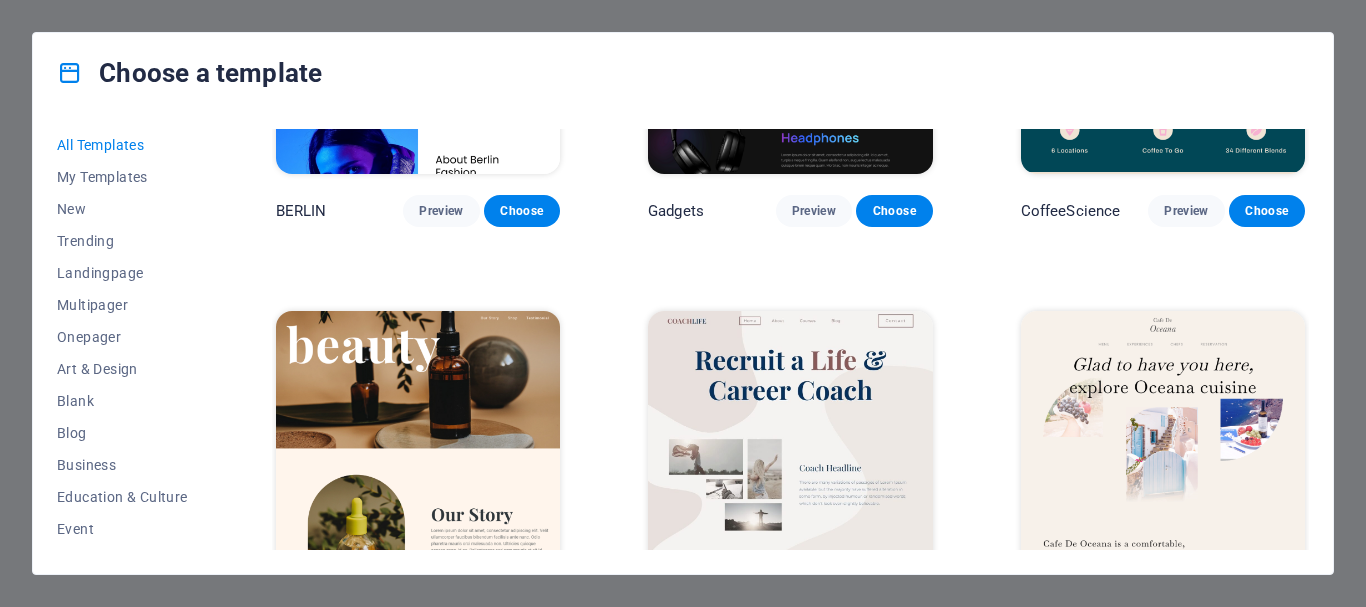 scroll, scrollTop: 5482, scrollLeft: 0, axis: vertical 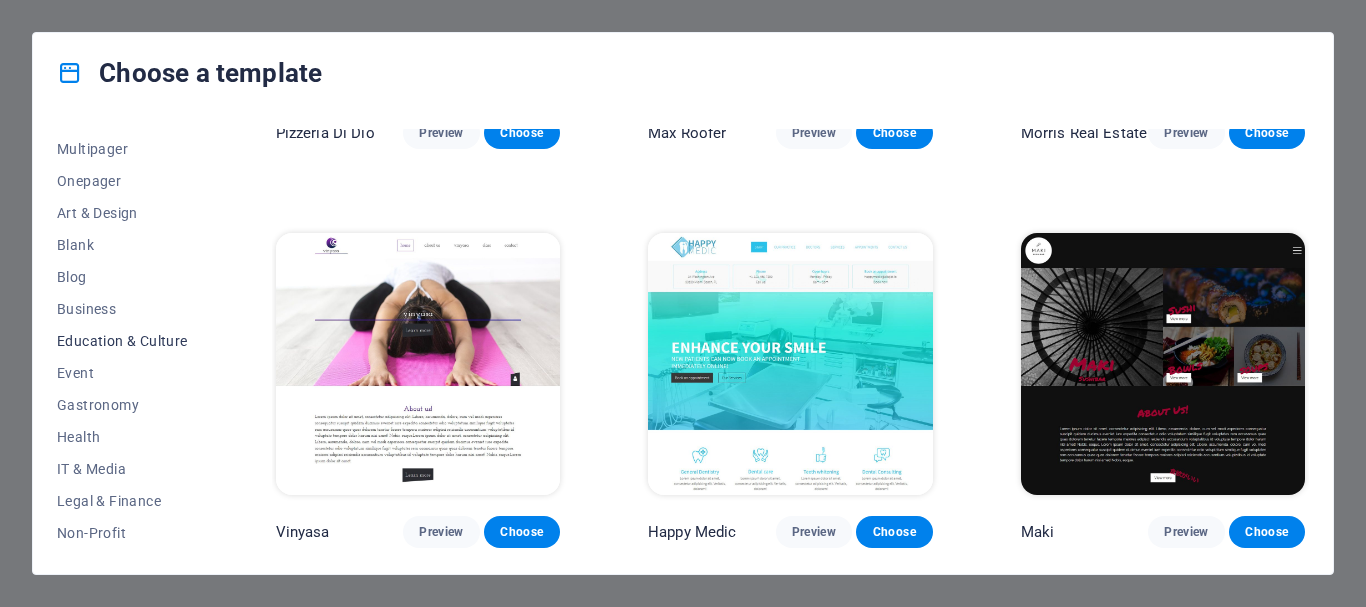 click on "Education & Culture" at bounding box center (122, 341) 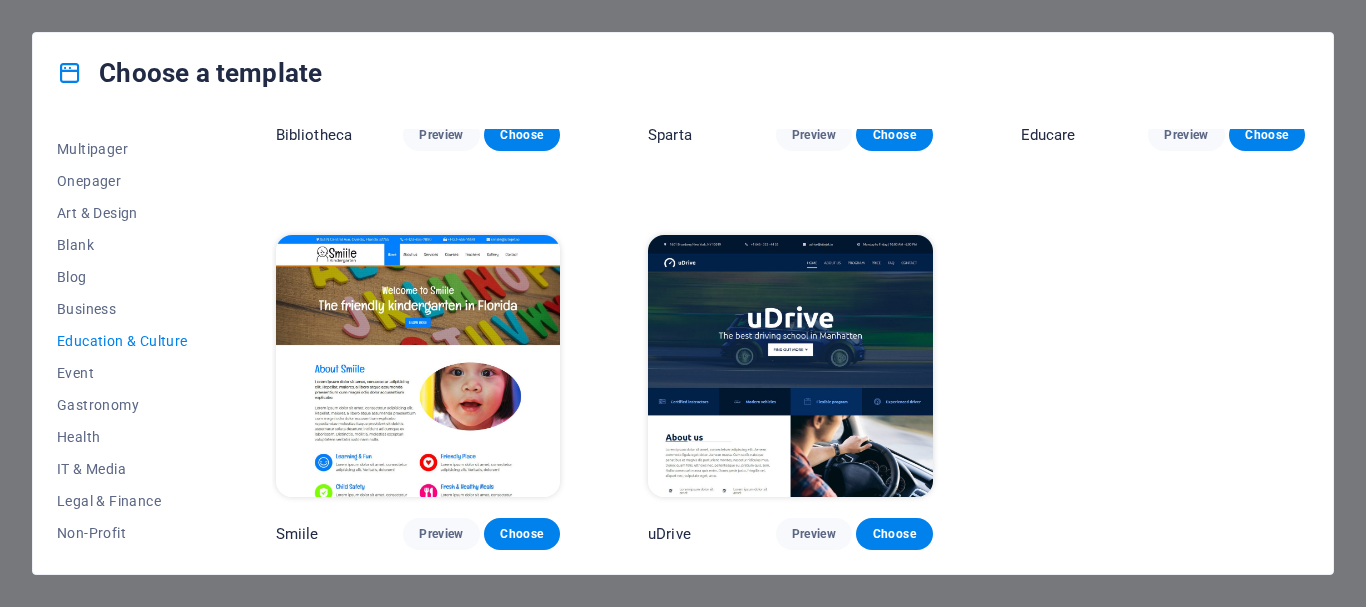 scroll, scrollTop: 689, scrollLeft: 0, axis: vertical 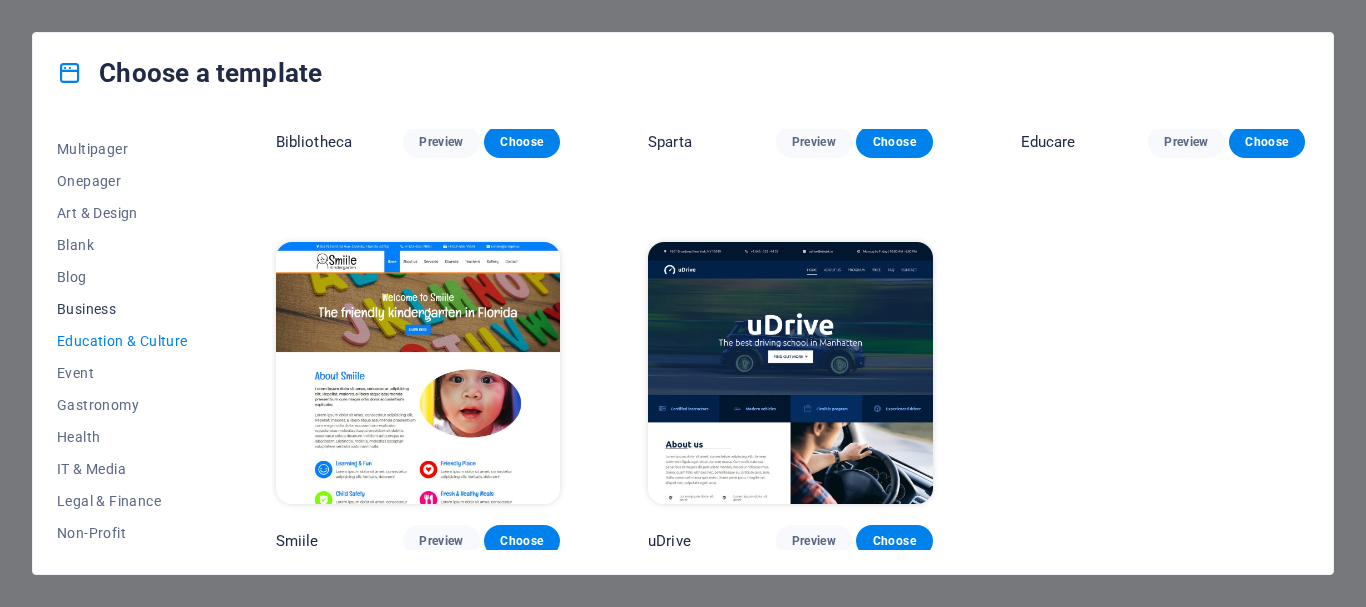 click on "Business" at bounding box center (122, 309) 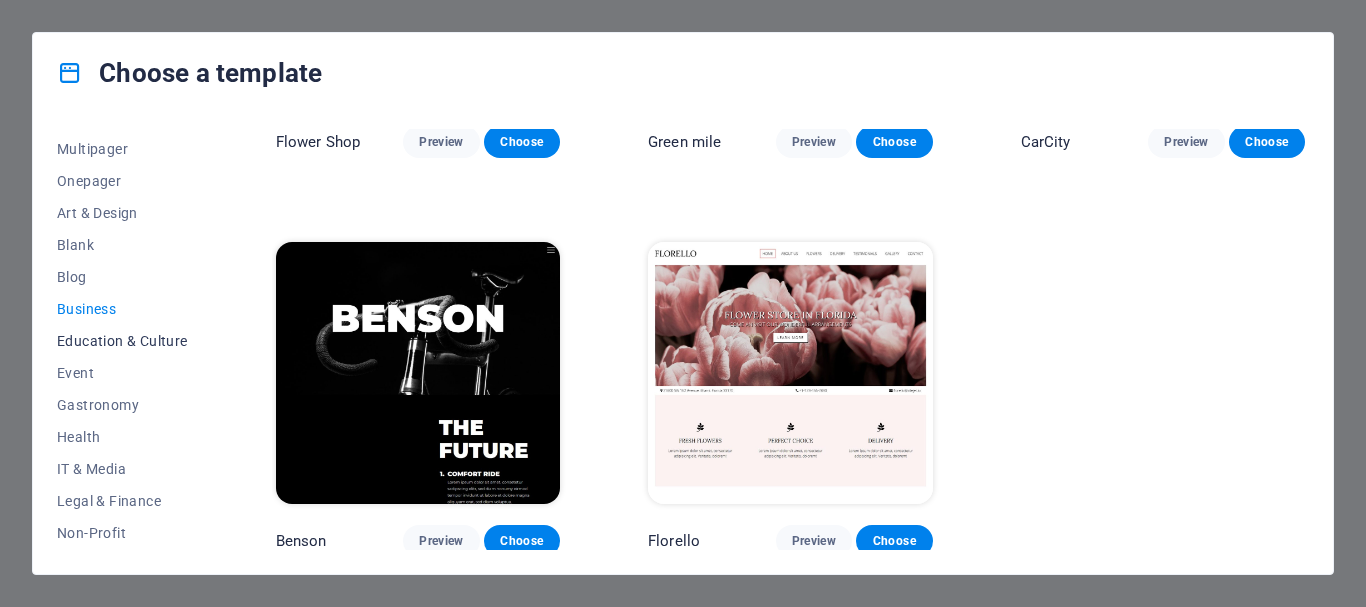 click on "Education & Culture" at bounding box center [122, 341] 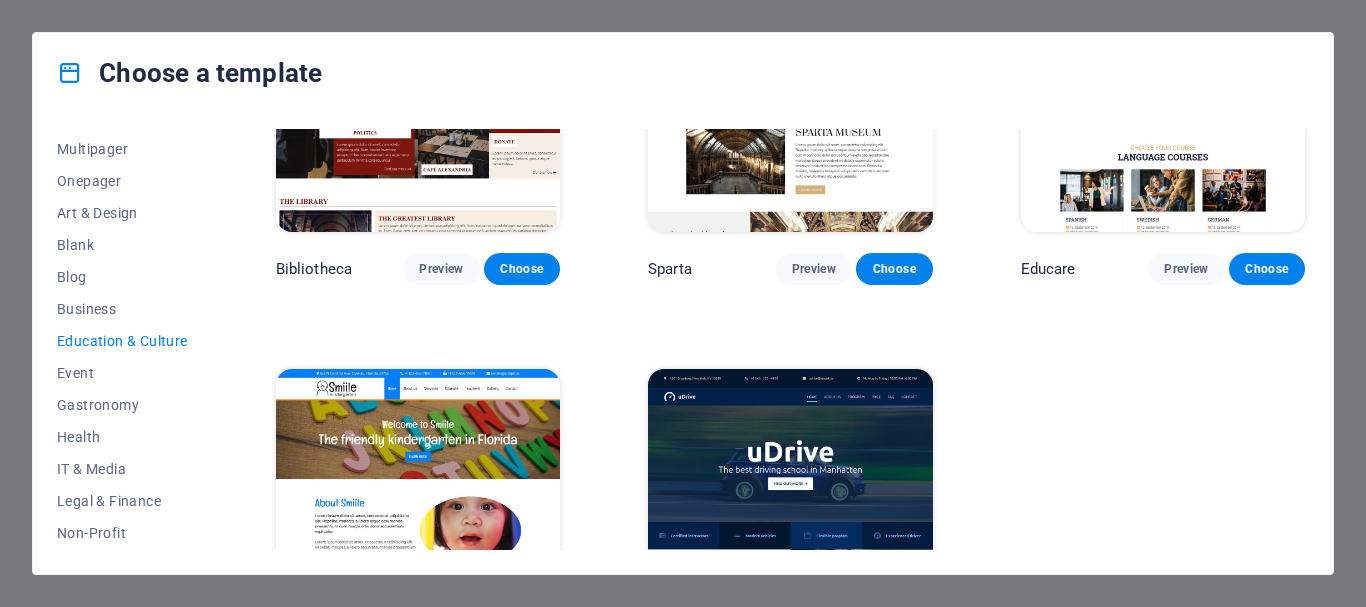 scroll, scrollTop: 557, scrollLeft: 0, axis: vertical 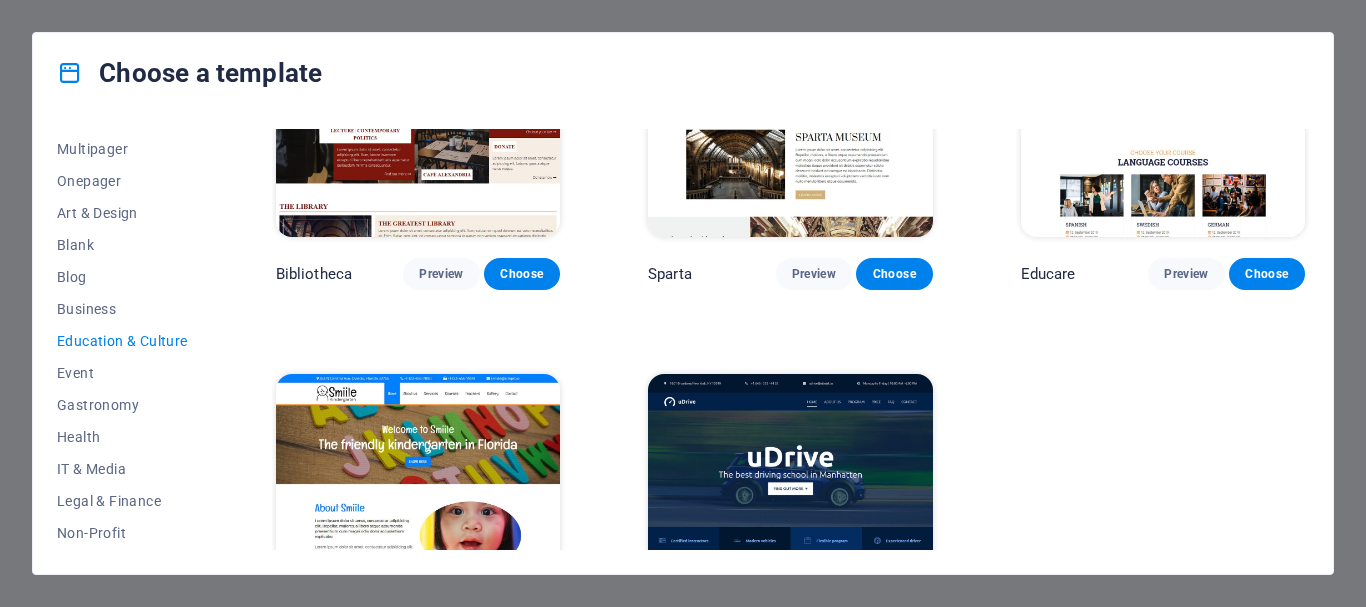 drag, startPoint x: 1309, startPoint y: 394, endPoint x: 1309, endPoint y: 343, distance: 51 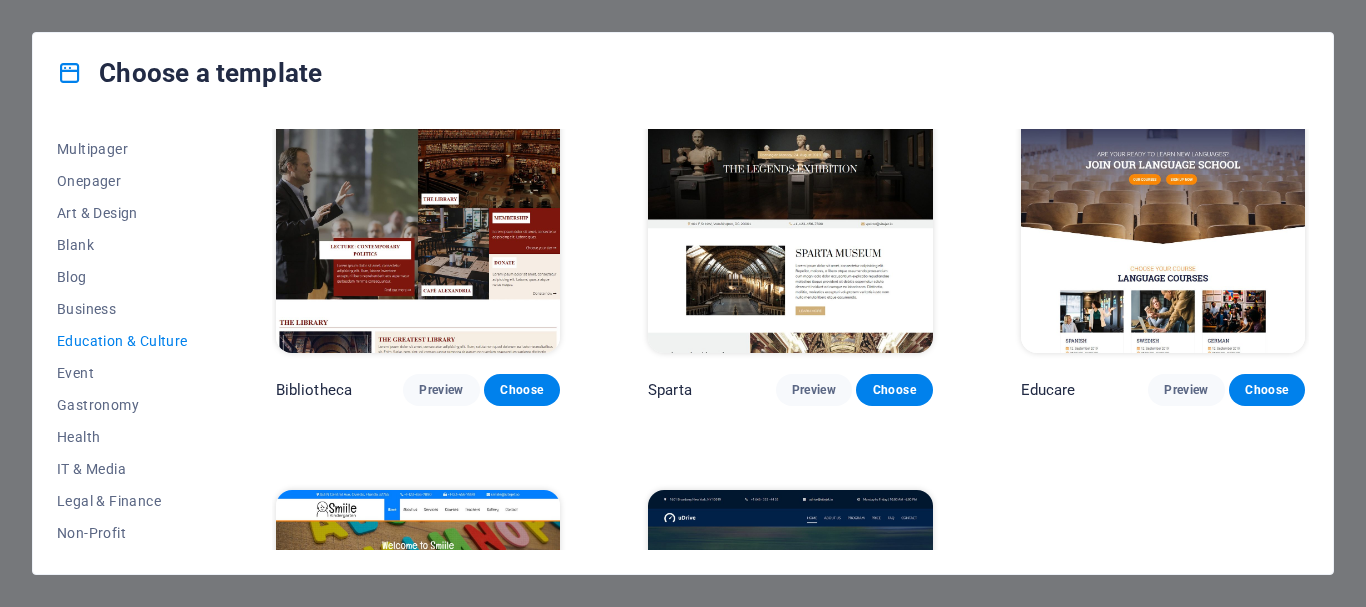 scroll, scrollTop: 425, scrollLeft: 0, axis: vertical 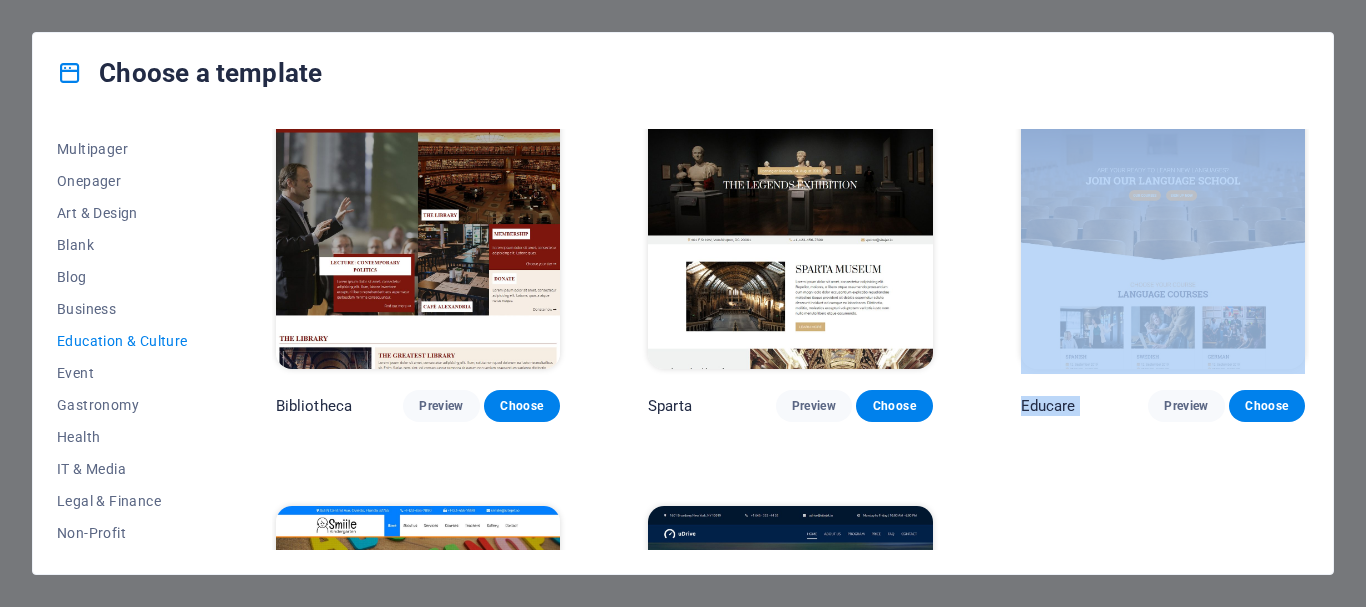 drag, startPoint x: 1310, startPoint y: 304, endPoint x: 1311, endPoint y: 371, distance: 67.00746 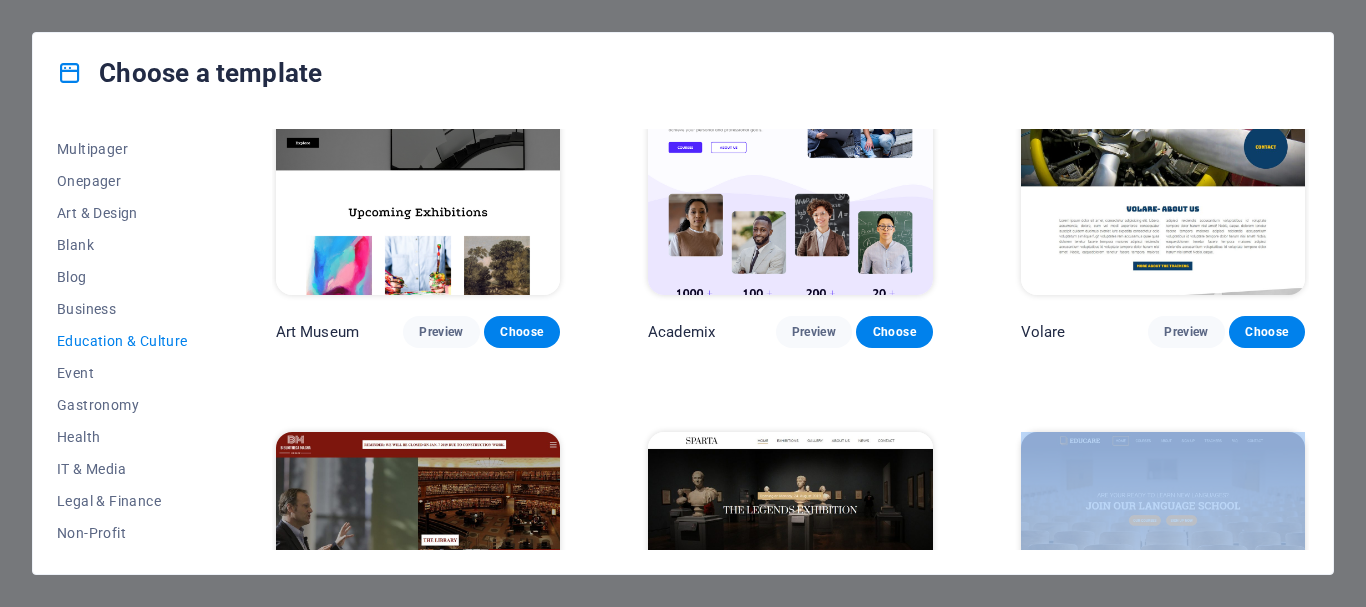 scroll, scrollTop: 0, scrollLeft: 0, axis: both 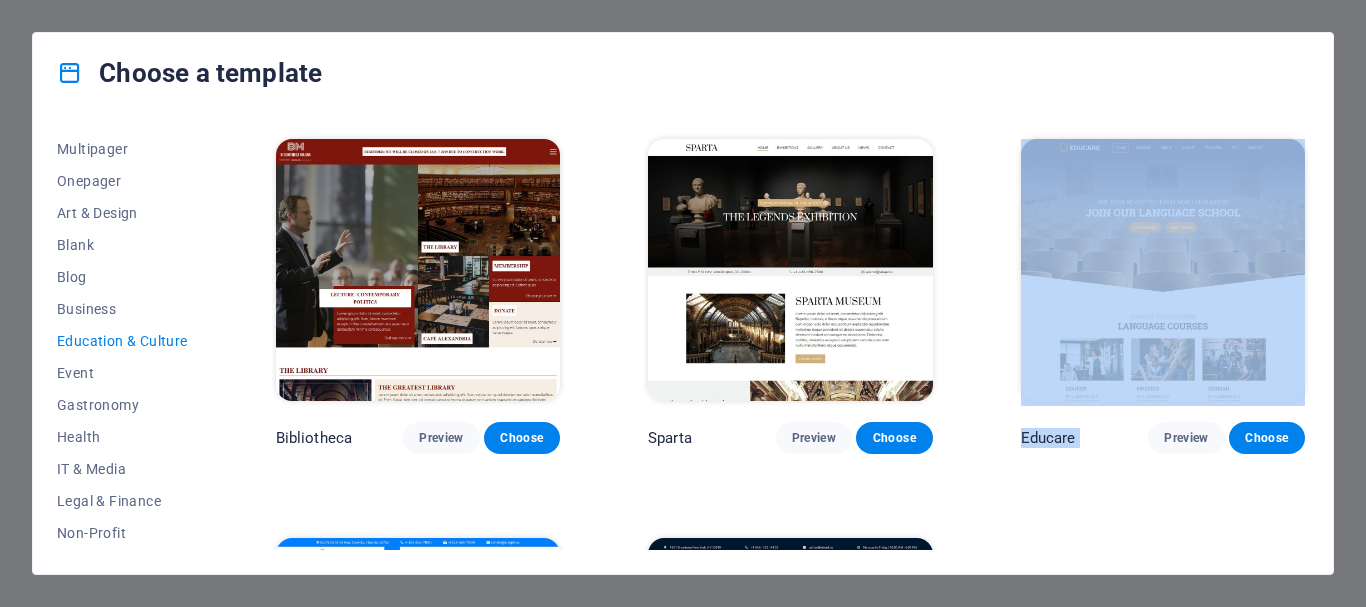 click on "Educare Preview Choose" at bounding box center [1163, 438] 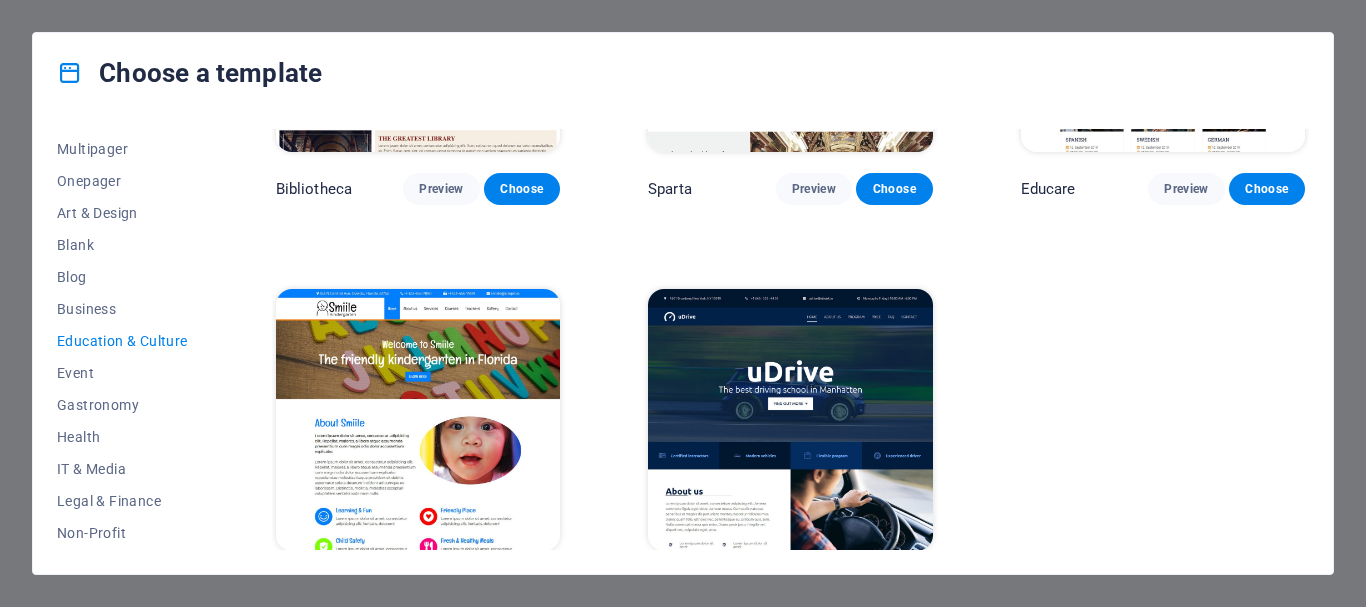 scroll, scrollTop: 644, scrollLeft: 0, axis: vertical 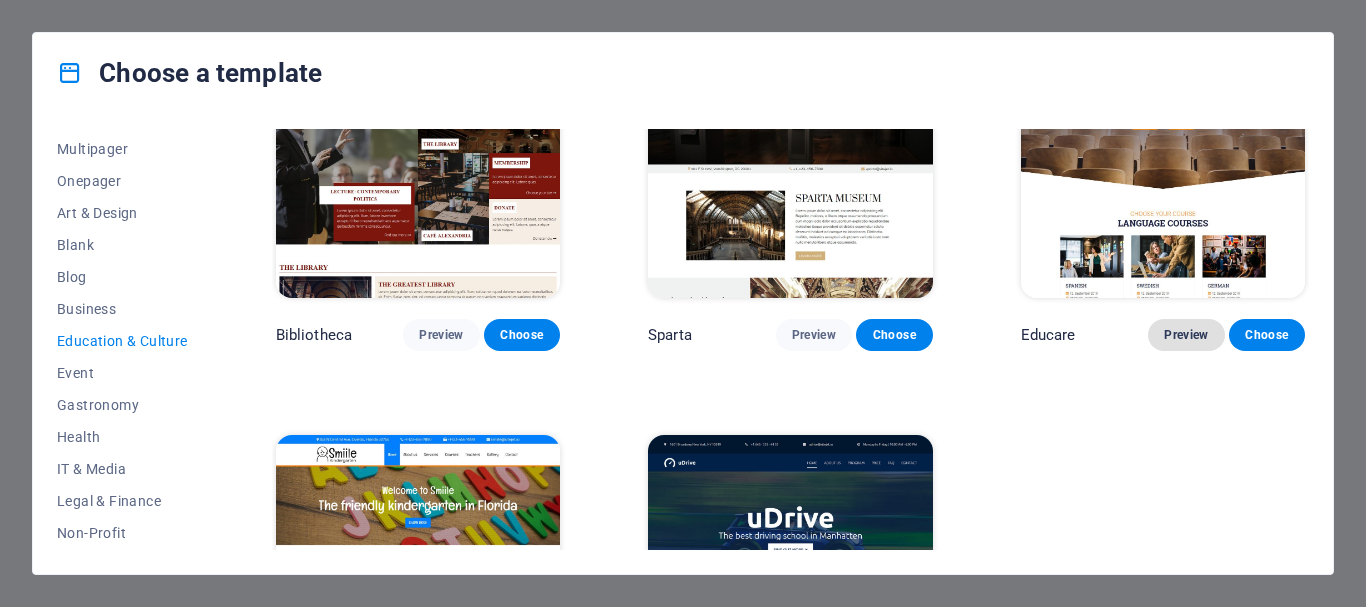 click on "Preview" at bounding box center [1186, 335] 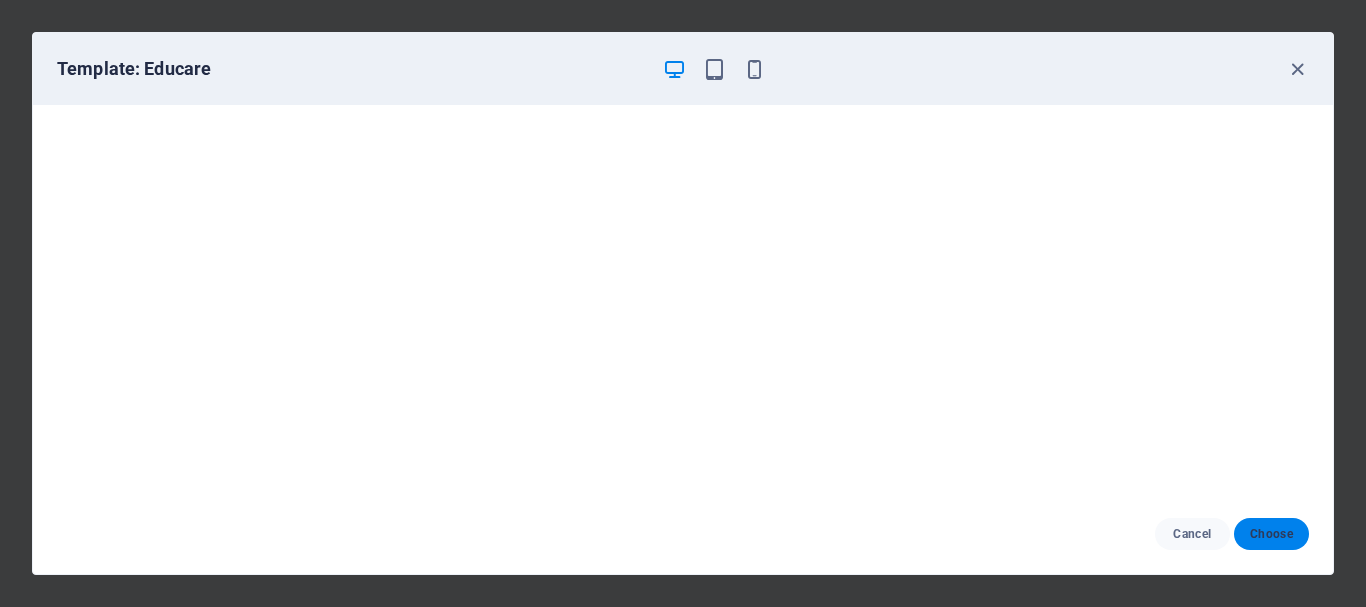 click on "Choose" at bounding box center (1271, 534) 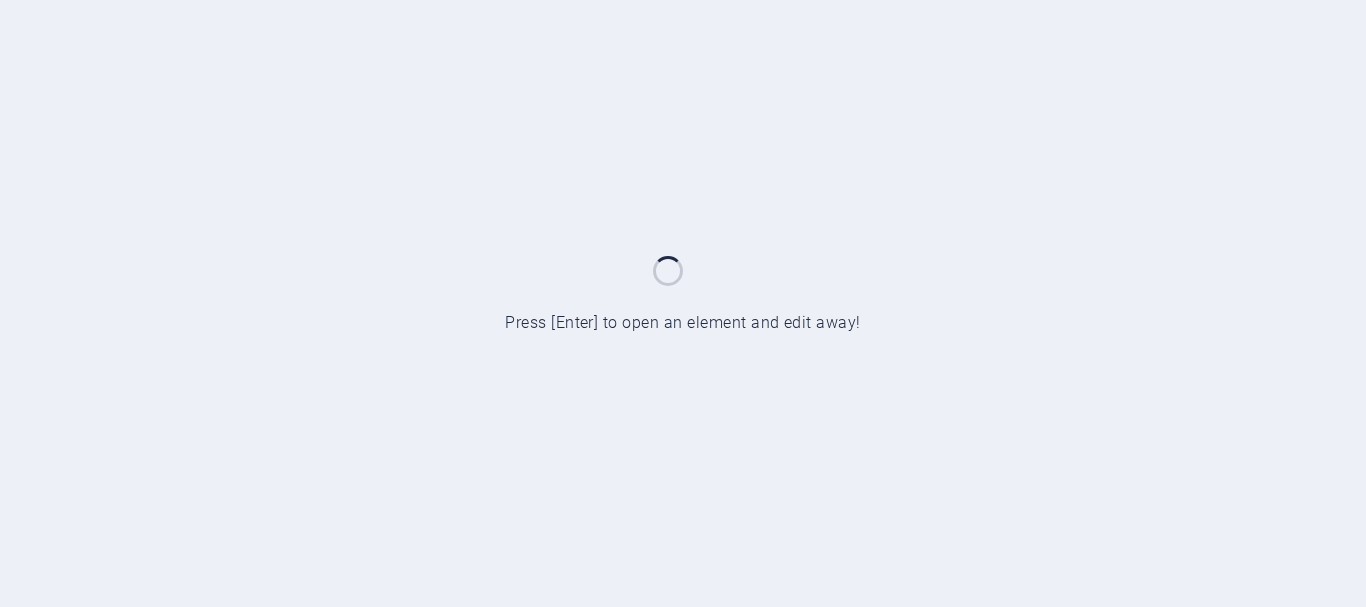 scroll, scrollTop: 0, scrollLeft: 0, axis: both 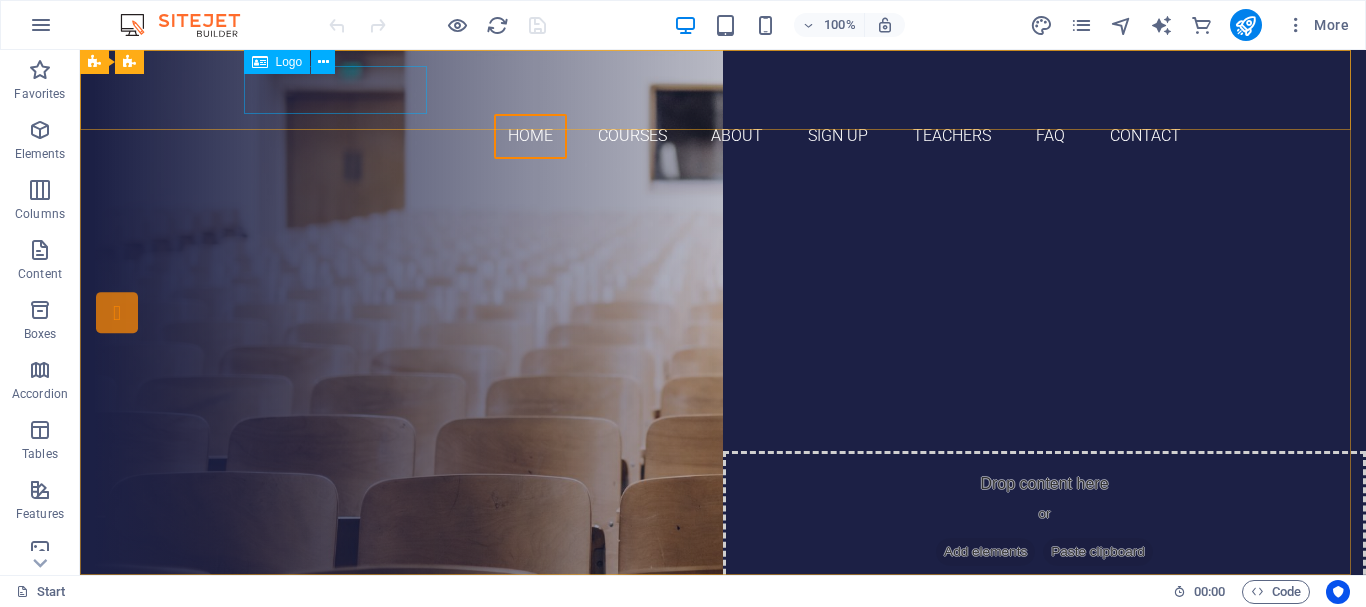 click on "Logo" at bounding box center [277, 62] 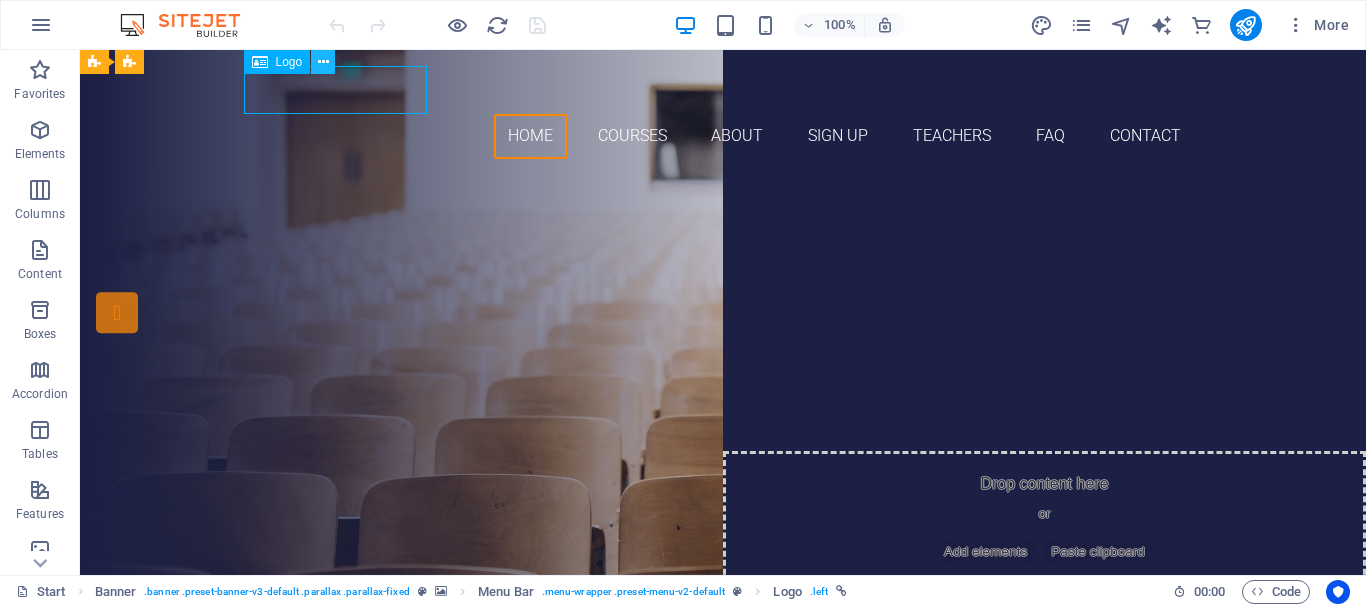 click at bounding box center (323, 62) 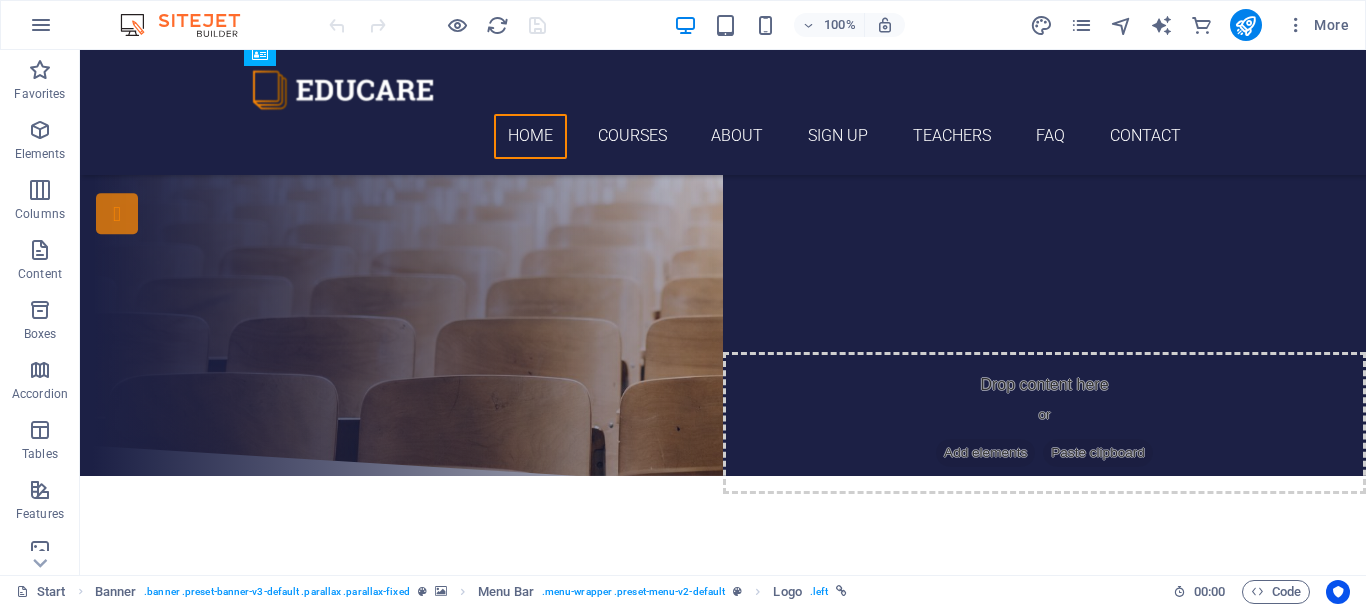 scroll, scrollTop: 0, scrollLeft: 0, axis: both 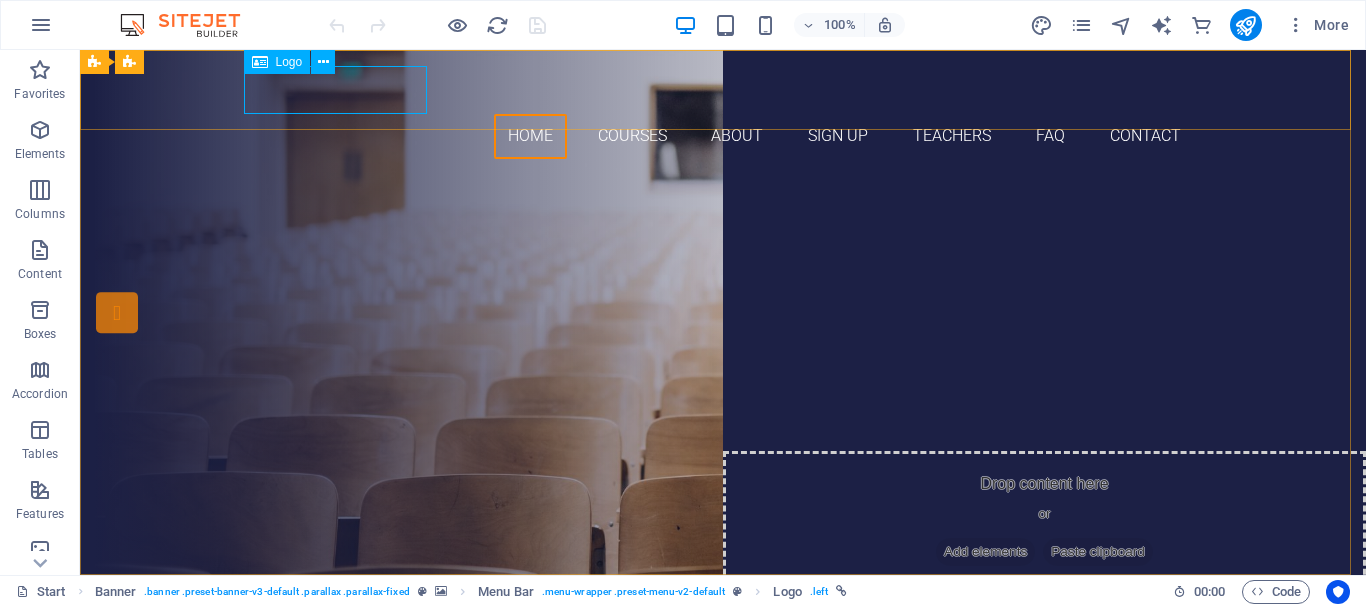 click on "Logo" at bounding box center (289, 62) 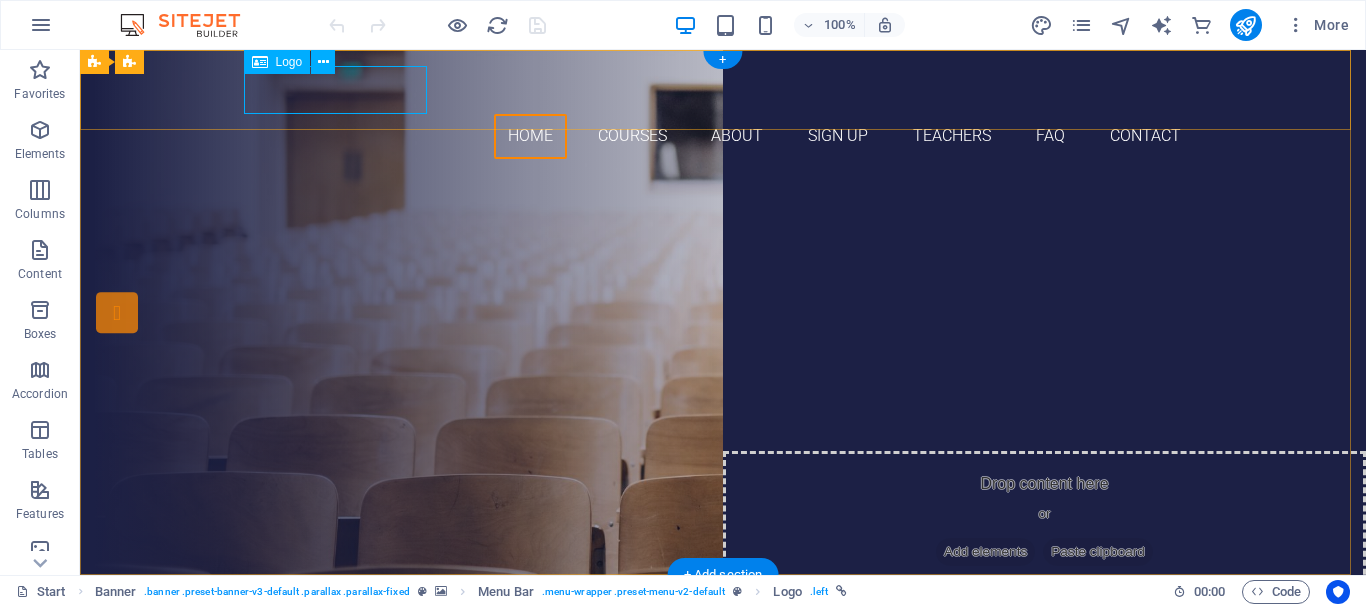 click at bounding box center [723, 90] 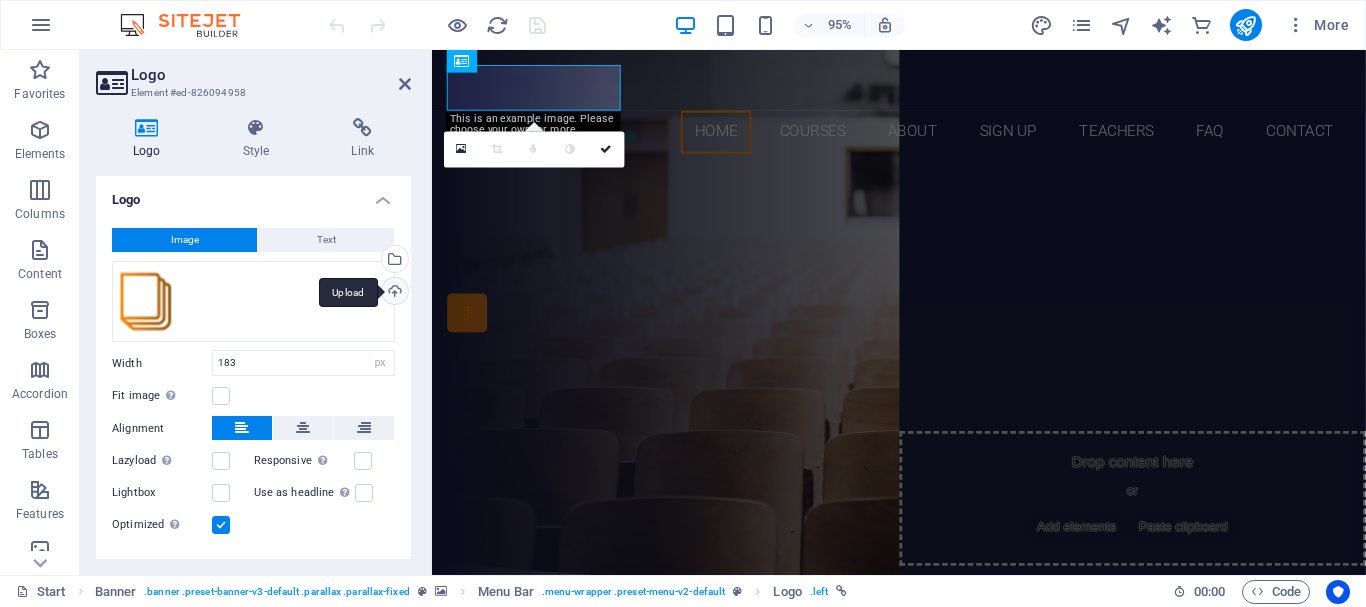 click on "Upload" at bounding box center [393, 293] 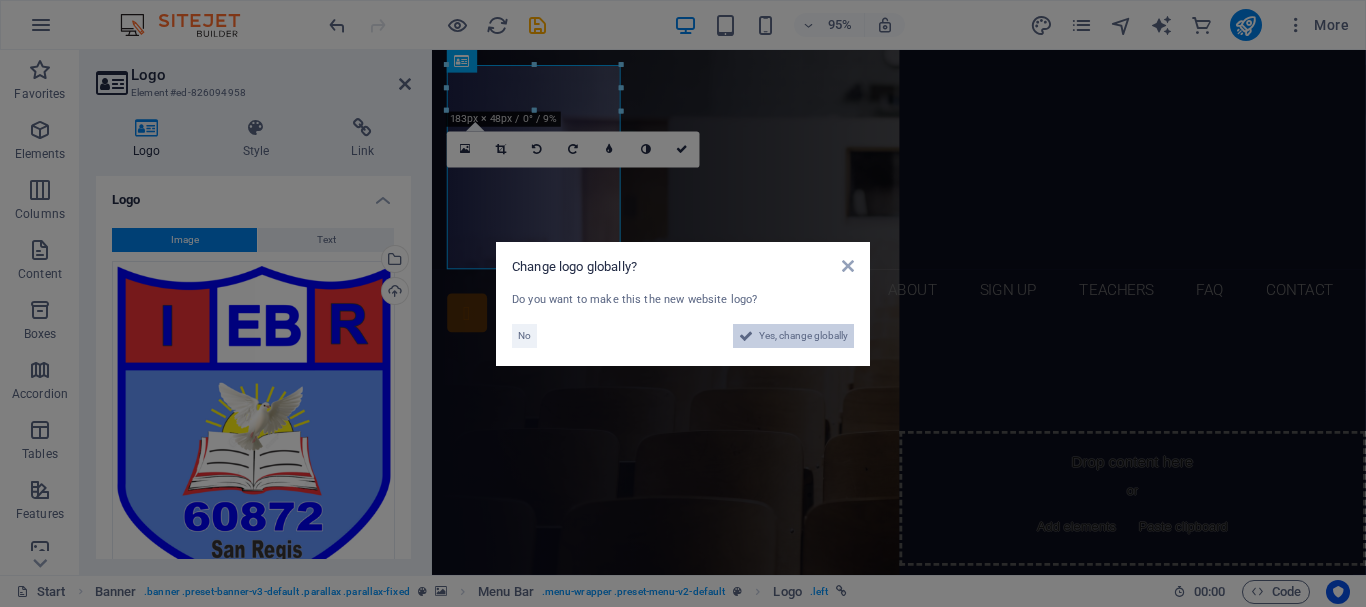 drag, startPoint x: 816, startPoint y: 338, endPoint x: 733, endPoint y: 584, distance: 259.62473 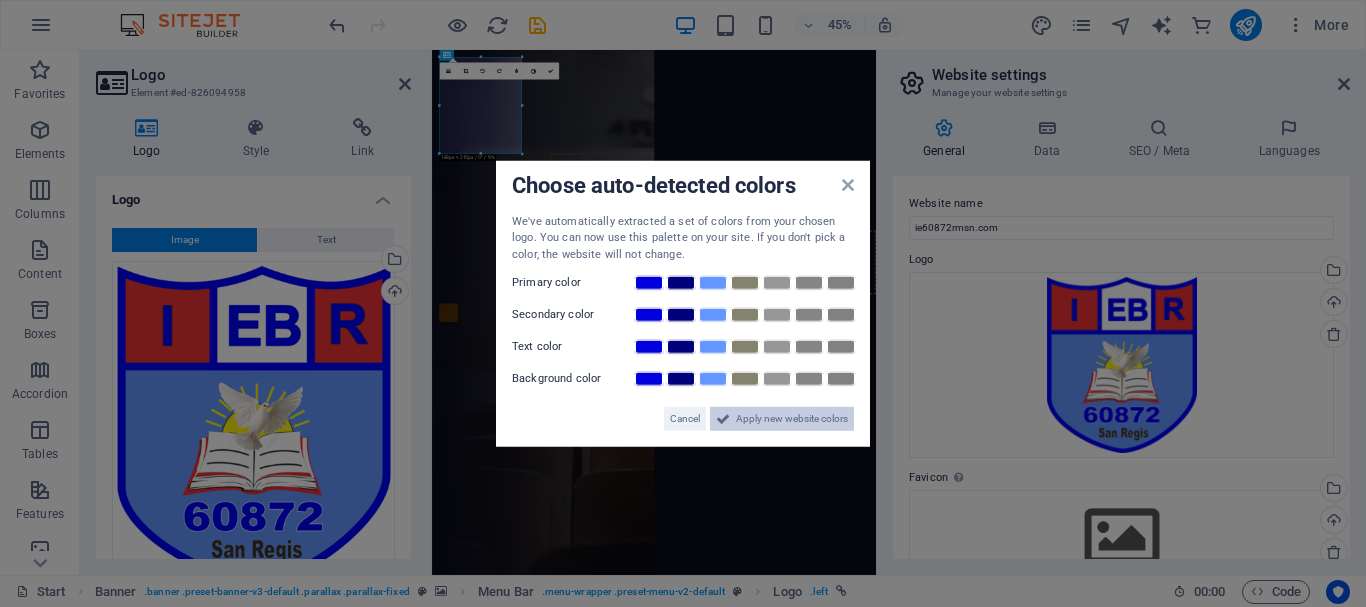 click on "Apply new website colors" at bounding box center [792, 419] 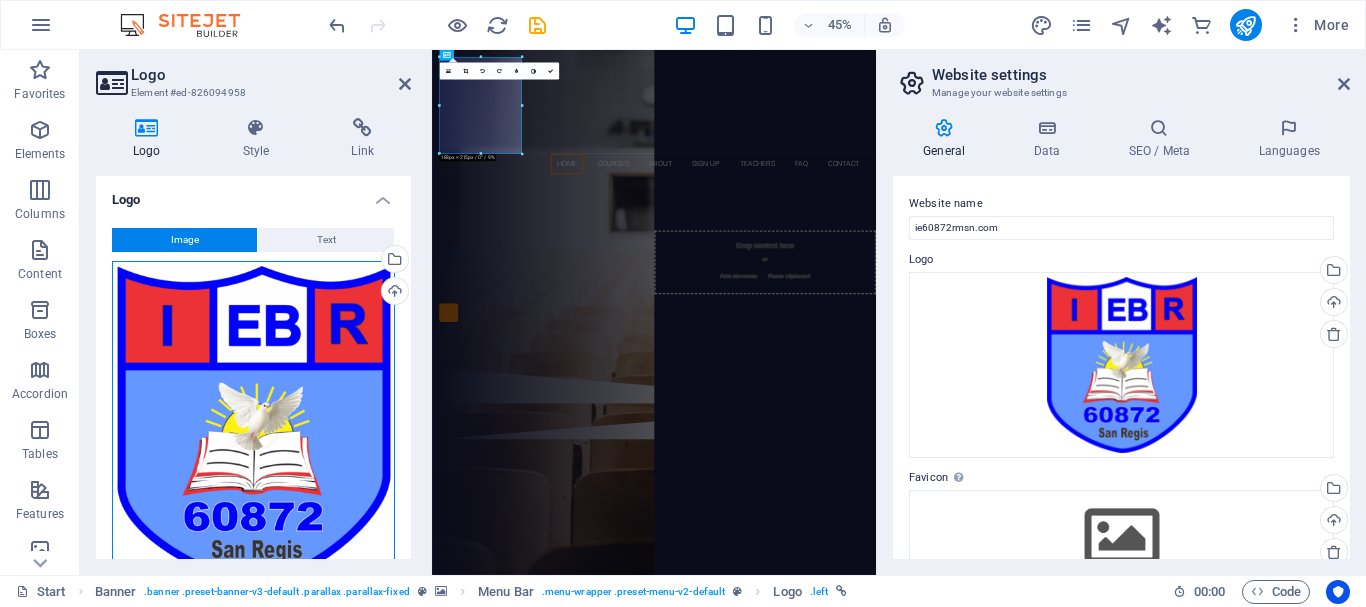 click on "Drag files here, click to choose files or select files from Files or our free stock photos & videos" at bounding box center (253, 426) 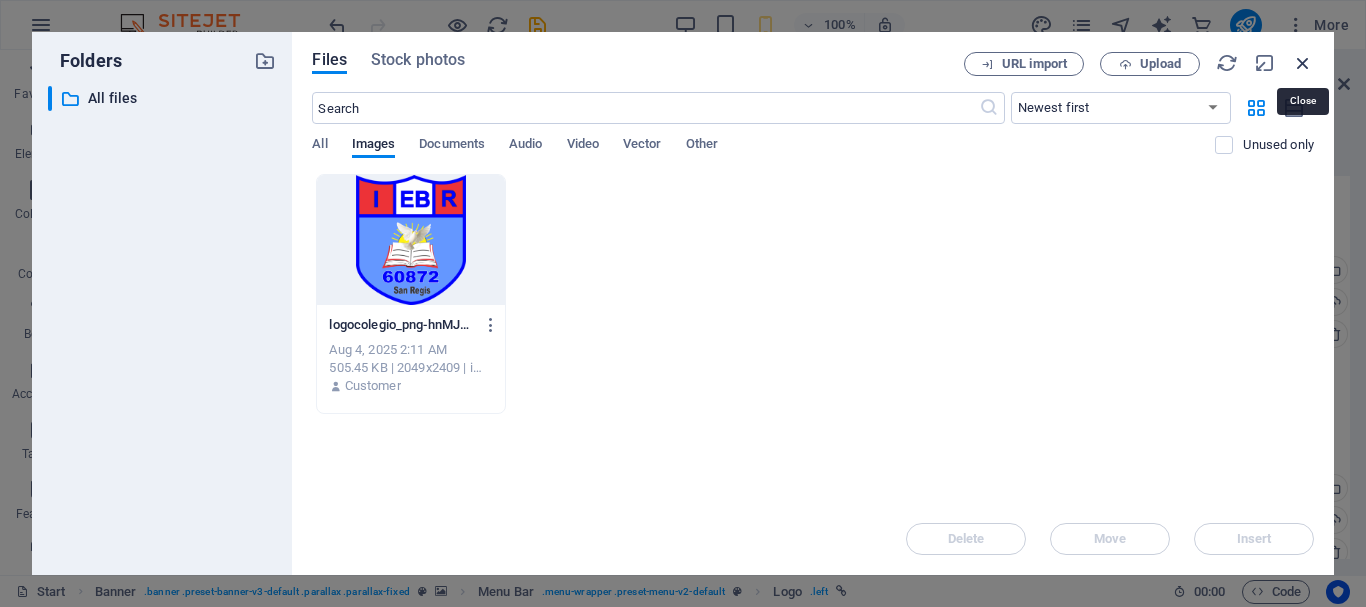 click at bounding box center [1303, 63] 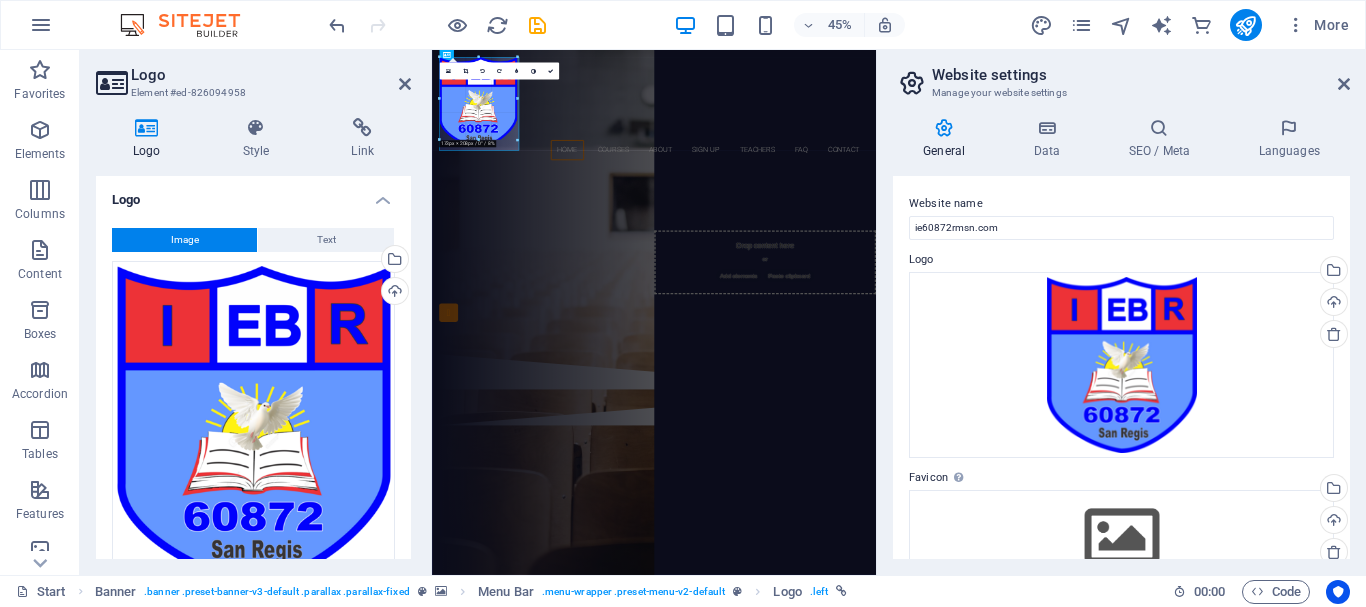 drag, startPoint x: 522, startPoint y: 153, endPoint x: 133, endPoint y: 144, distance: 389.1041 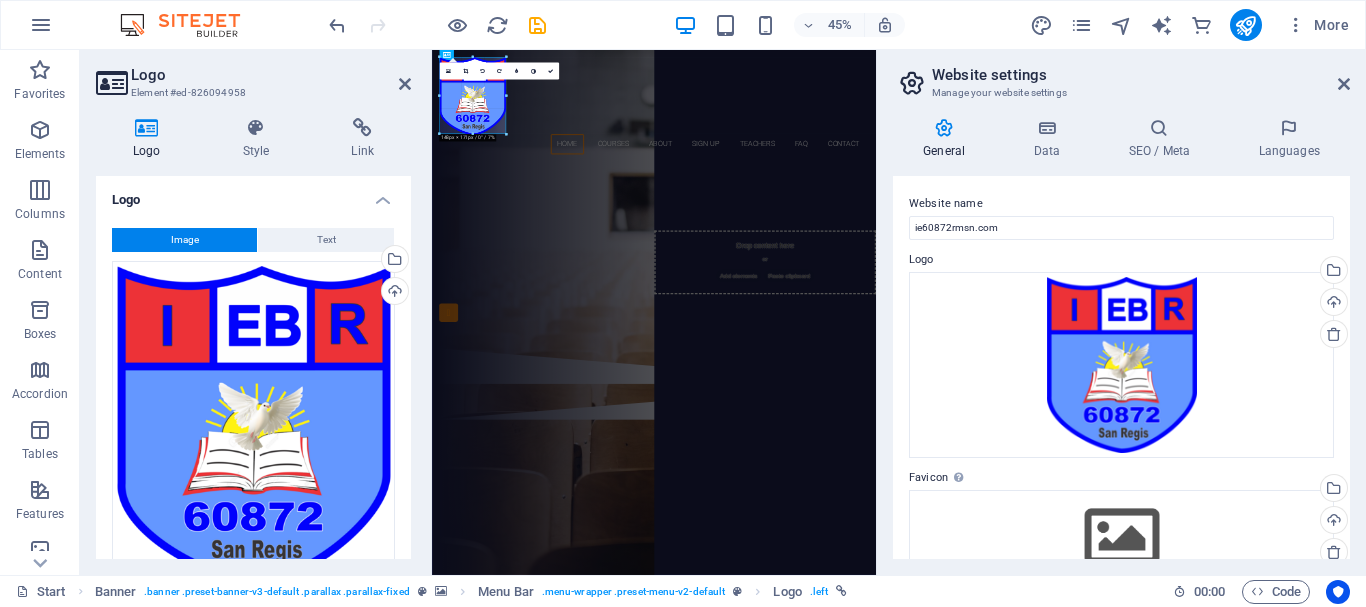 drag, startPoint x: 510, startPoint y: 139, endPoint x: 148, endPoint y: 117, distance: 362.66788 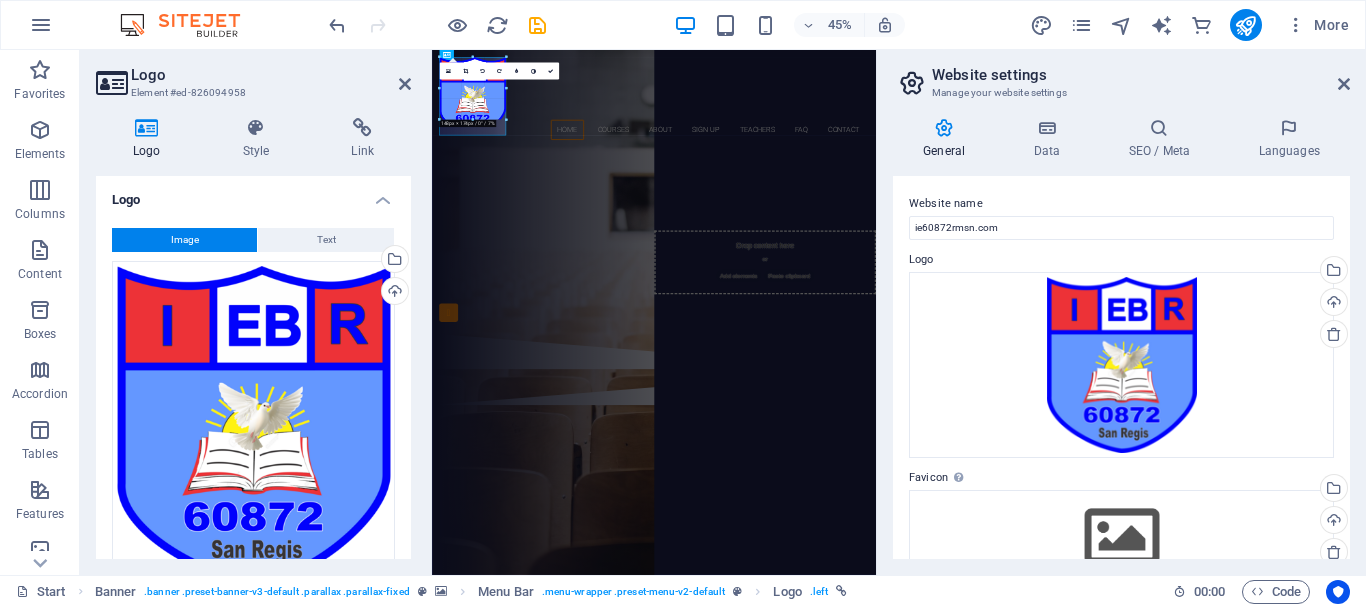 drag, startPoint x: 506, startPoint y: 133, endPoint x: 97, endPoint y: 106, distance: 409.89023 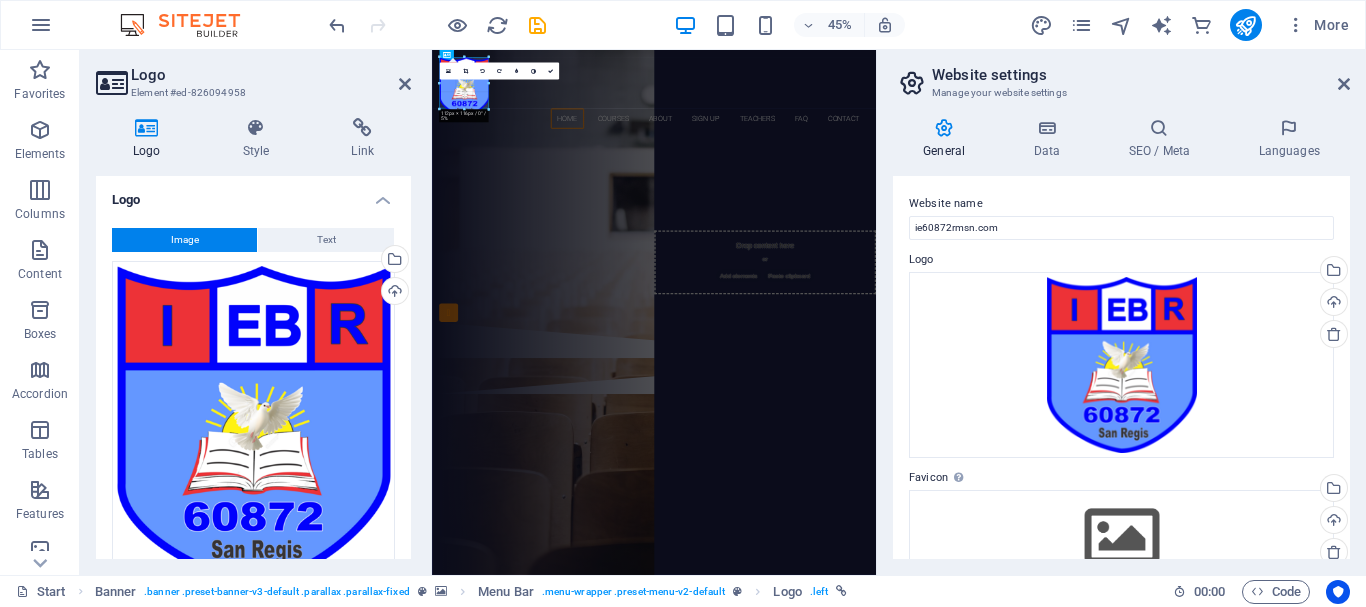 drag, startPoint x: 493, startPoint y: 122, endPoint x: 91, endPoint y: 102, distance: 402.4972 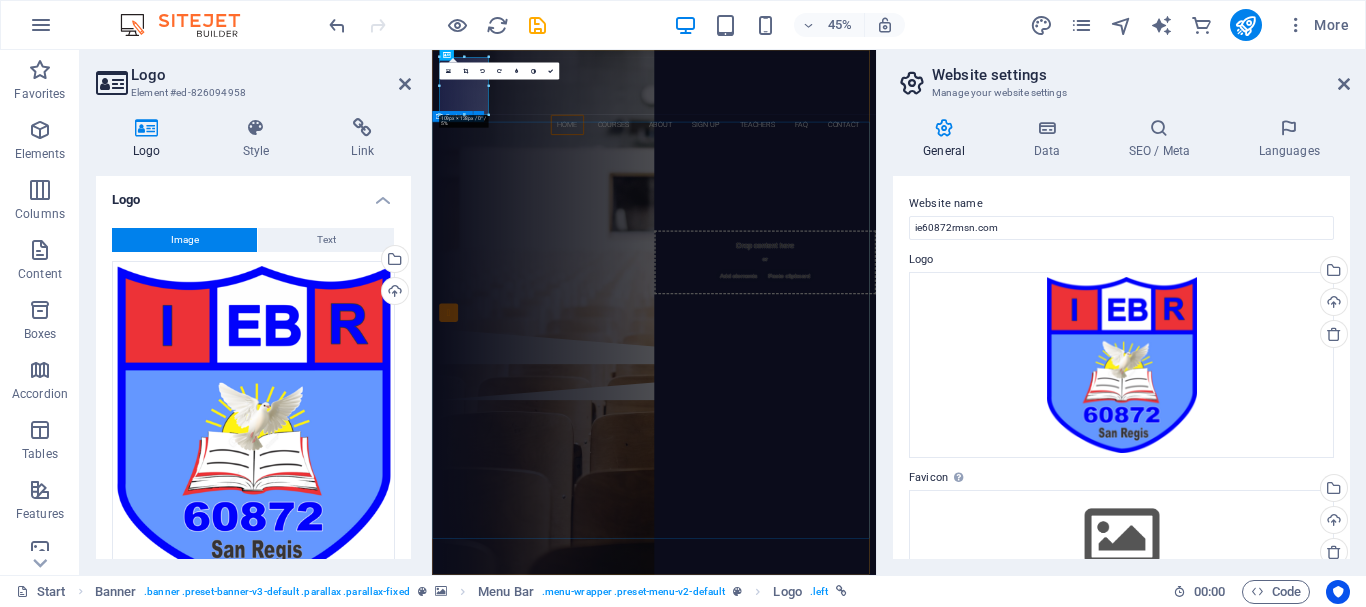click on "Are you ready to learn new languages? Join our Language School Our Courses Sign up now" at bounding box center (925, 462) 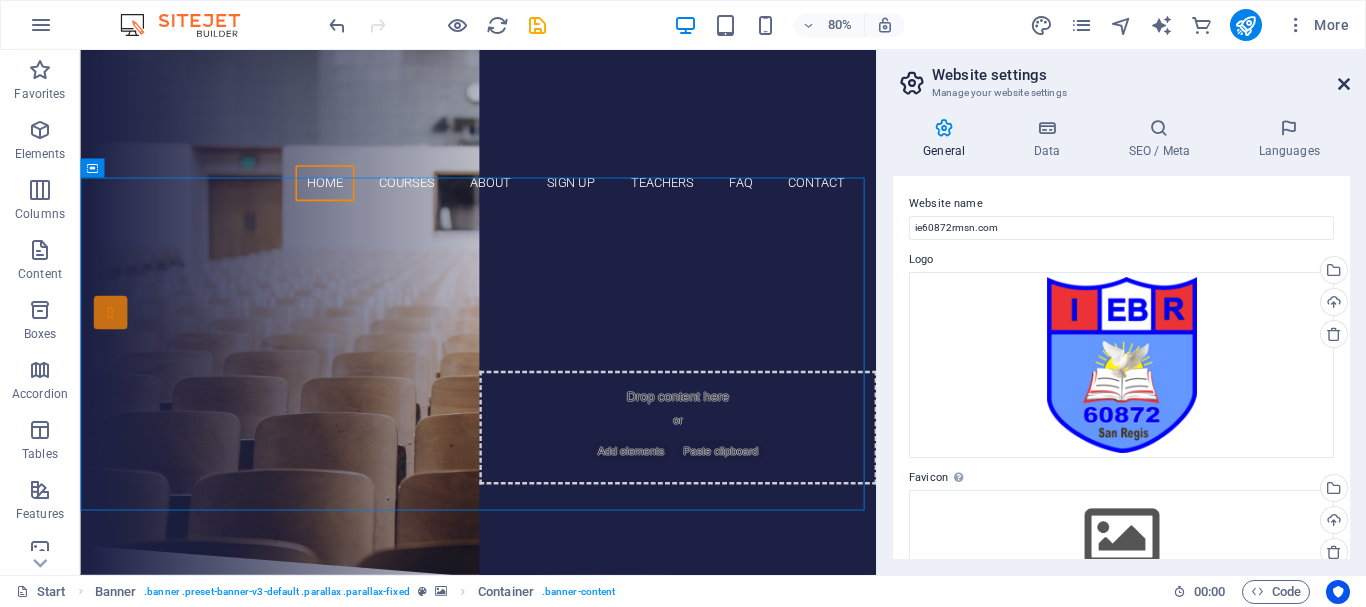 click at bounding box center (1344, 84) 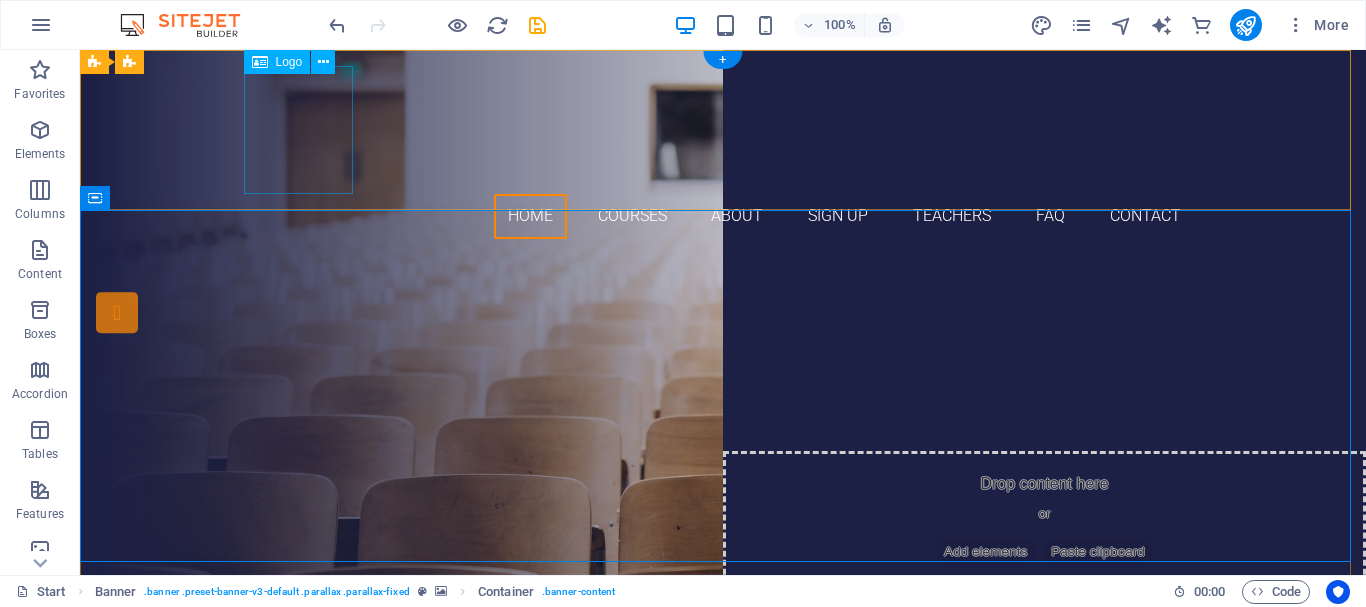 click at bounding box center [723, 130] 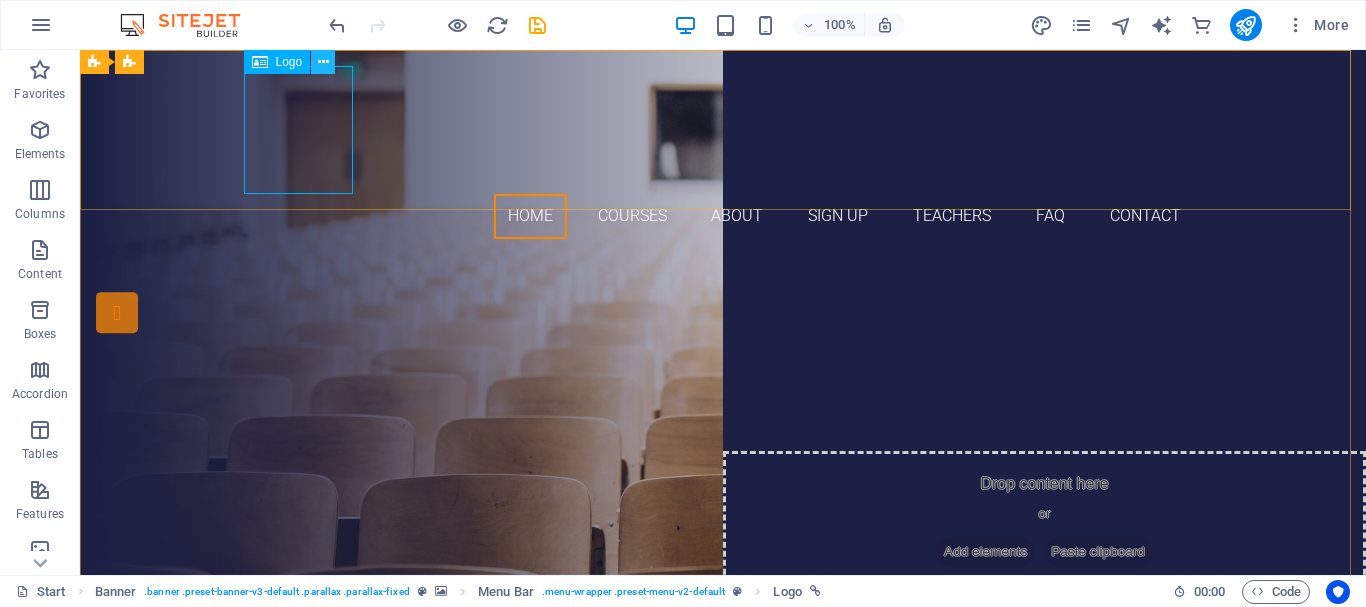 click at bounding box center (323, 62) 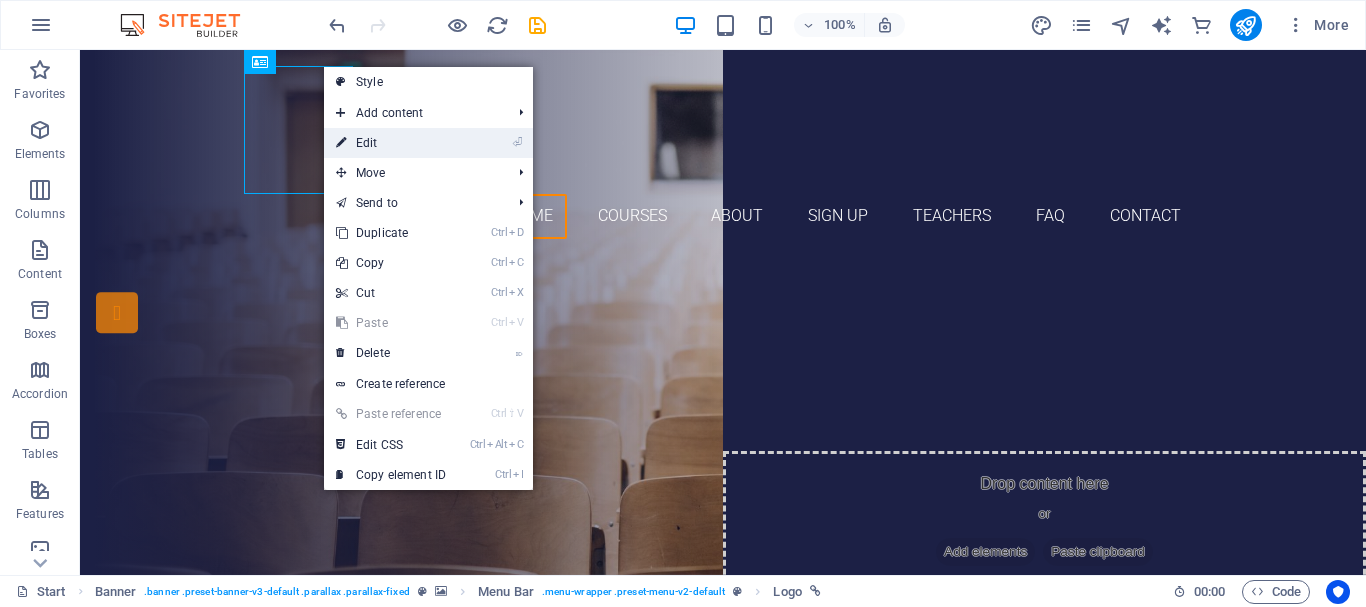 click on "⏎  Edit" at bounding box center [391, 143] 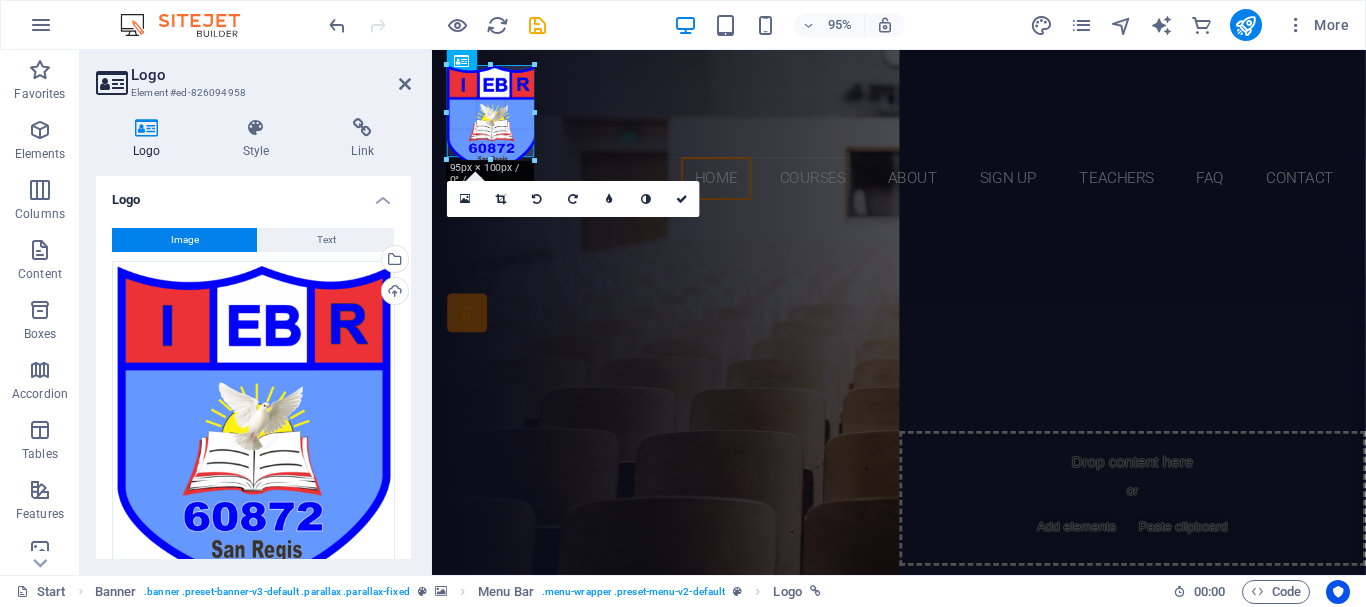 drag, startPoint x: 553, startPoint y: 187, endPoint x: 523, endPoint y: 156, distance: 43.13931 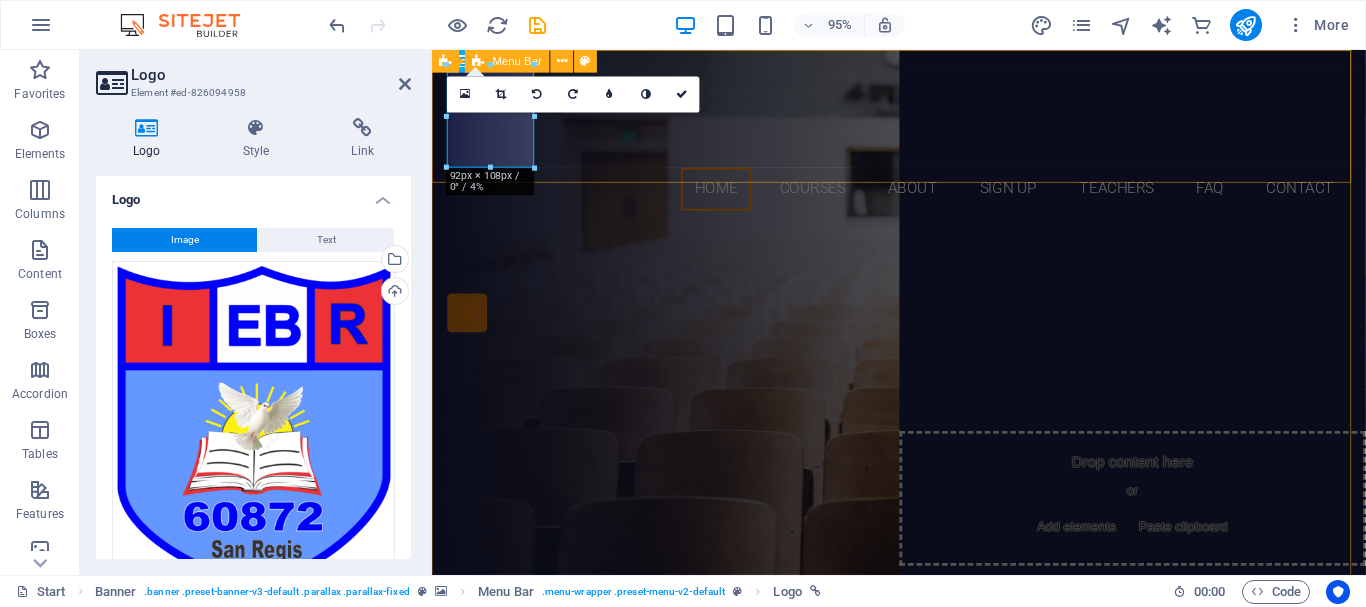 click on "Home Courses About Sign up Teachers FAQ Contact" at bounding box center (923, 142) 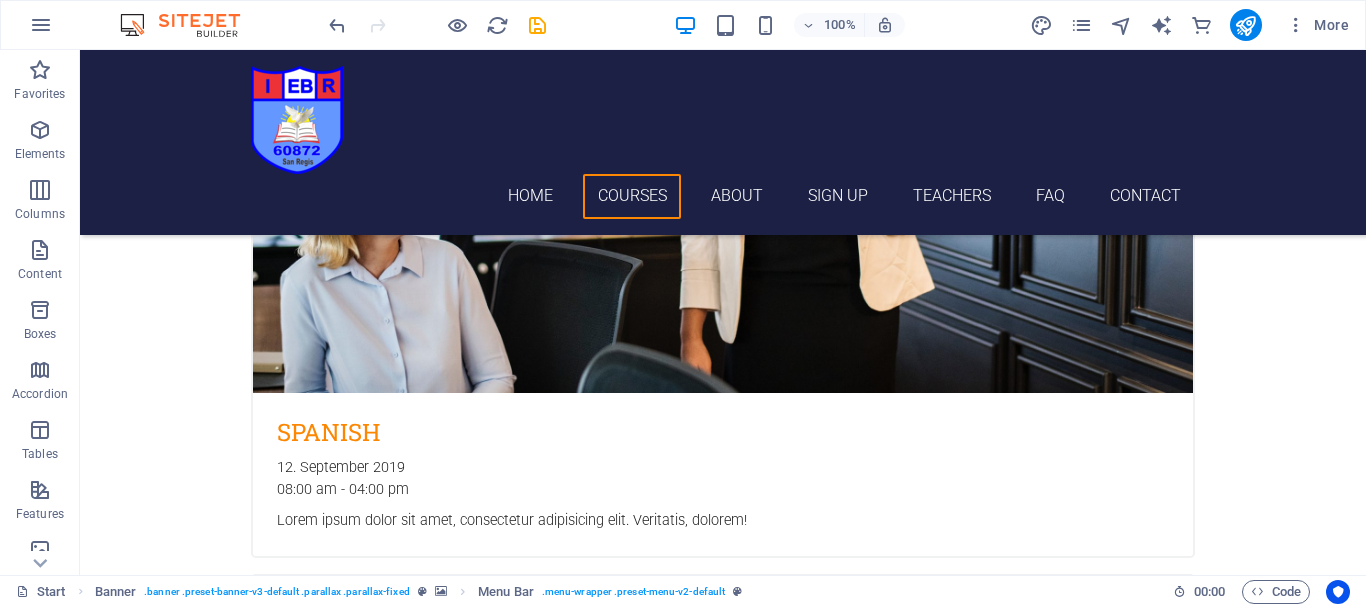 scroll, scrollTop: 1294, scrollLeft: 0, axis: vertical 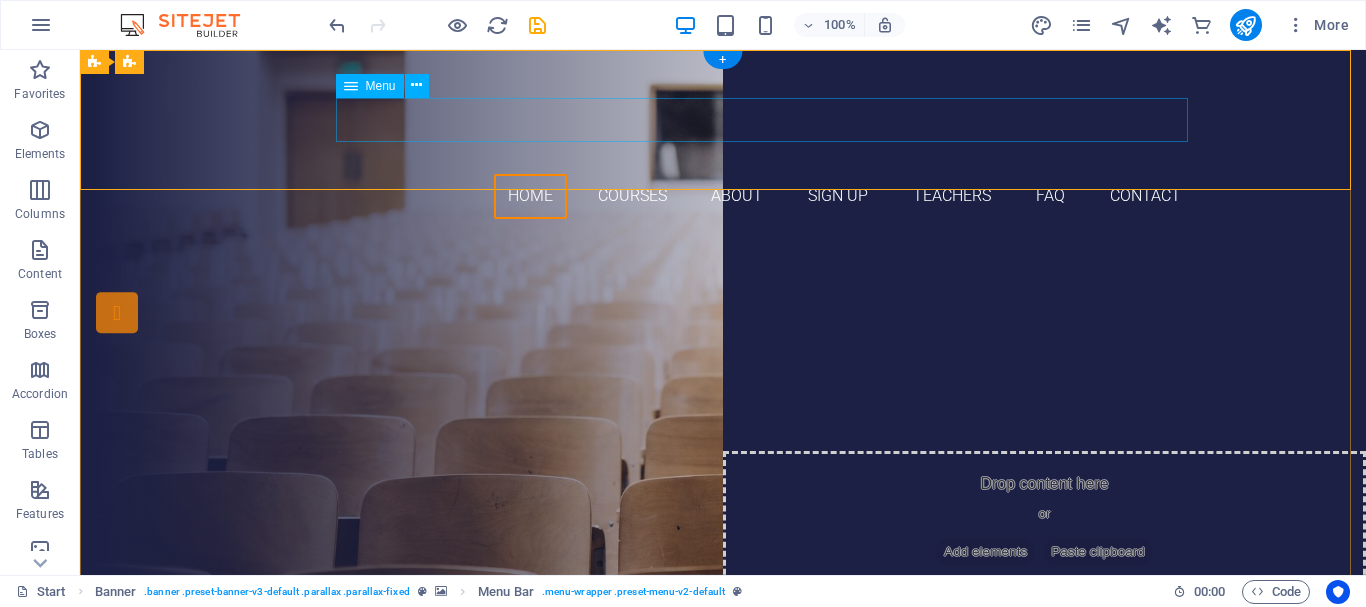 click on "Home Courses About Sign up Teachers FAQ Contact" at bounding box center [723, 196] 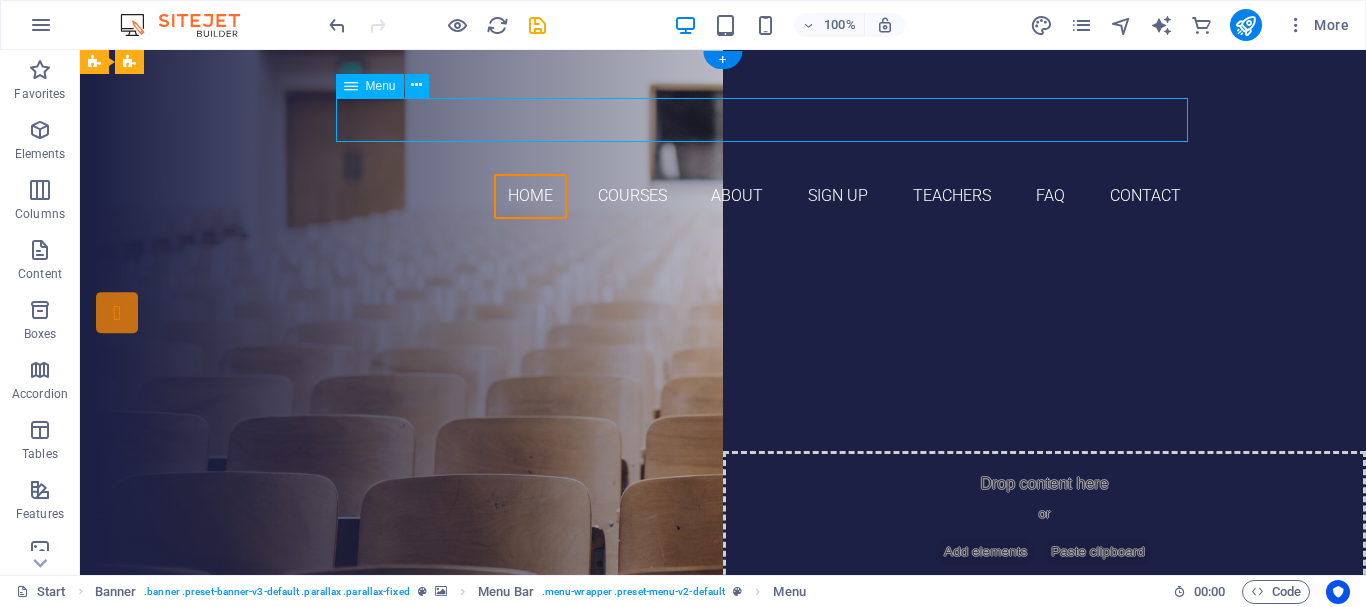 click on "Home Courses About Sign up Teachers FAQ Contact" at bounding box center [723, 196] 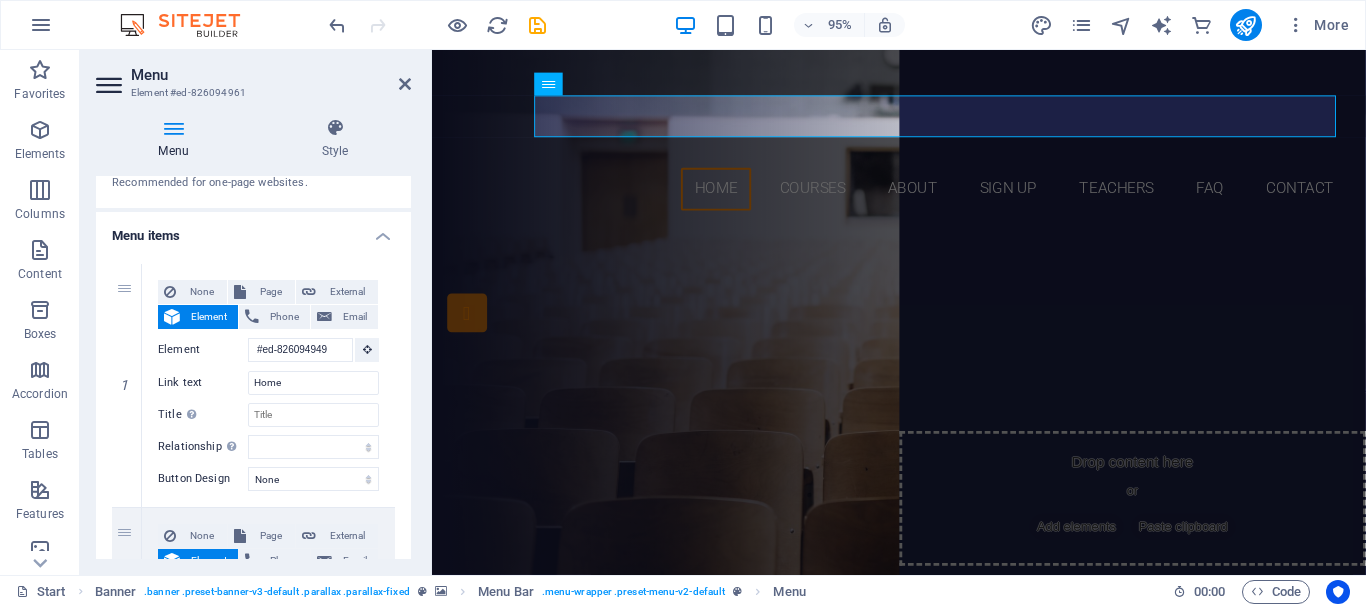 scroll, scrollTop: 107, scrollLeft: 0, axis: vertical 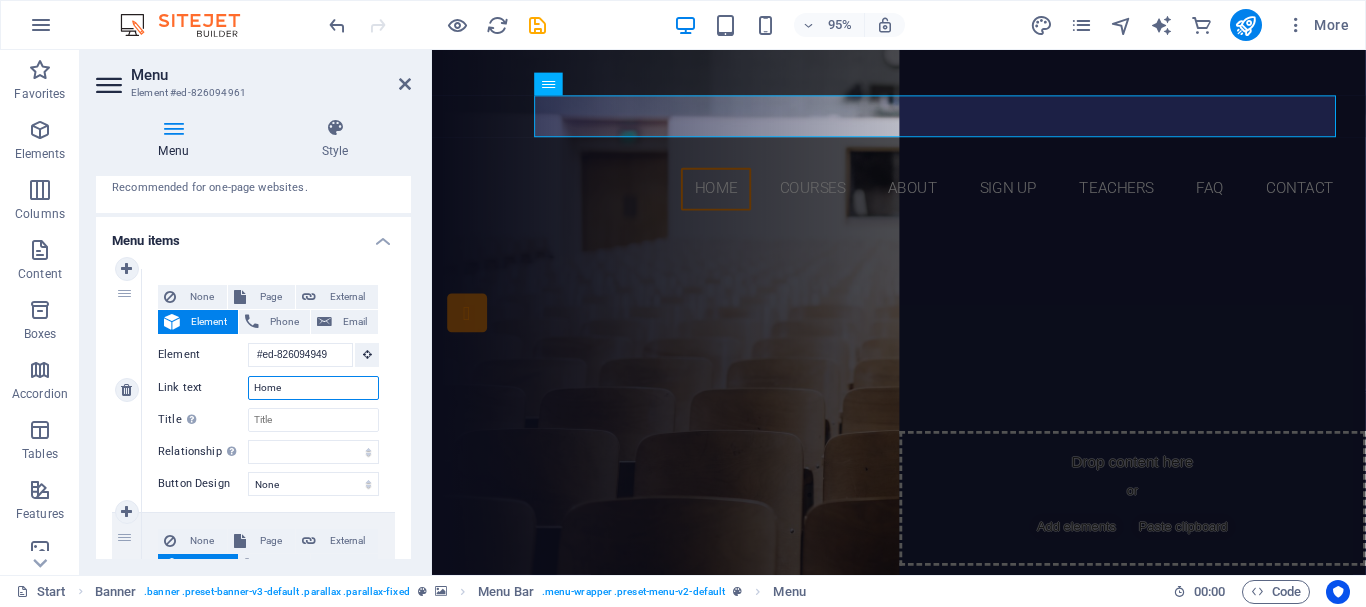 click on "Home" at bounding box center [313, 388] 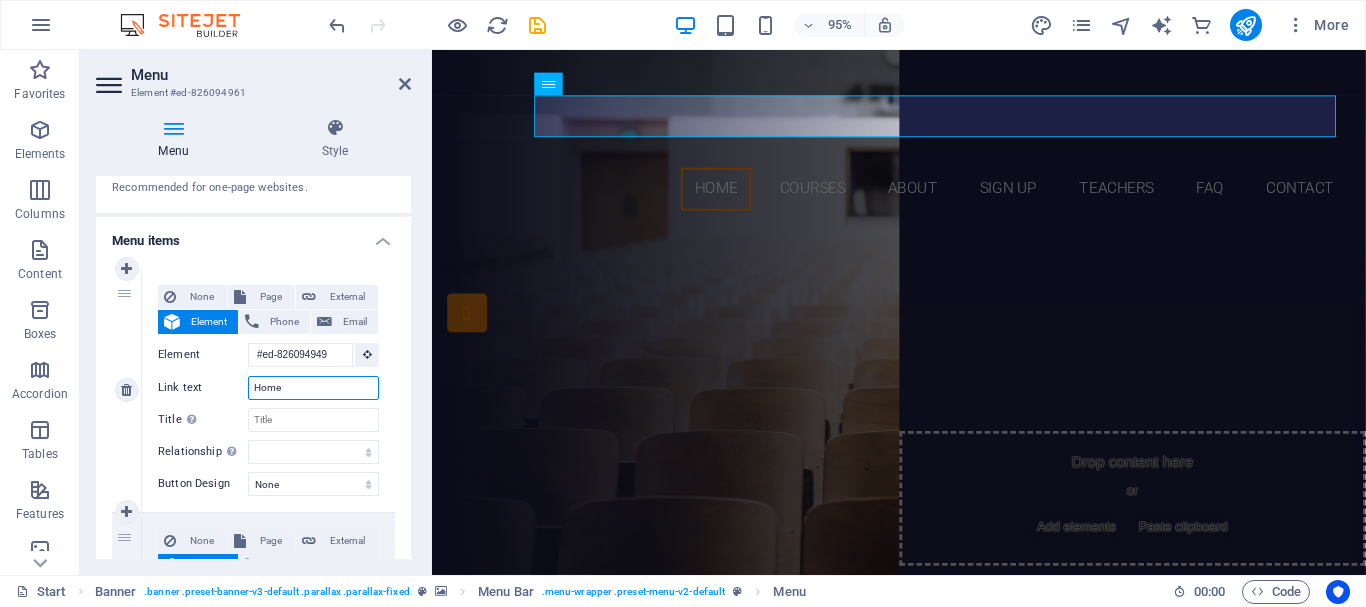 type on "P" 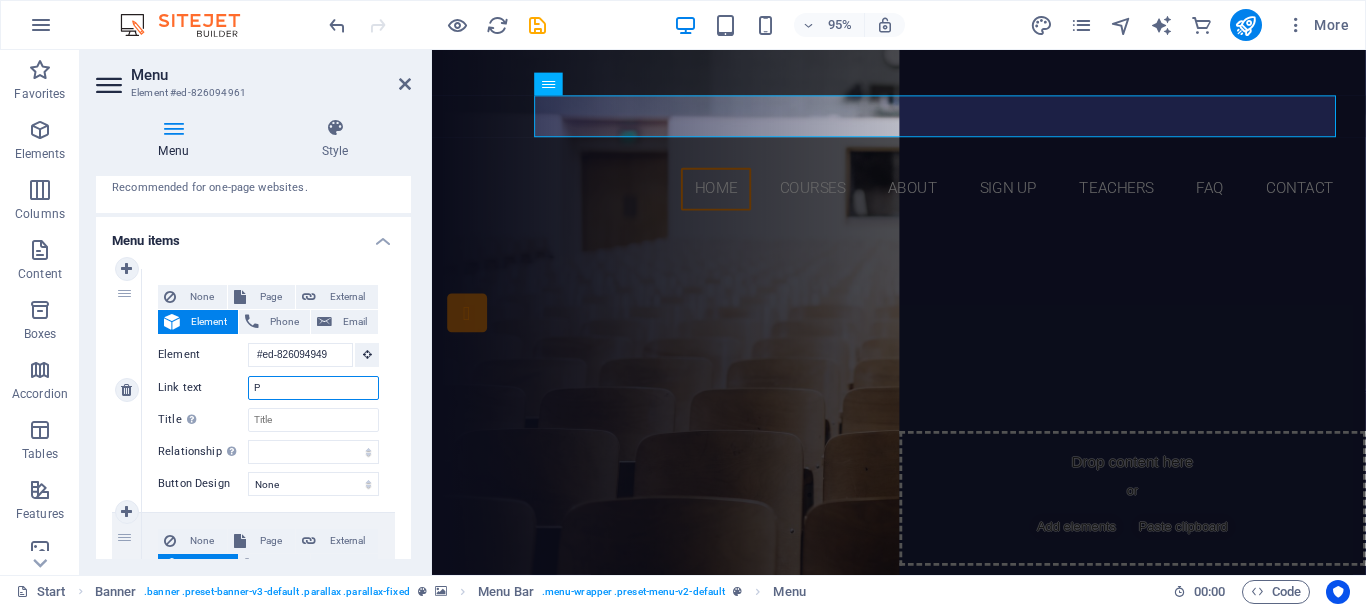 select 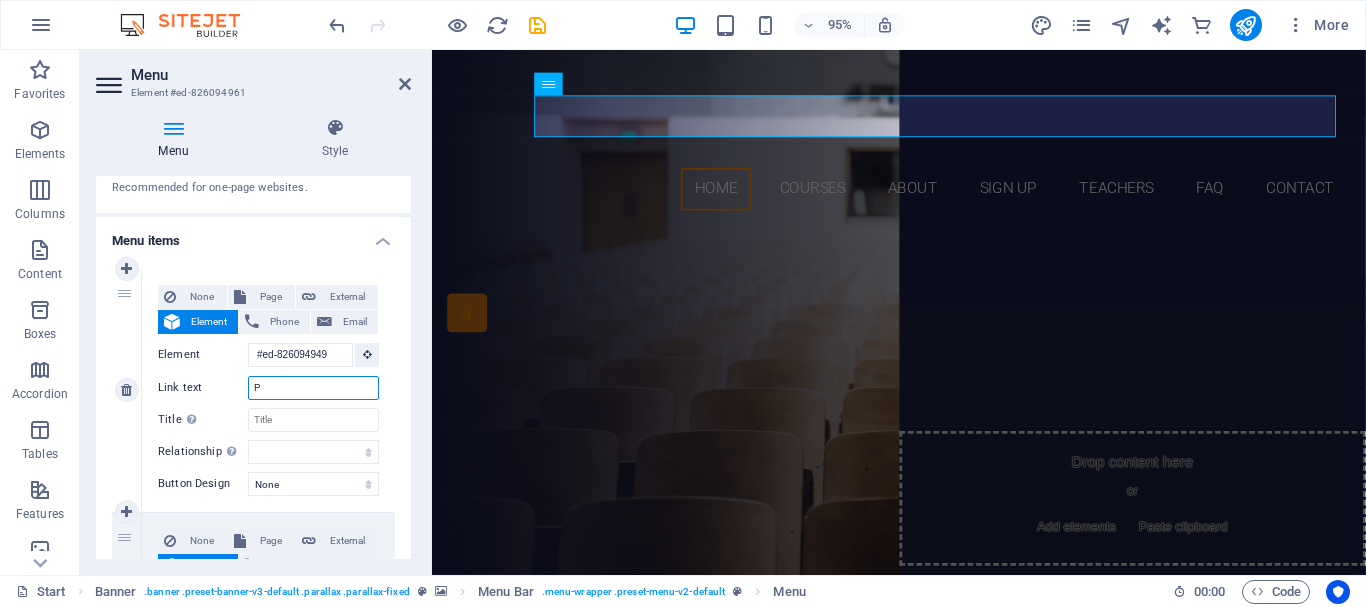 select 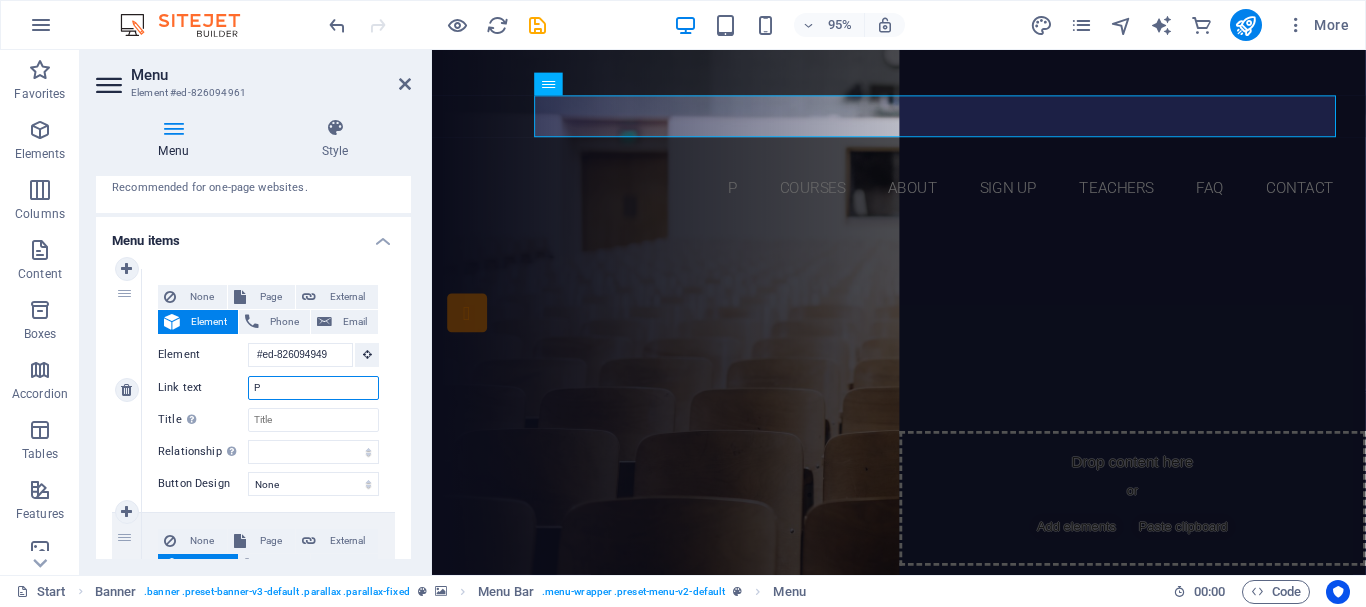 type on "Pr" 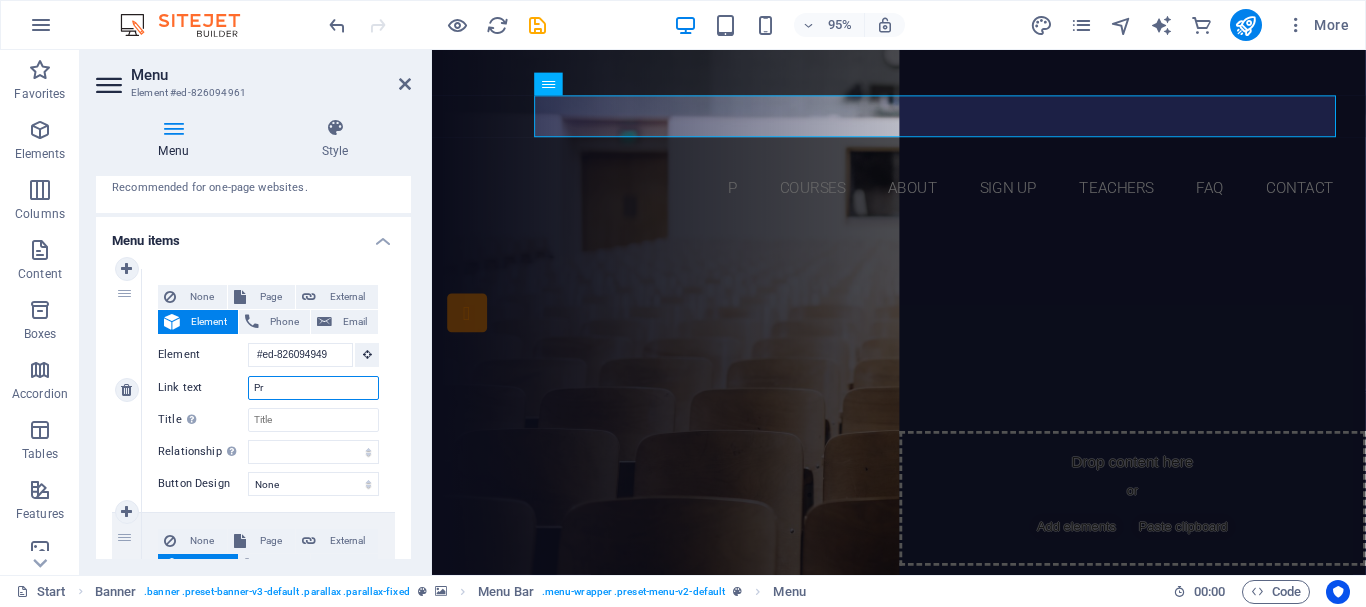 select 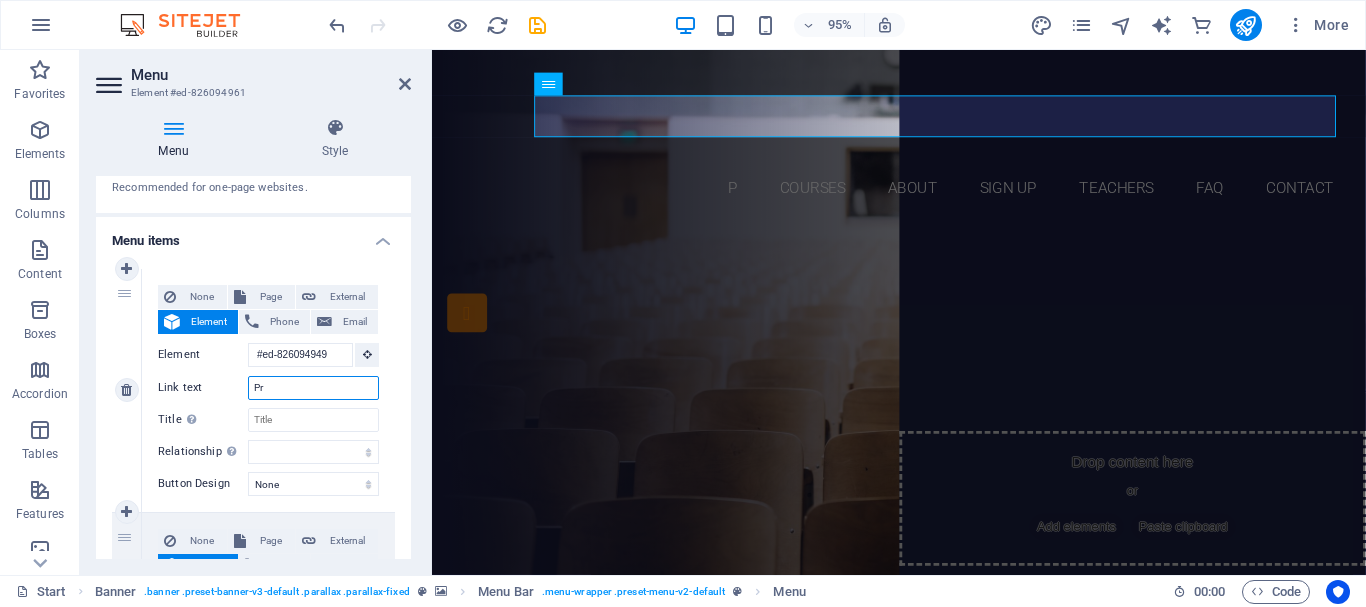 select 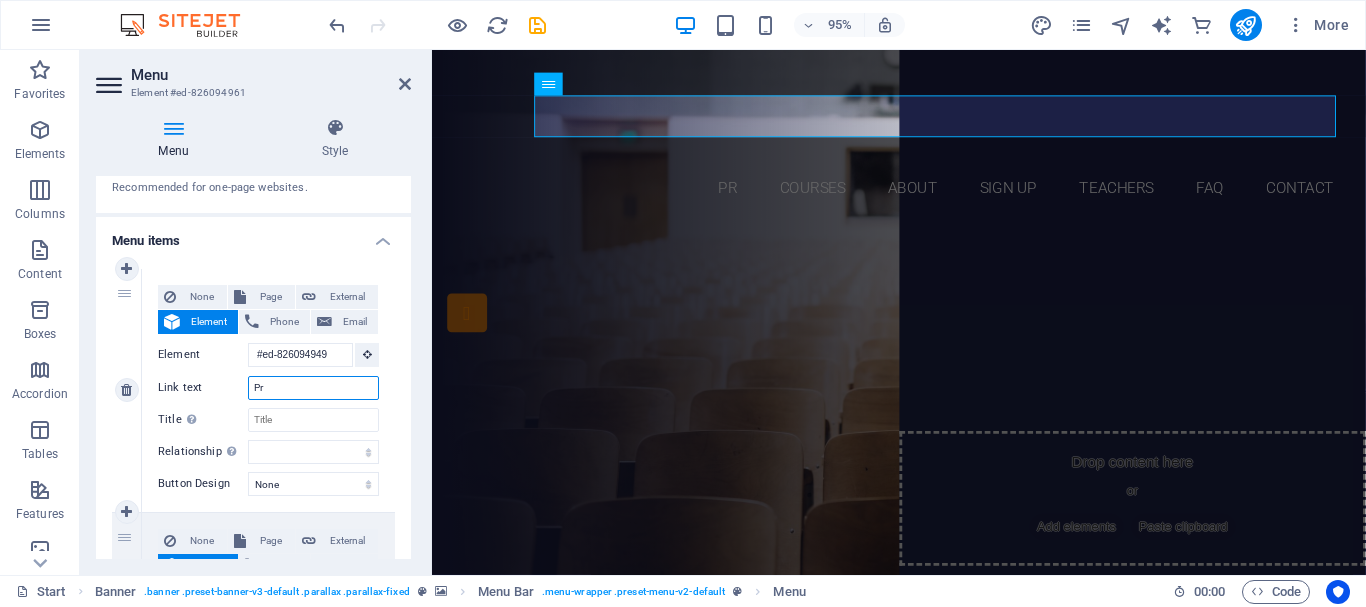 type on "Pri" 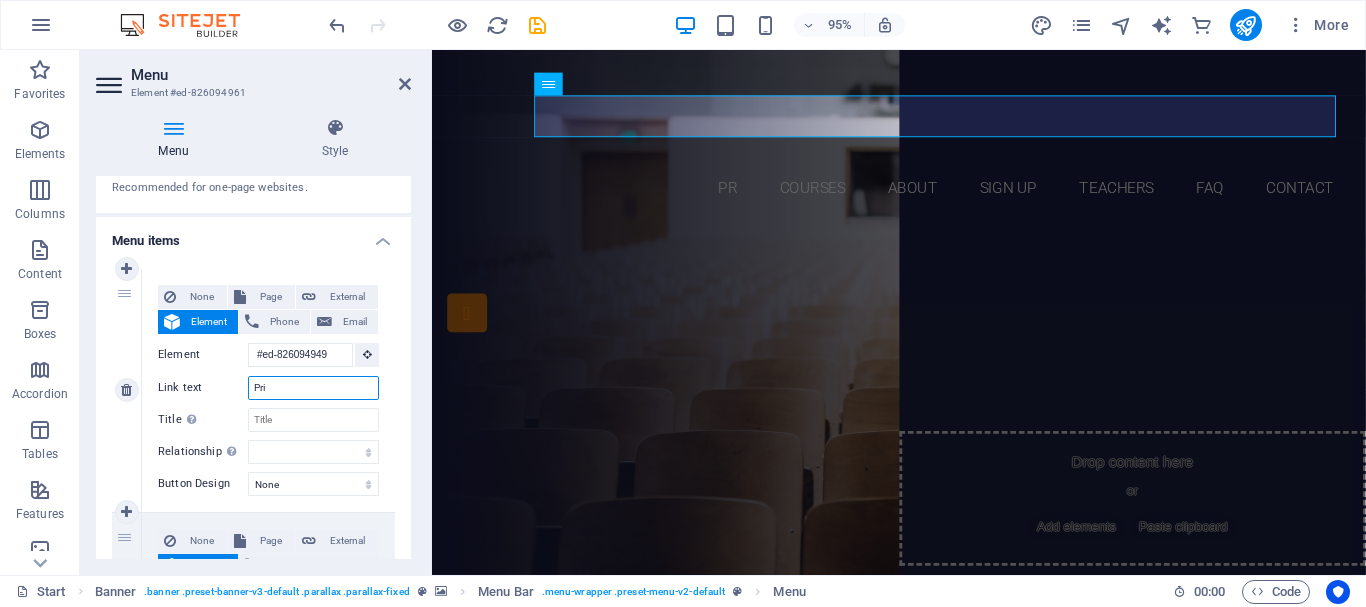select 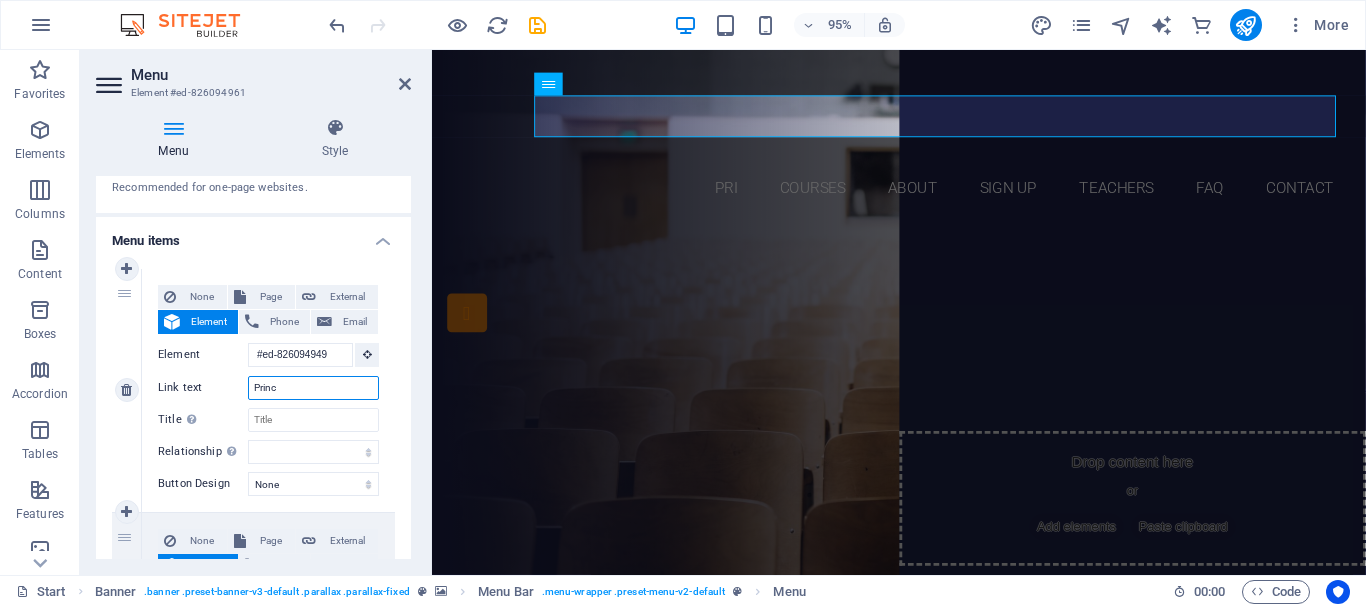 type on "Princu" 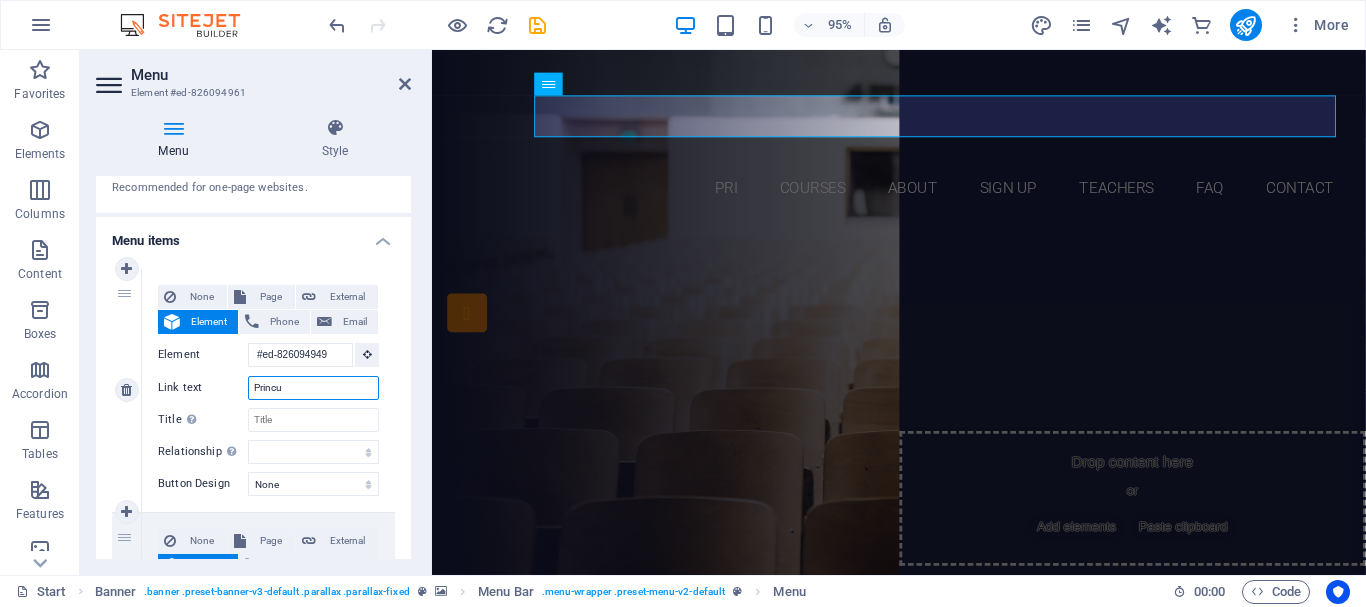 select 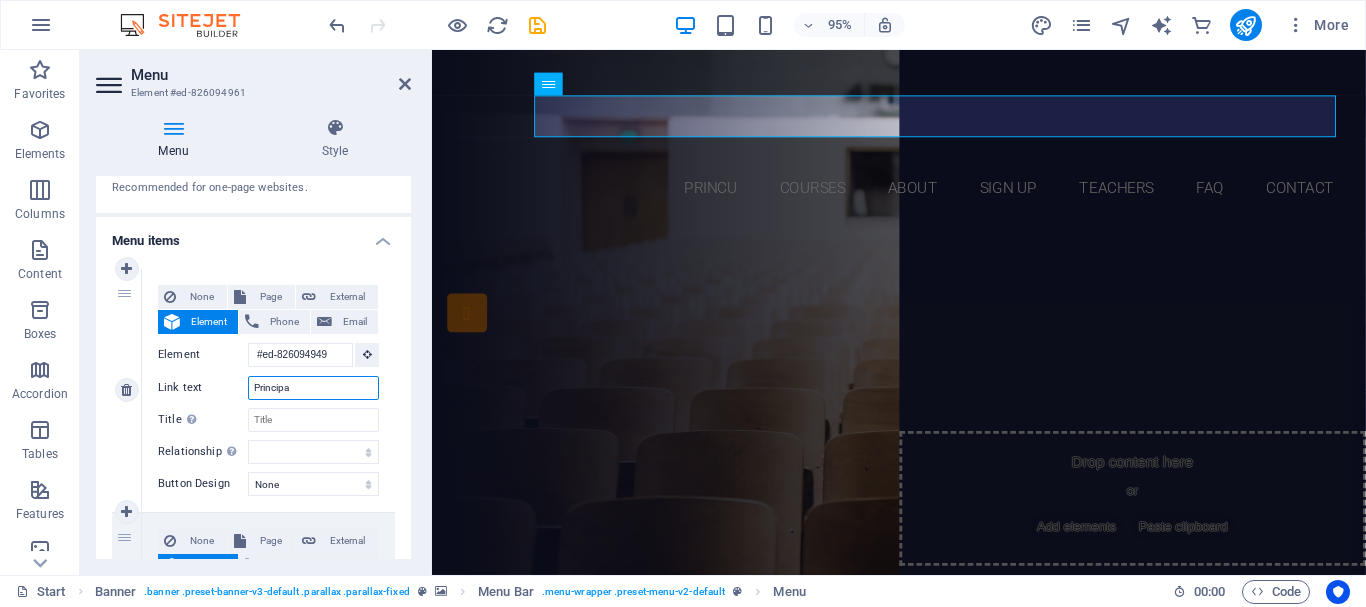type on "Principal" 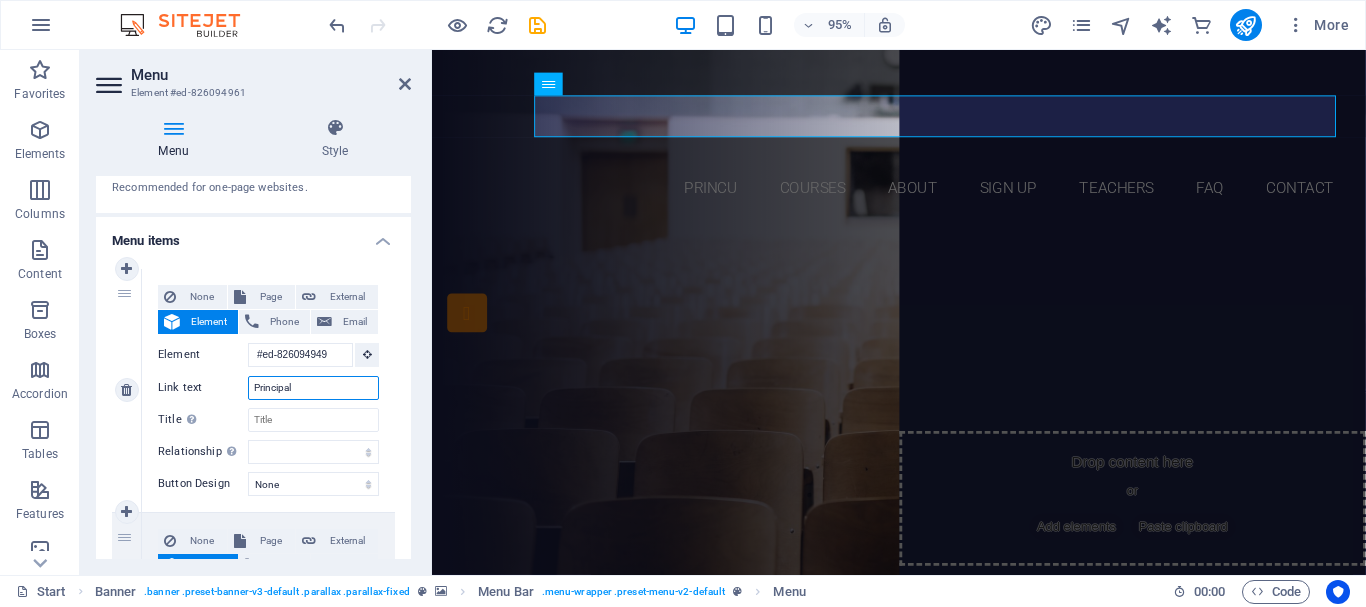 select 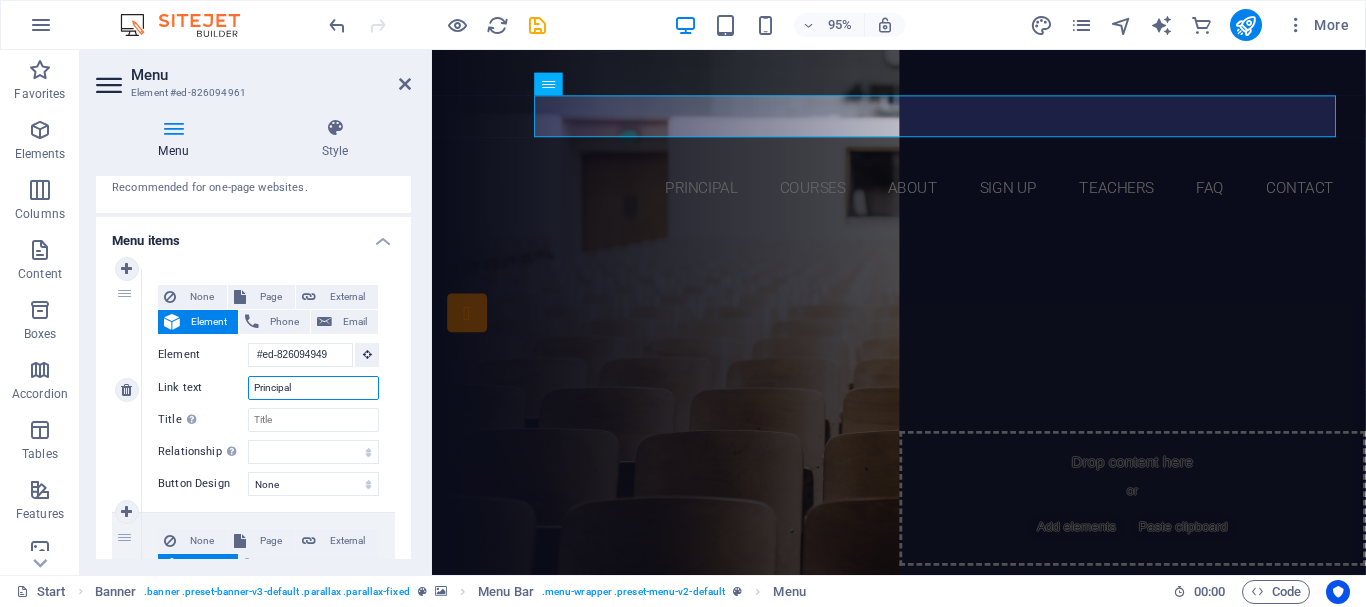 type on "Principal" 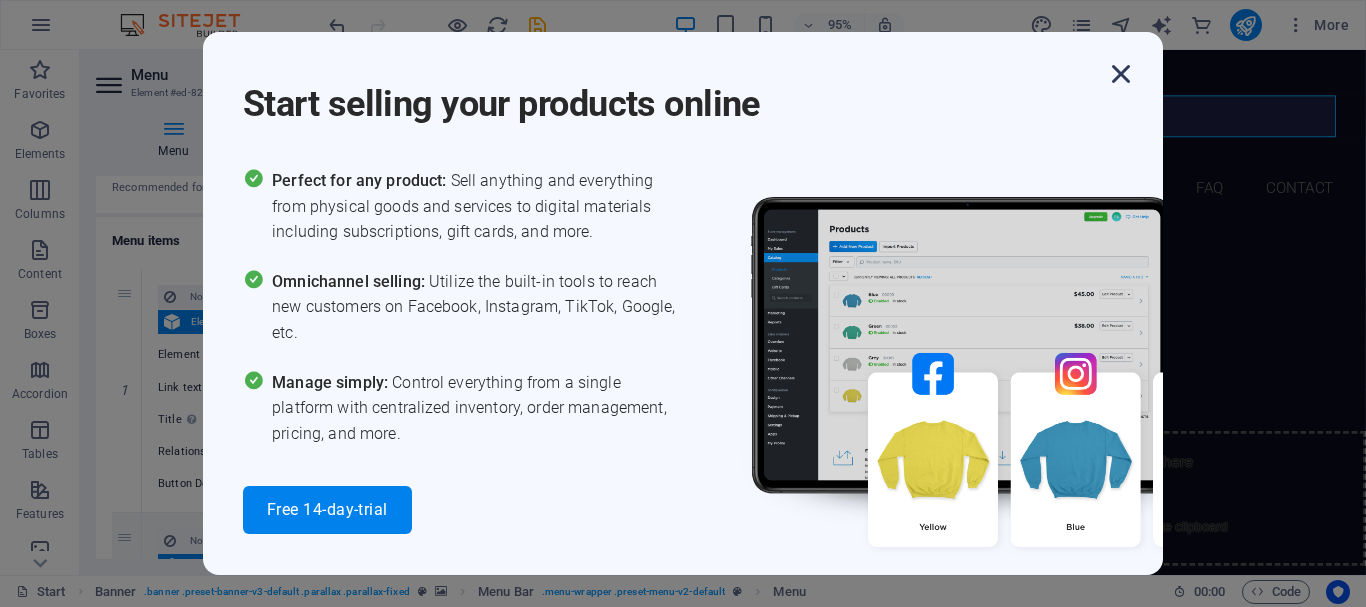 click at bounding box center (1121, 74) 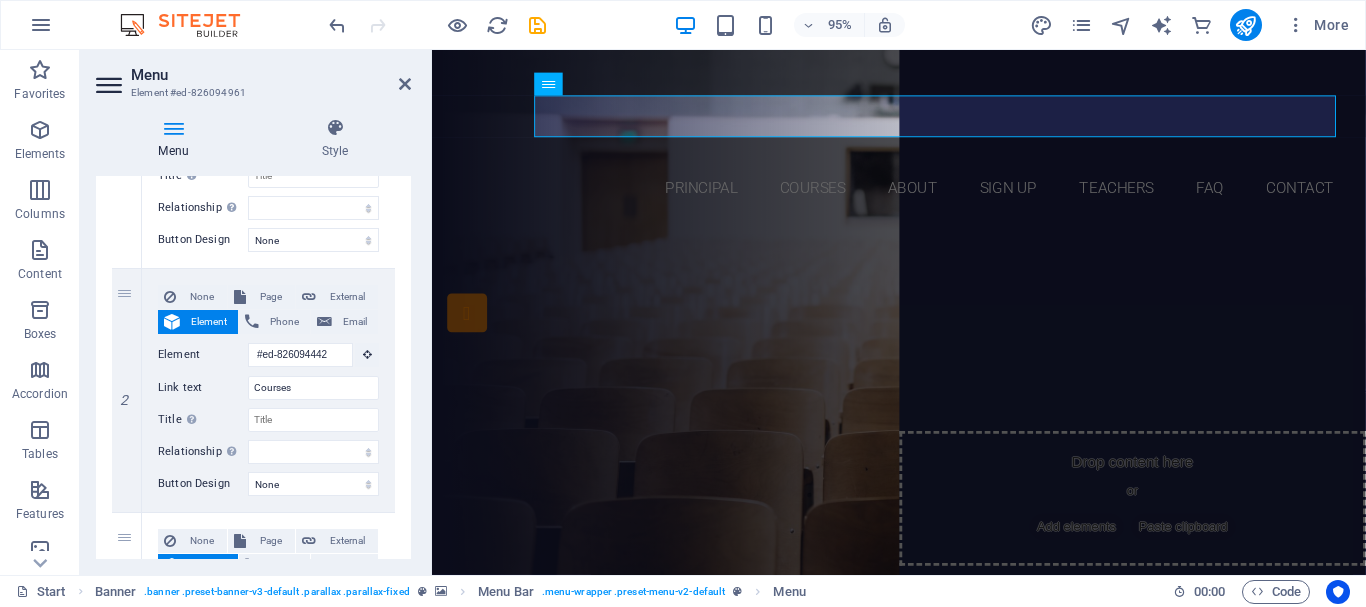 scroll, scrollTop: 377, scrollLeft: 0, axis: vertical 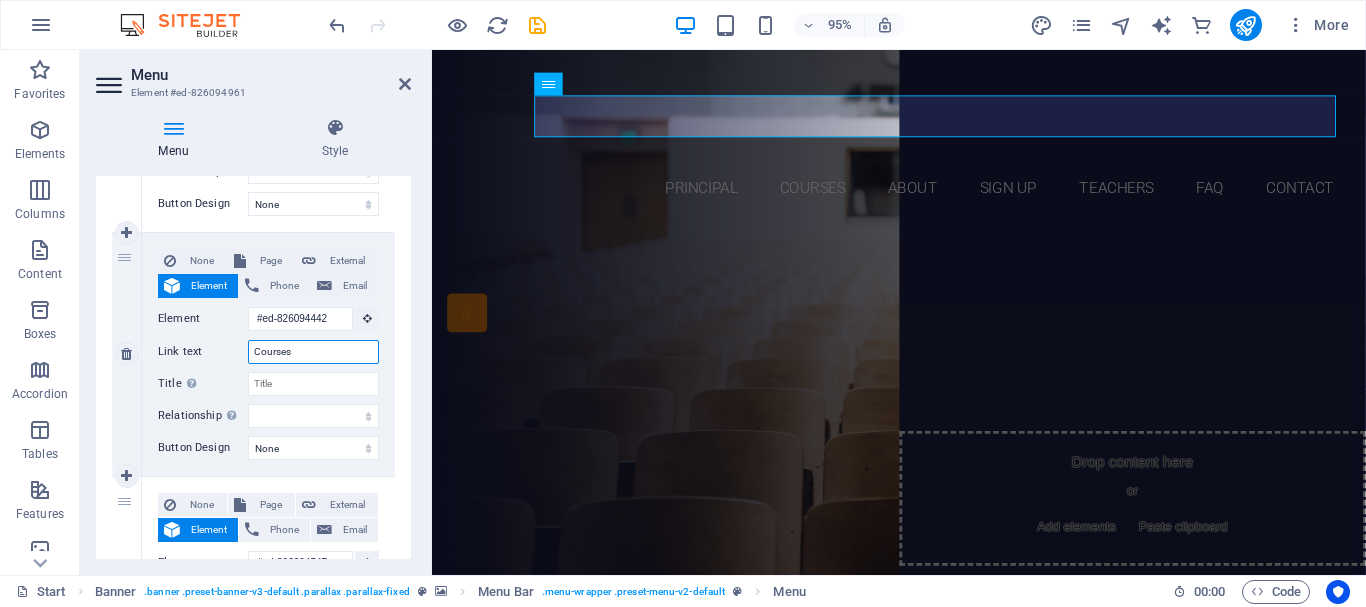 click on "Courses" at bounding box center [313, 352] 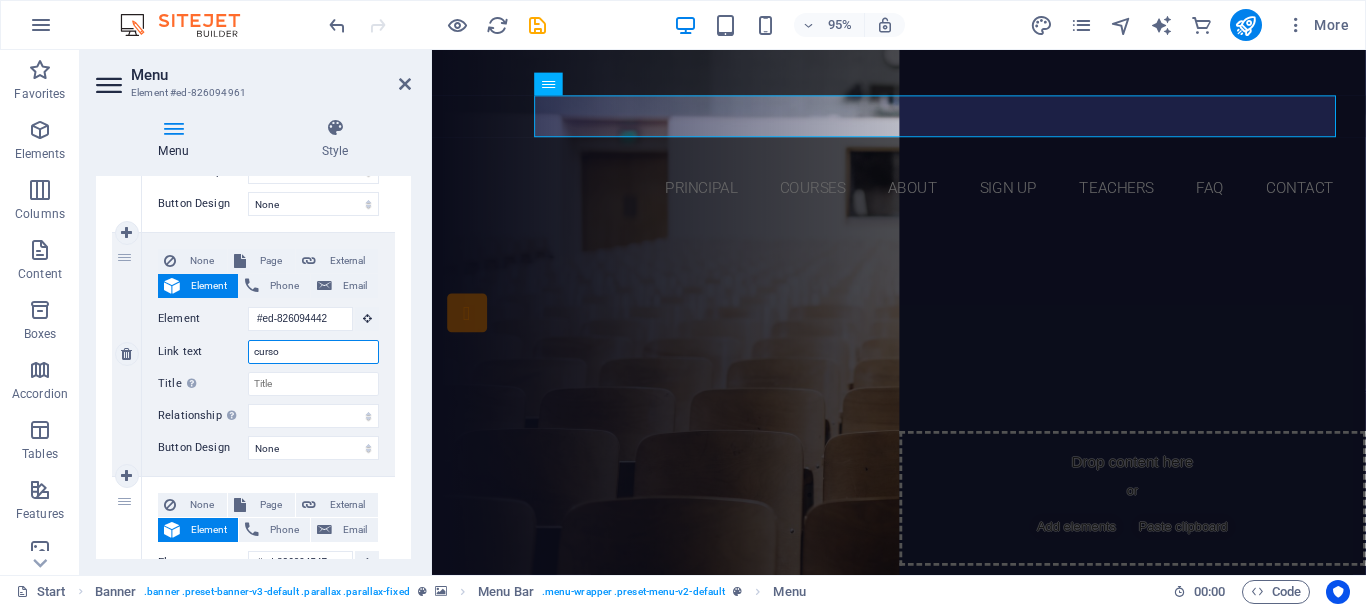 type on "cursos" 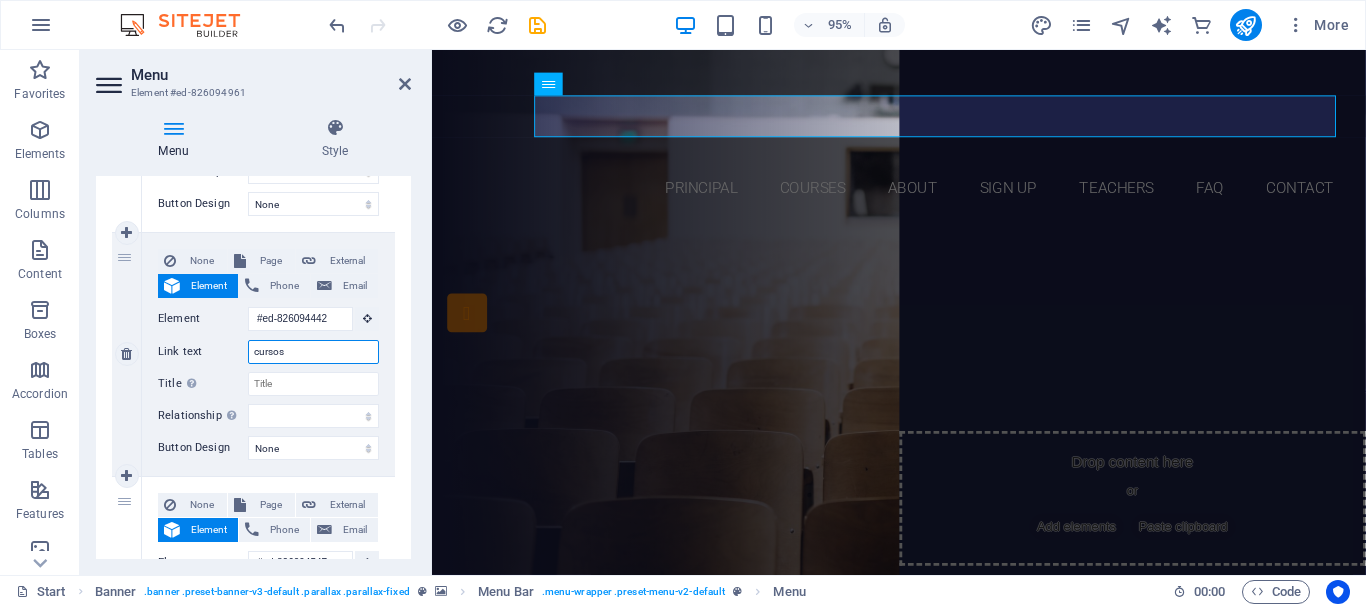 select 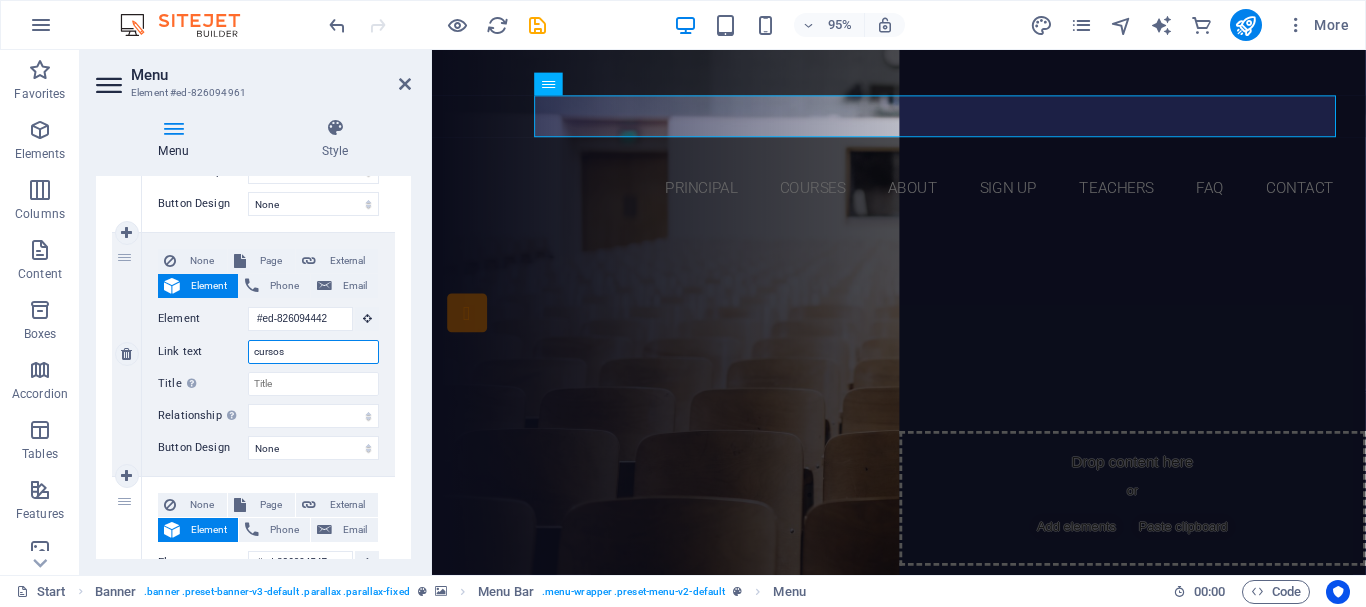 select 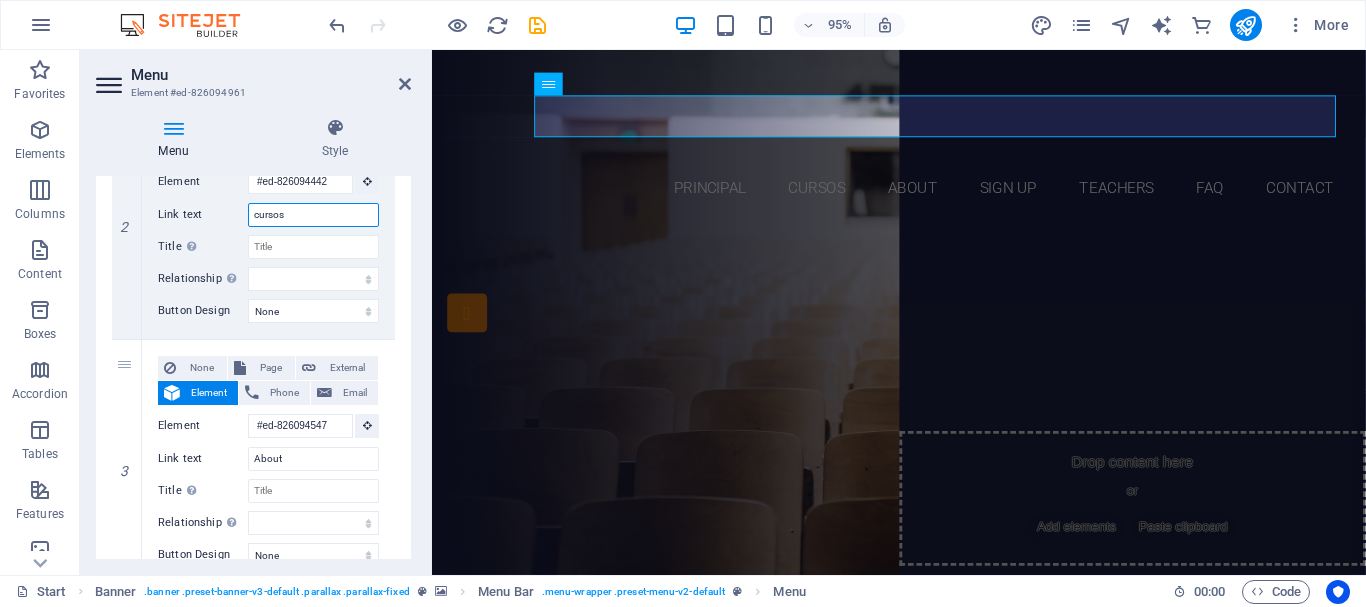 scroll, scrollTop: 540, scrollLeft: 0, axis: vertical 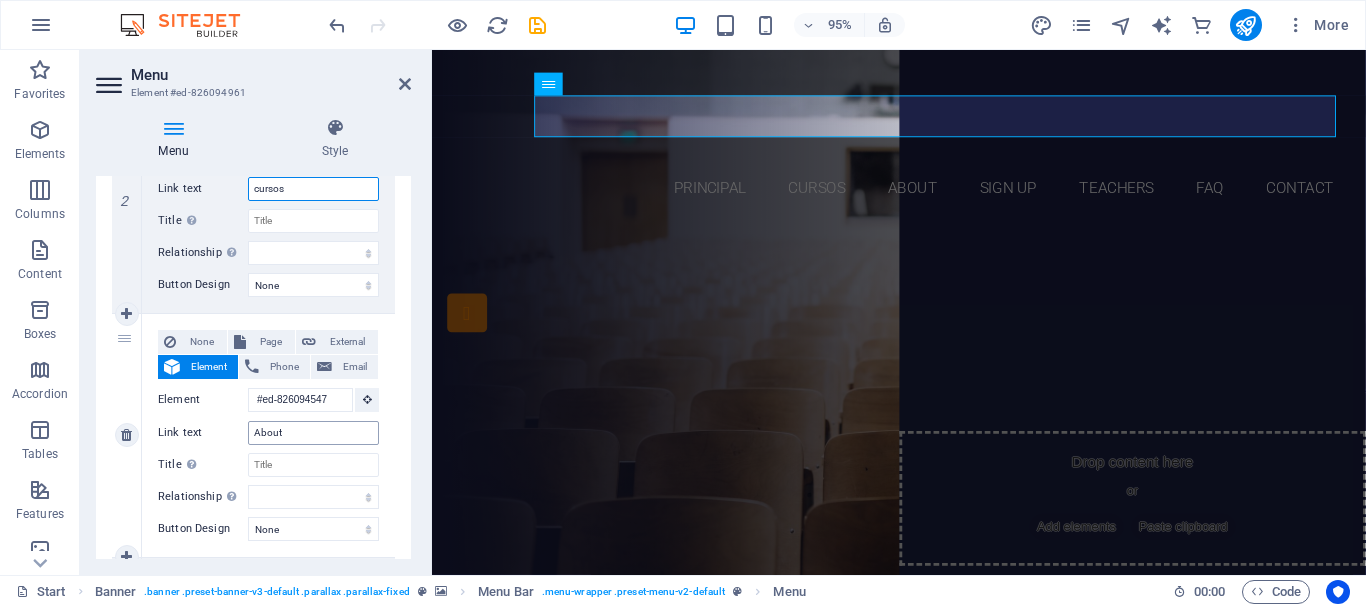 type on "cursos" 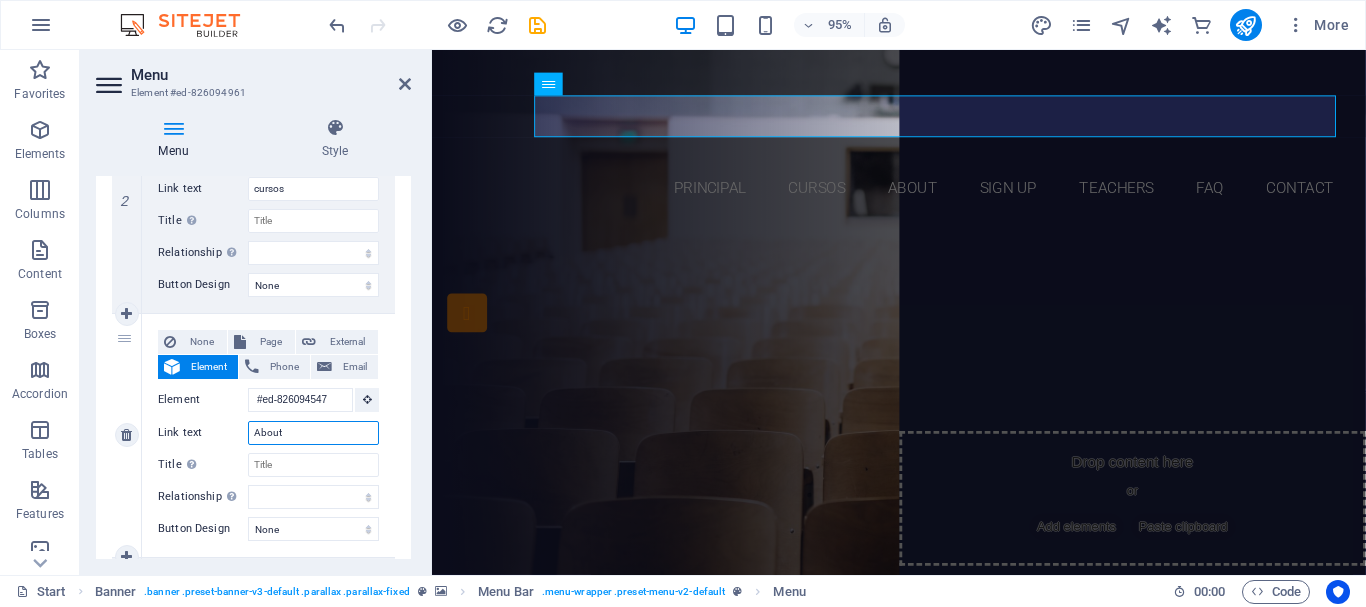 click on "About" at bounding box center (313, 433) 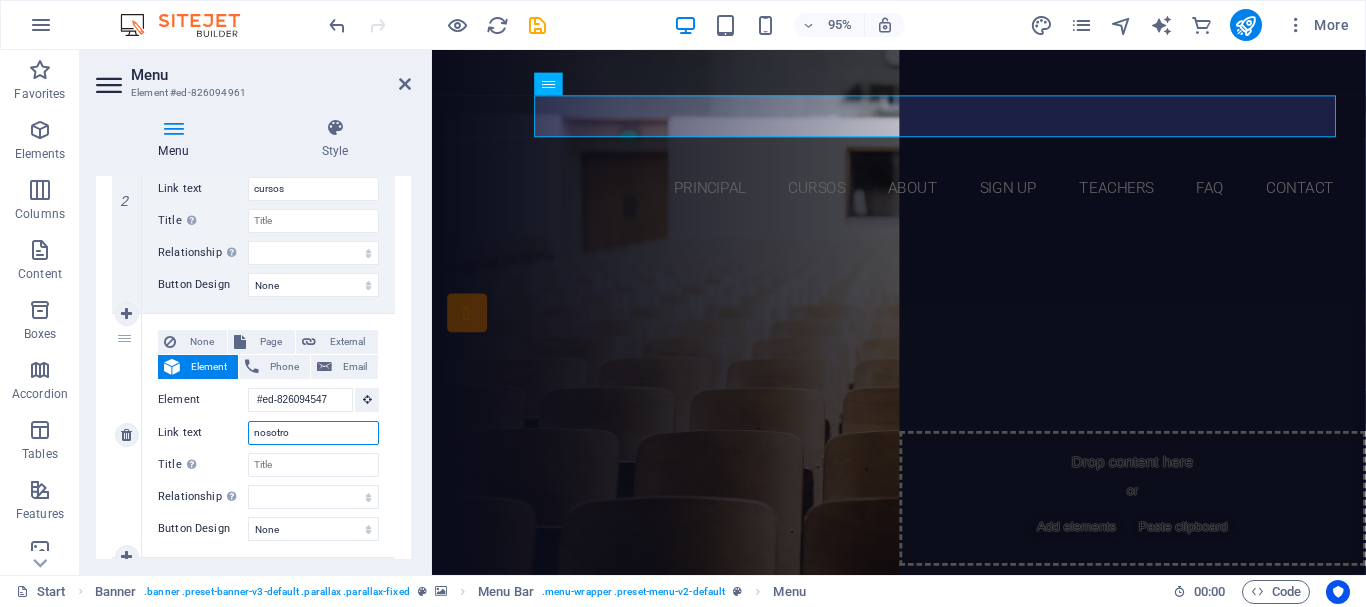 type on "nosotros" 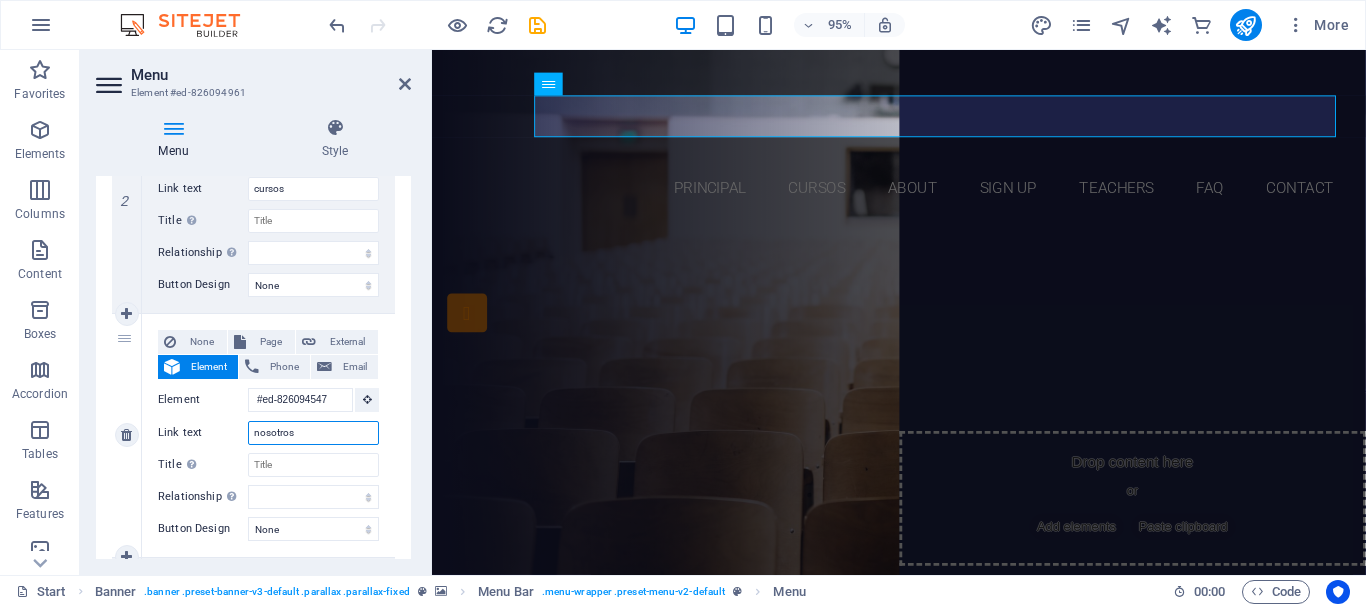 select 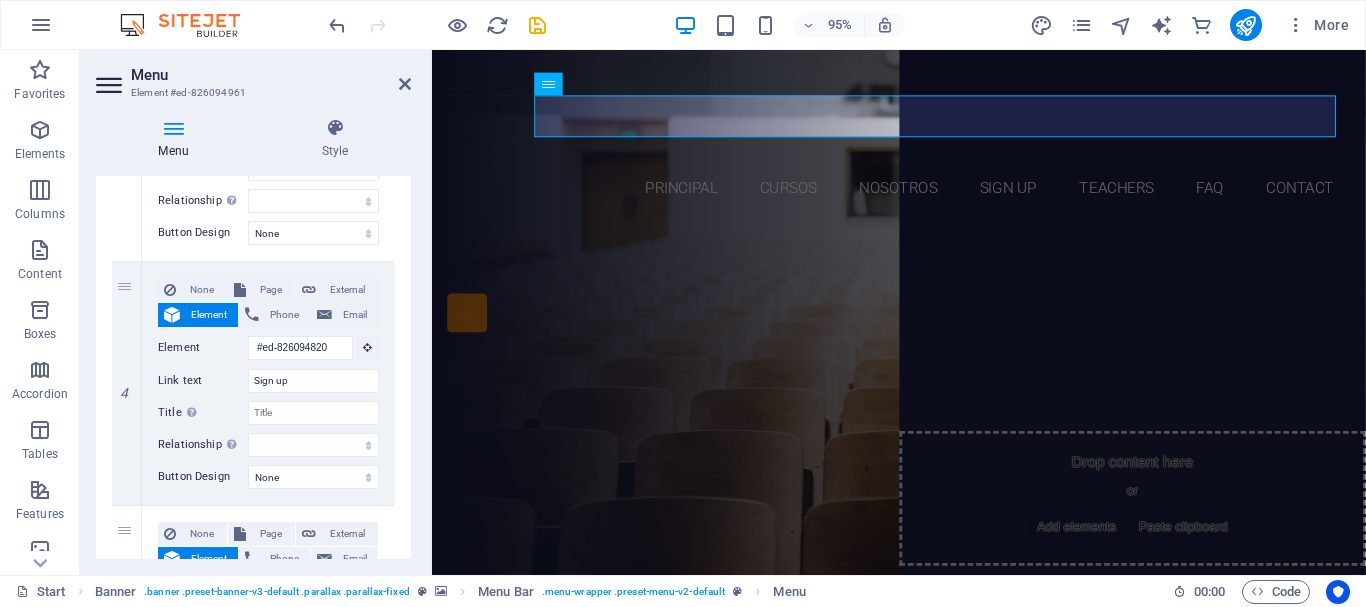 scroll, scrollTop: 846, scrollLeft: 0, axis: vertical 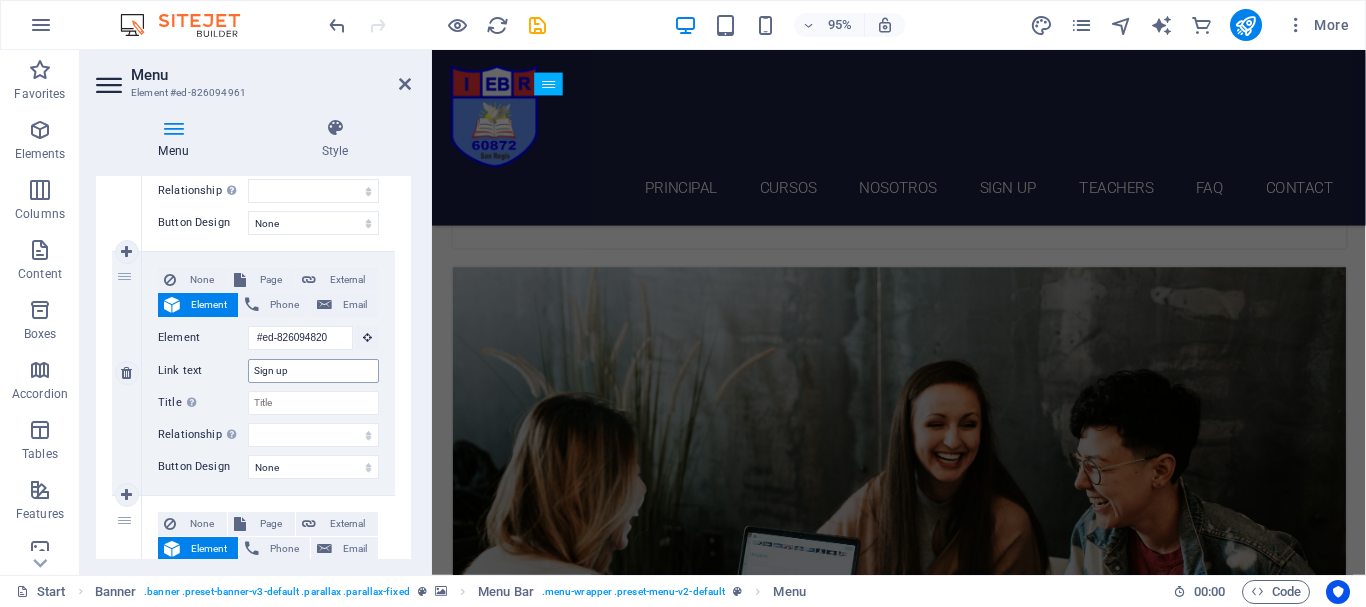 type on "nosotros" 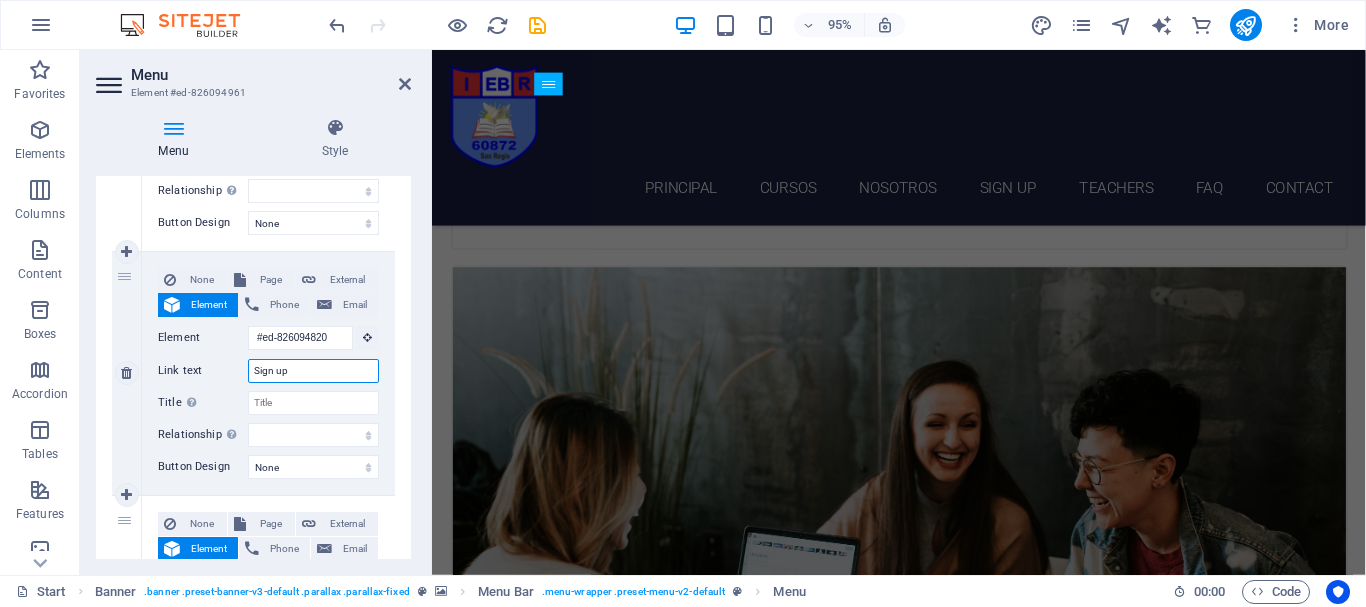 click on "Sign up" at bounding box center [313, 371] 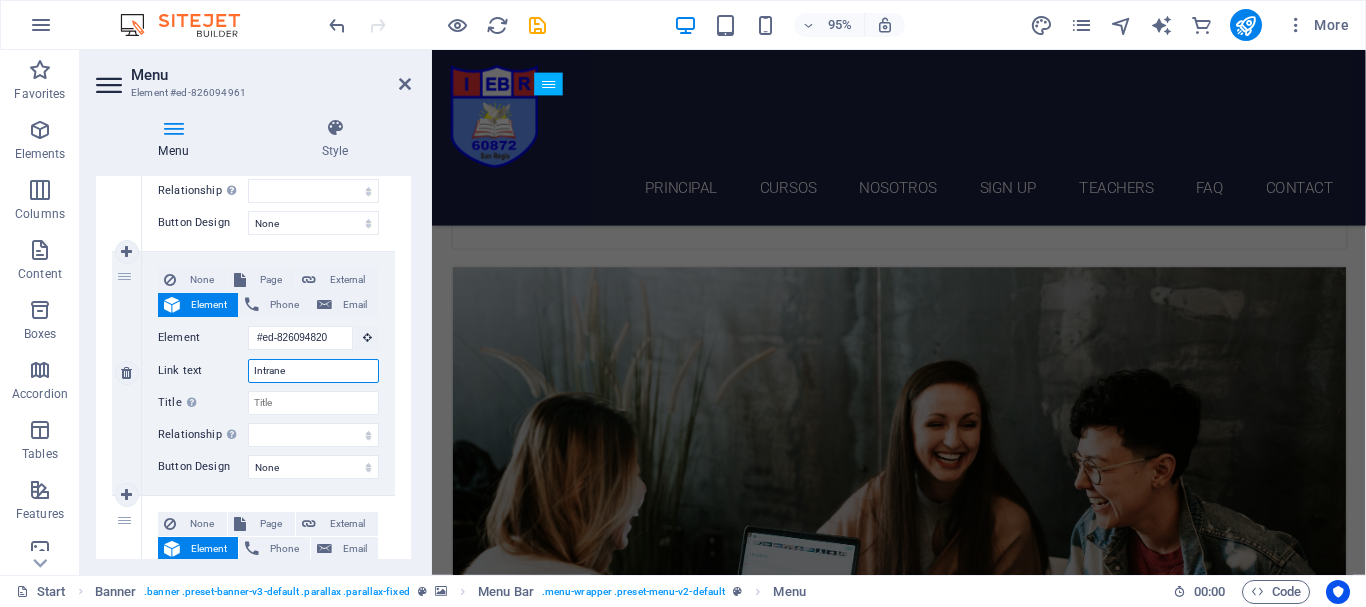 type on "Intranet" 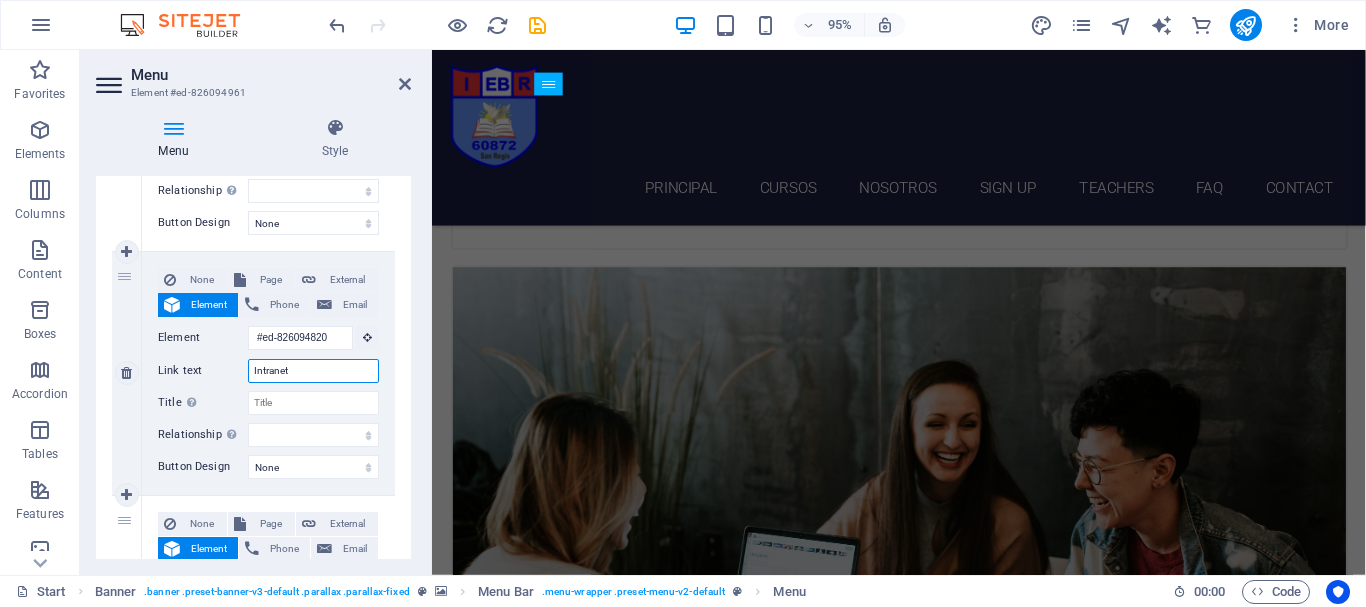 select 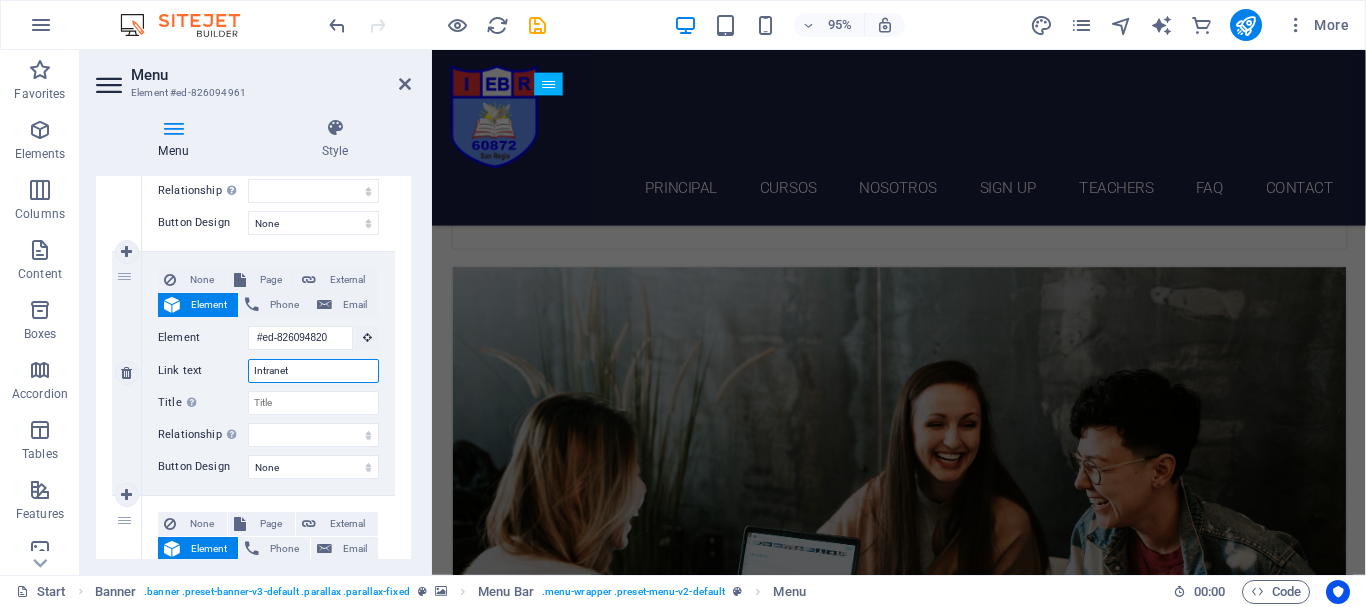 select 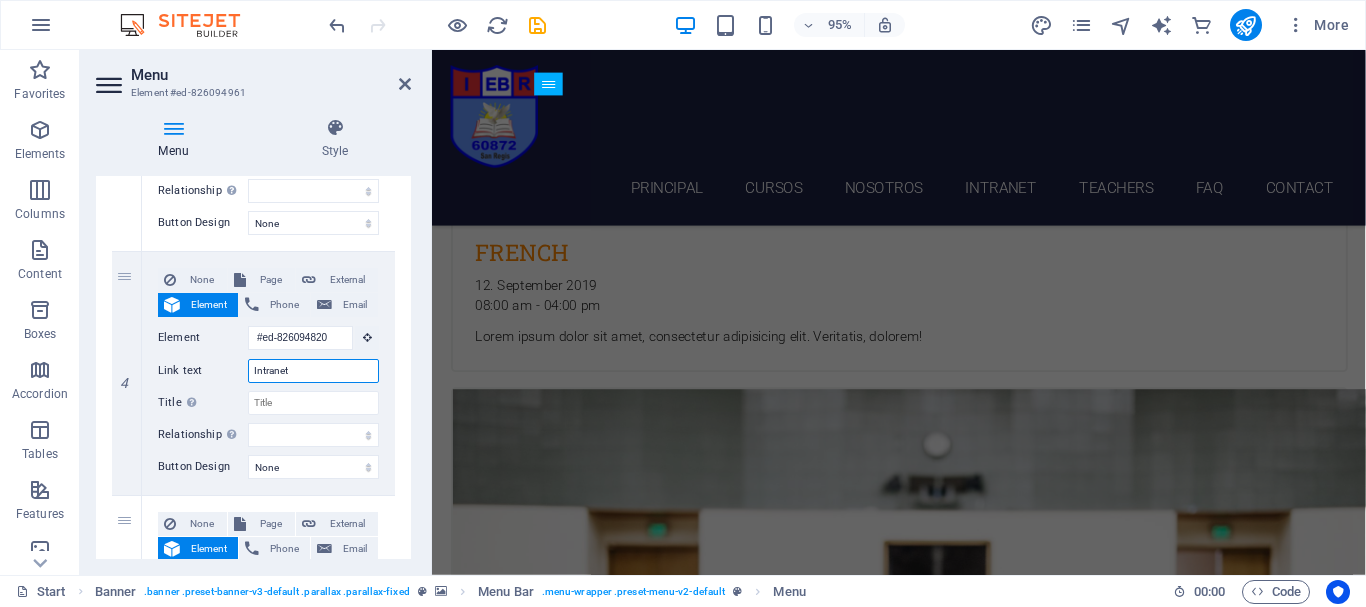 scroll, scrollTop: 4651, scrollLeft: 0, axis: vertical 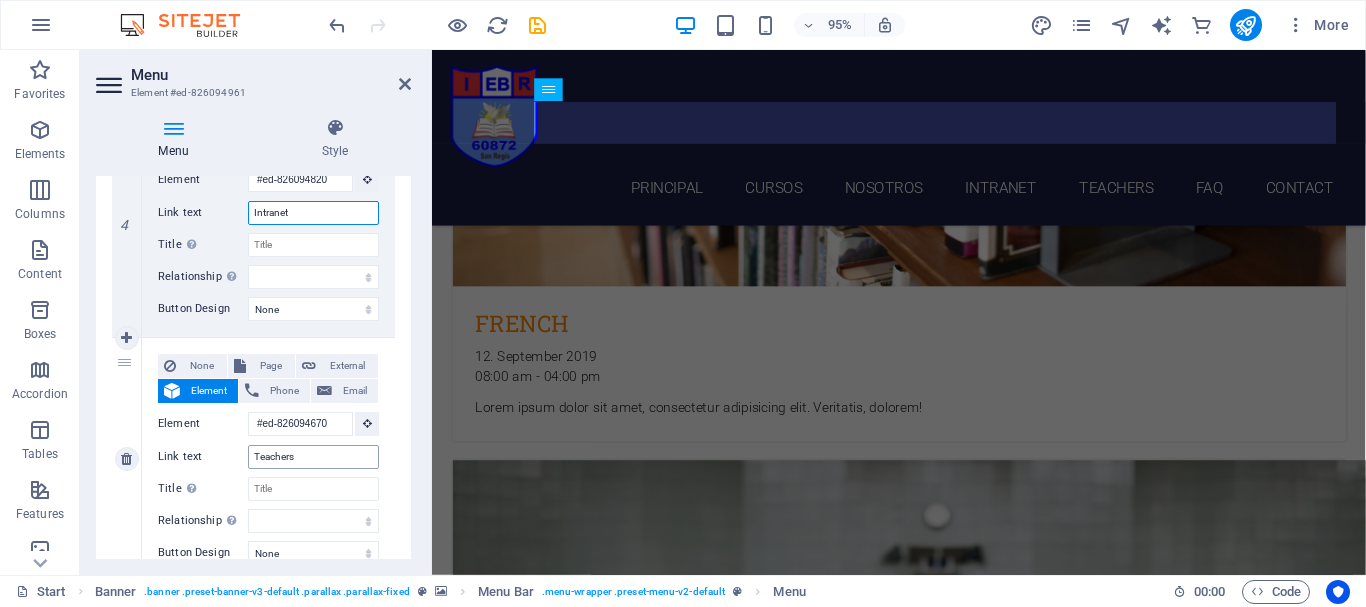 type on "Intranet" 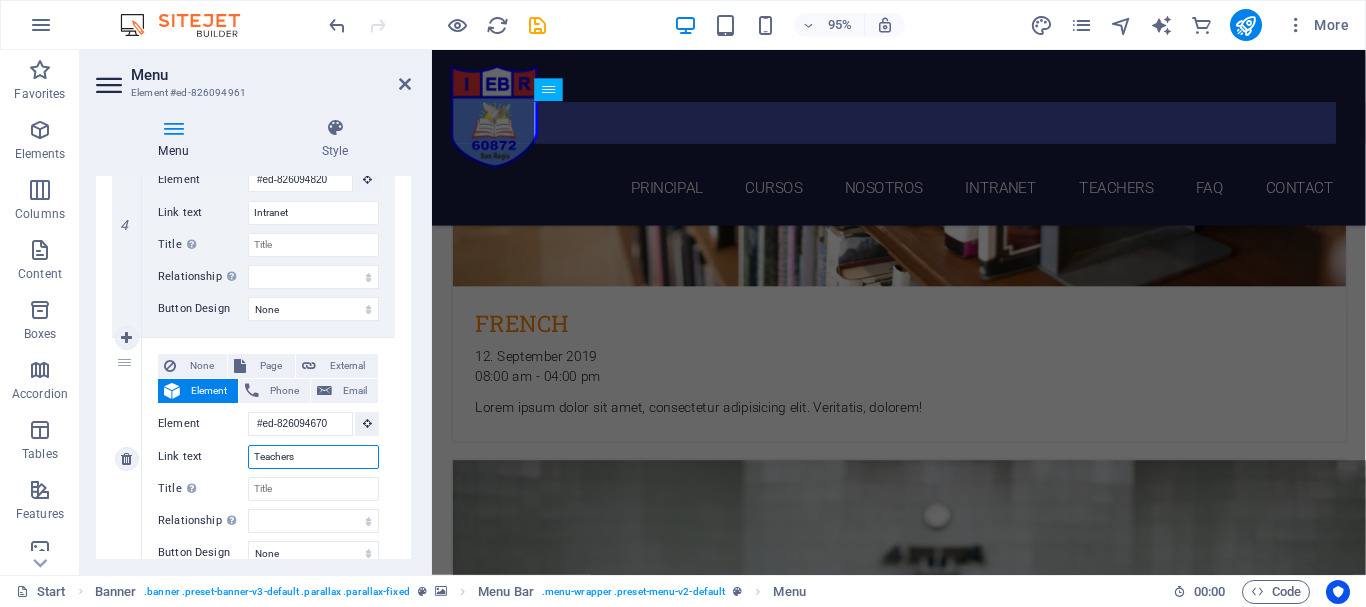 click on "Teachers" at bounding box center [313, 457] 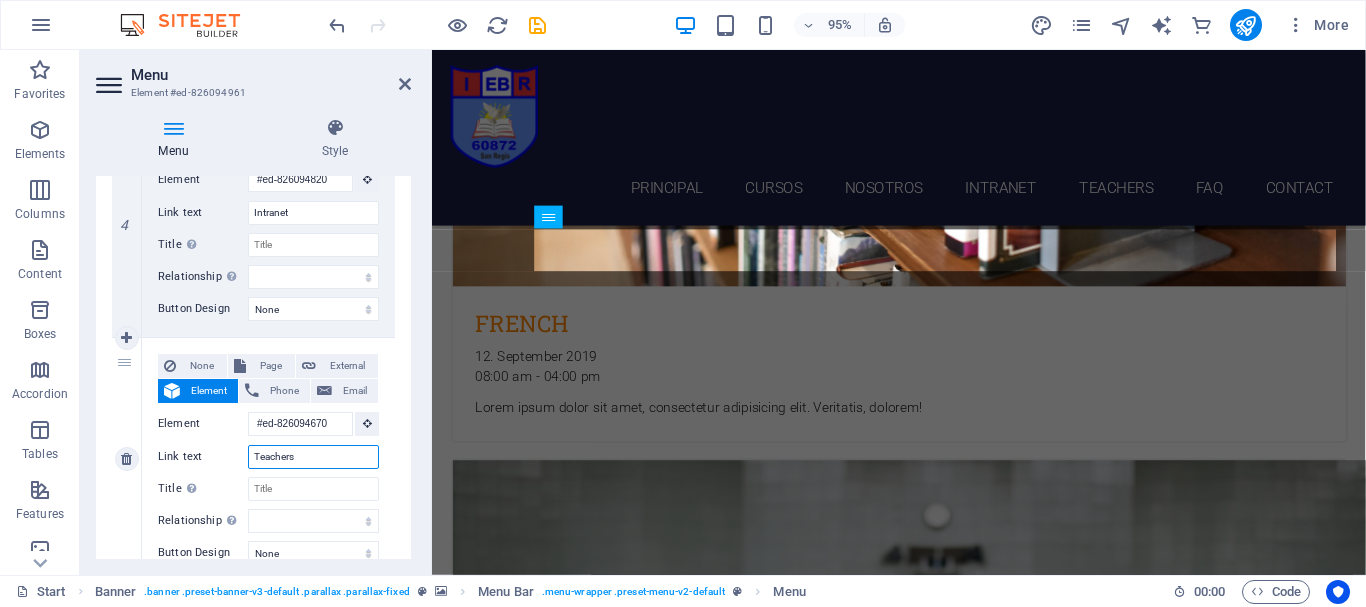 scroll, scrollTop: 4511, scrollLeft: 0, axis: vertical 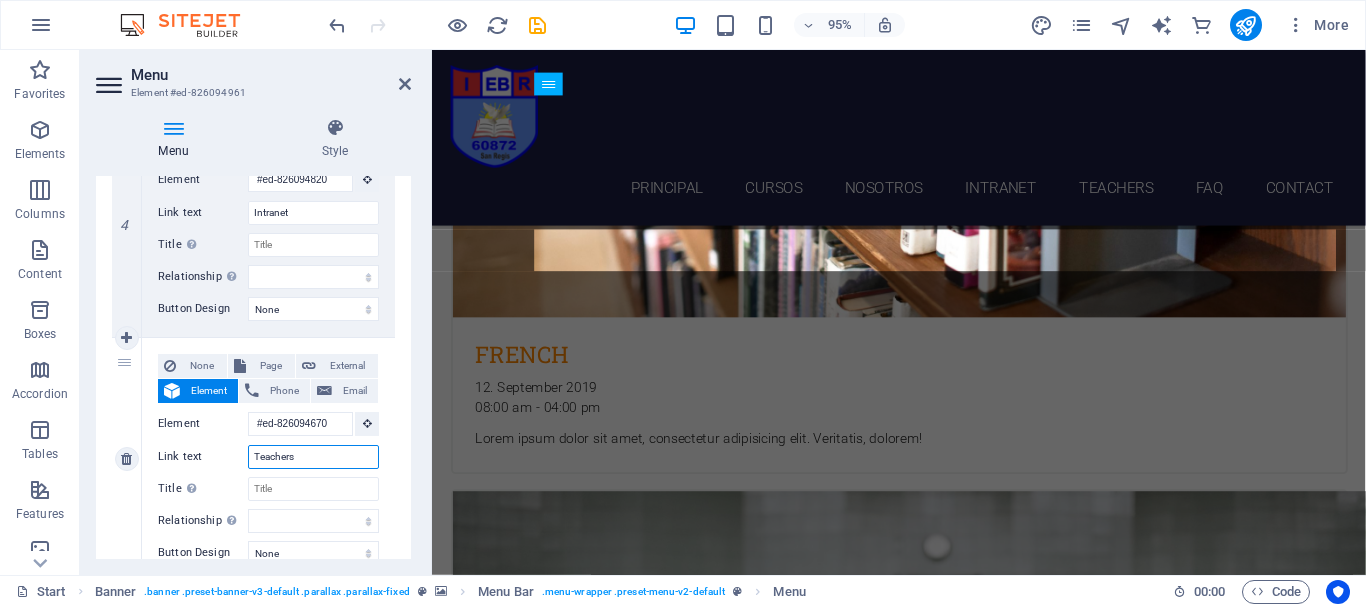 type on "O" 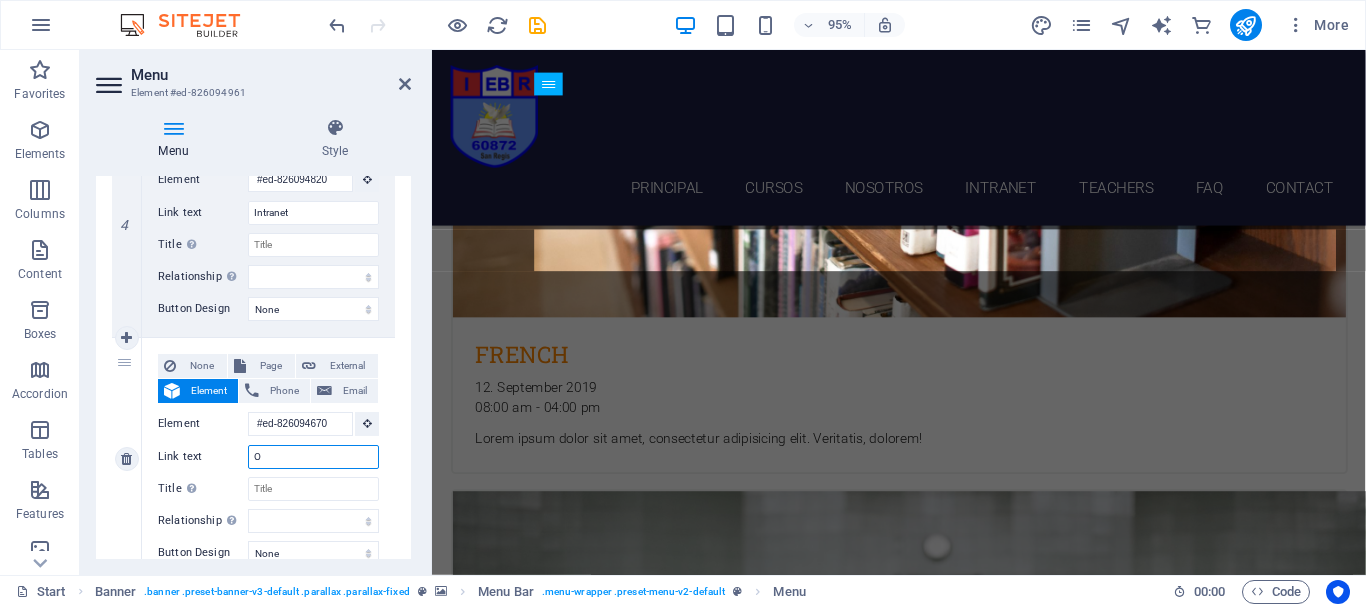 select 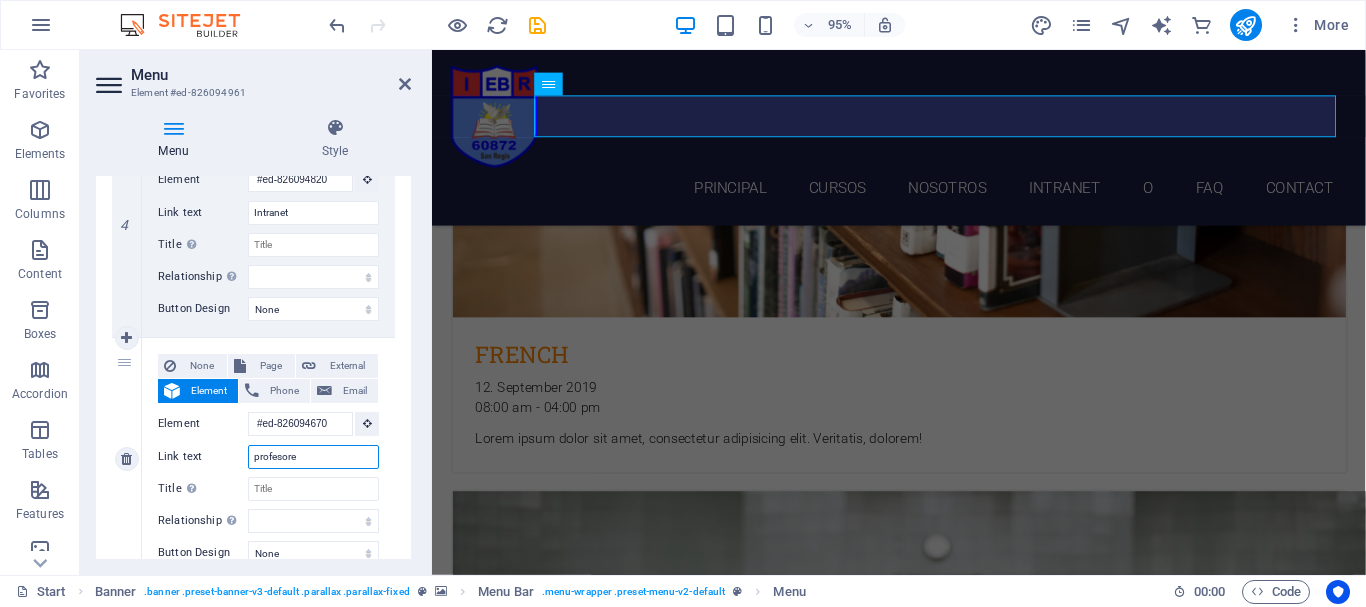 type on "profesores" 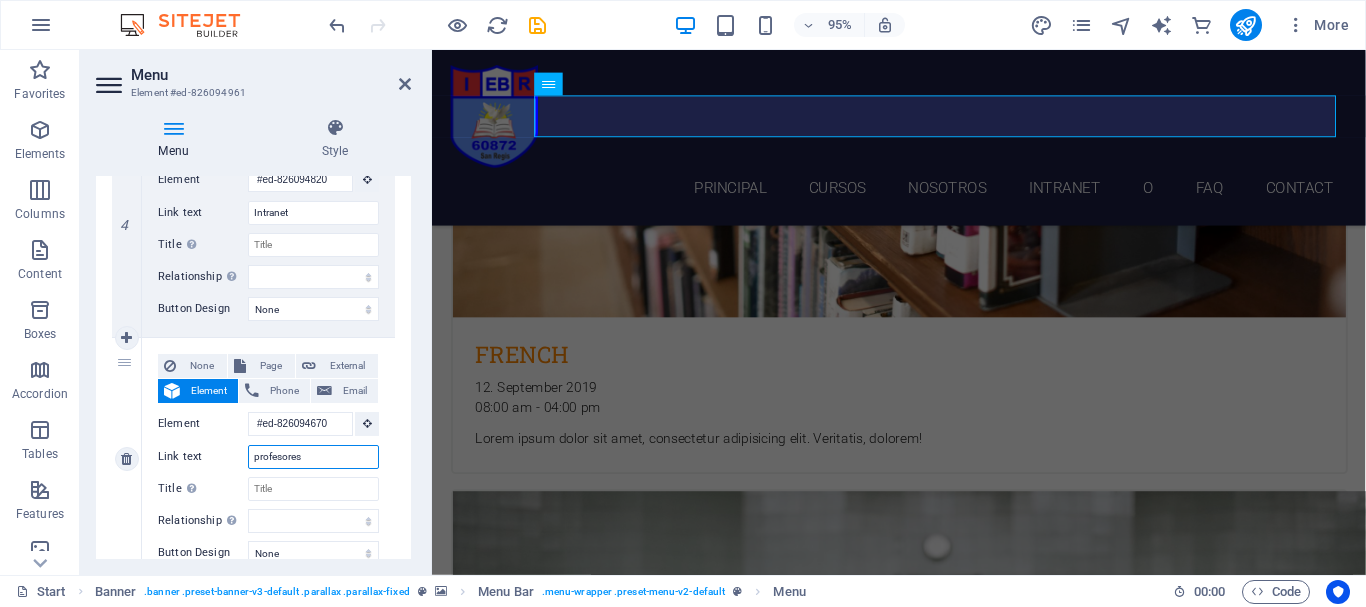 select 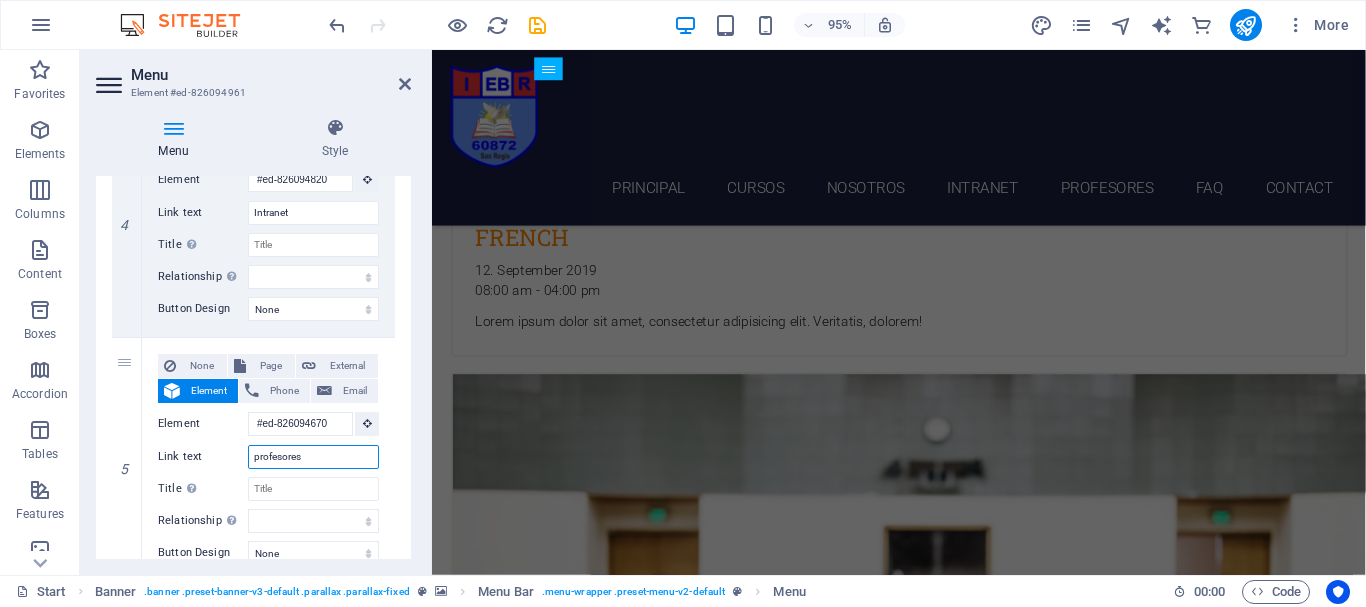 scroll, scrollTop: 4682, scrollLeft: 0, axis: vertical 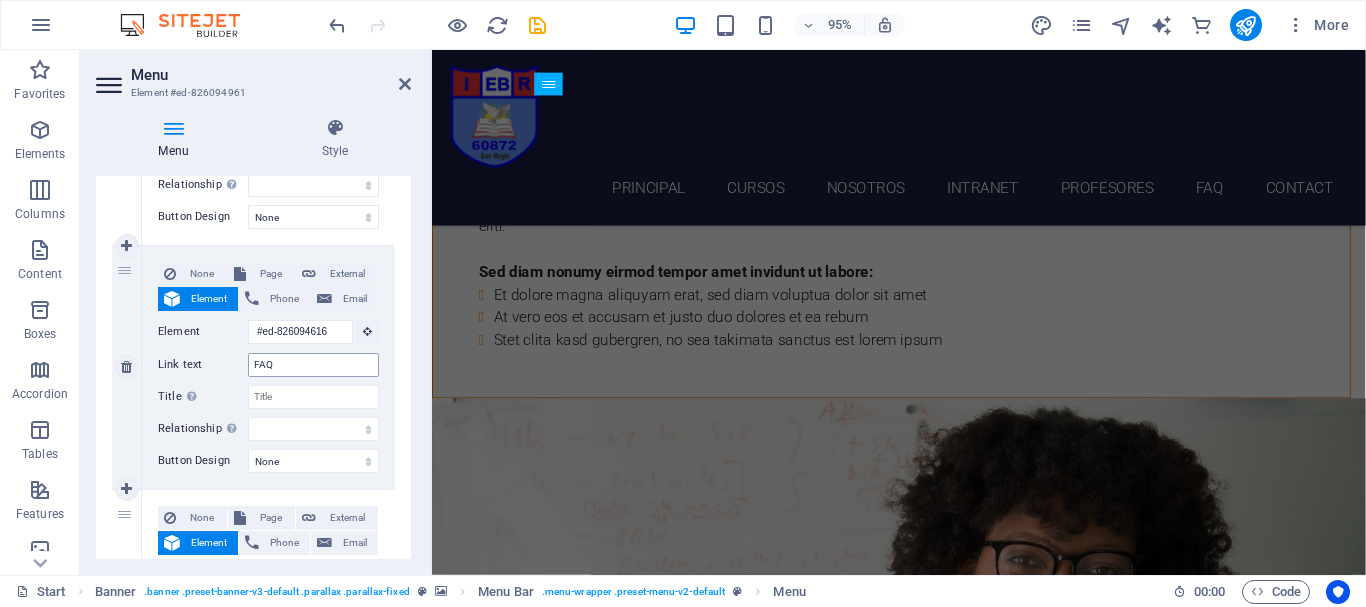 type on "profesores" 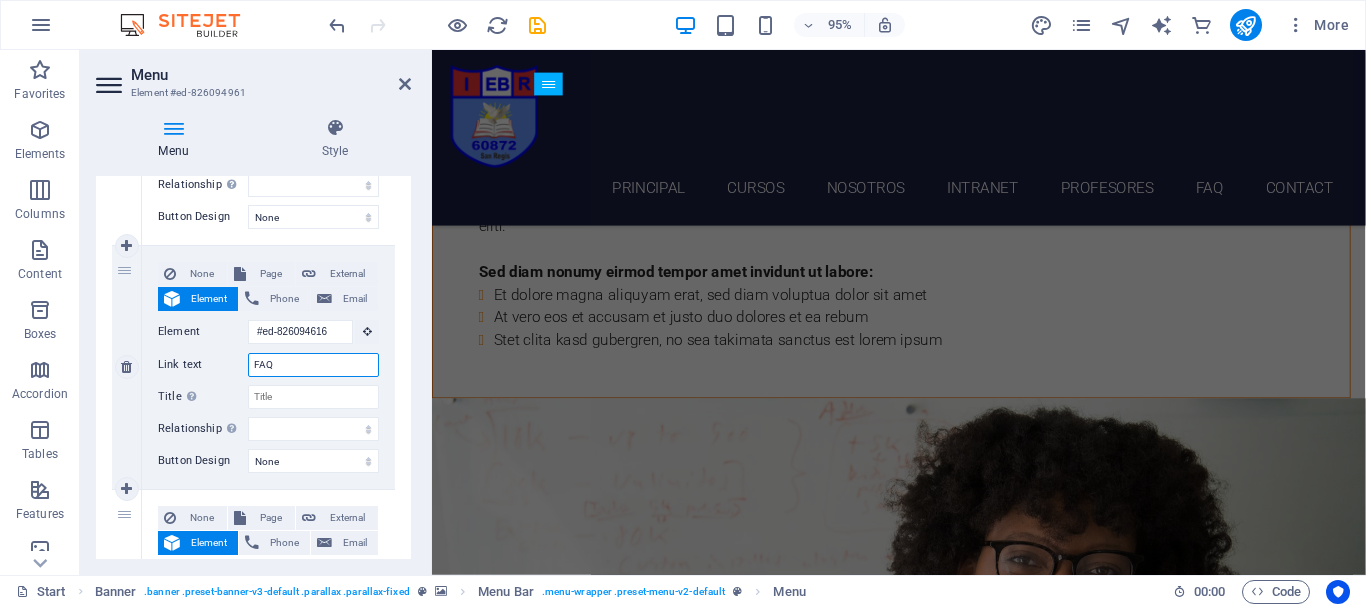 click on "FAQ" at bounding box center [313, 365] 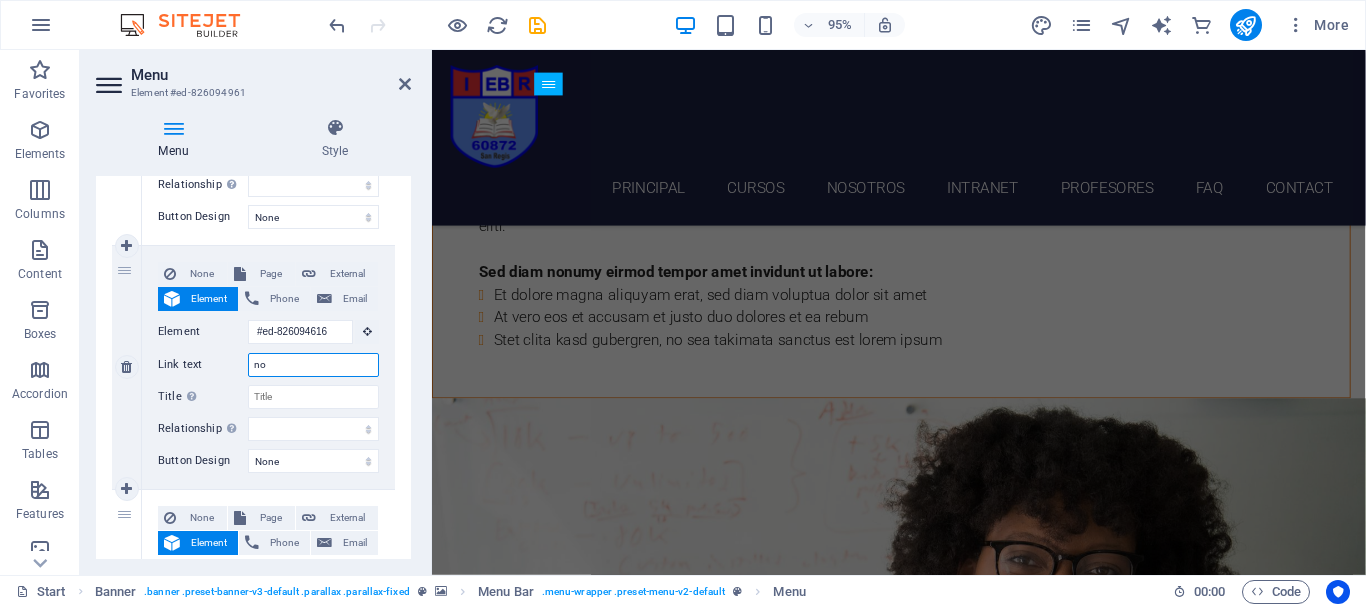 type on "nor" 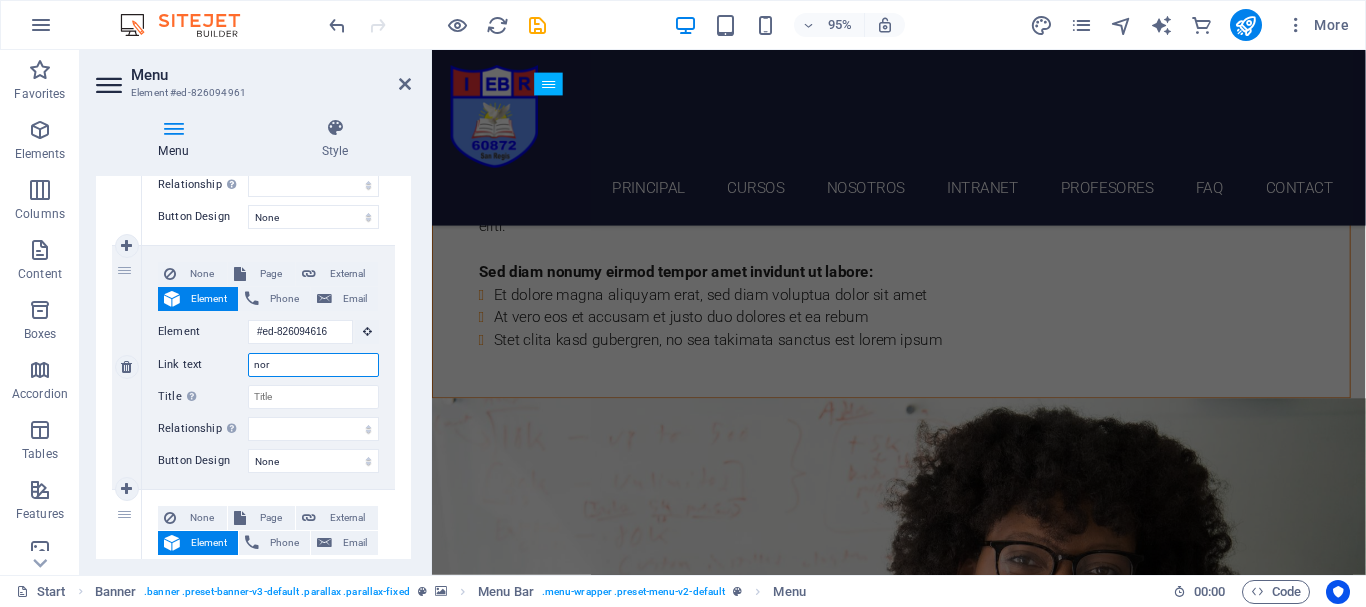 select 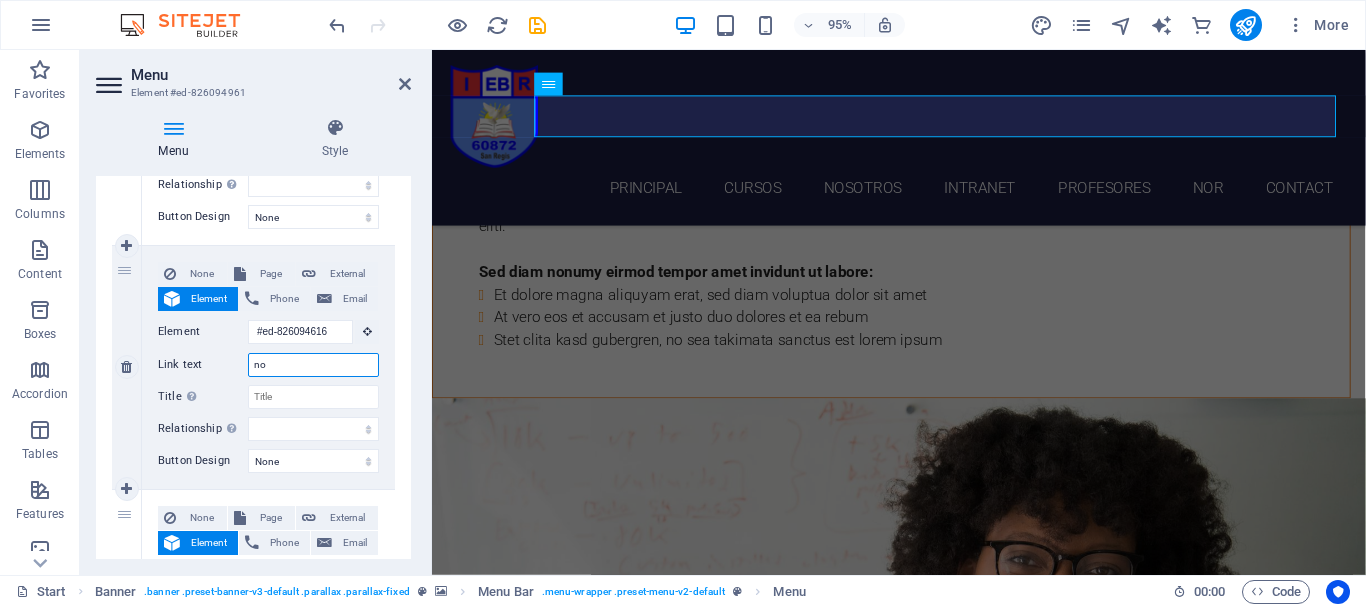 type on "n" 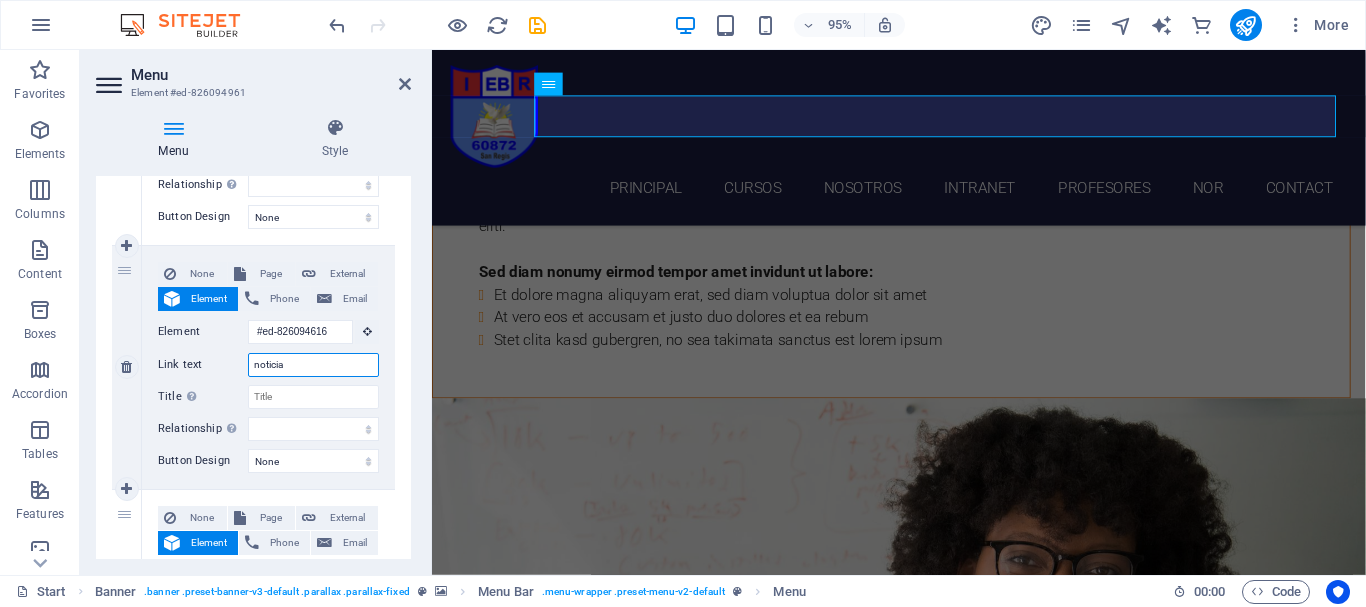 type on "noticias" 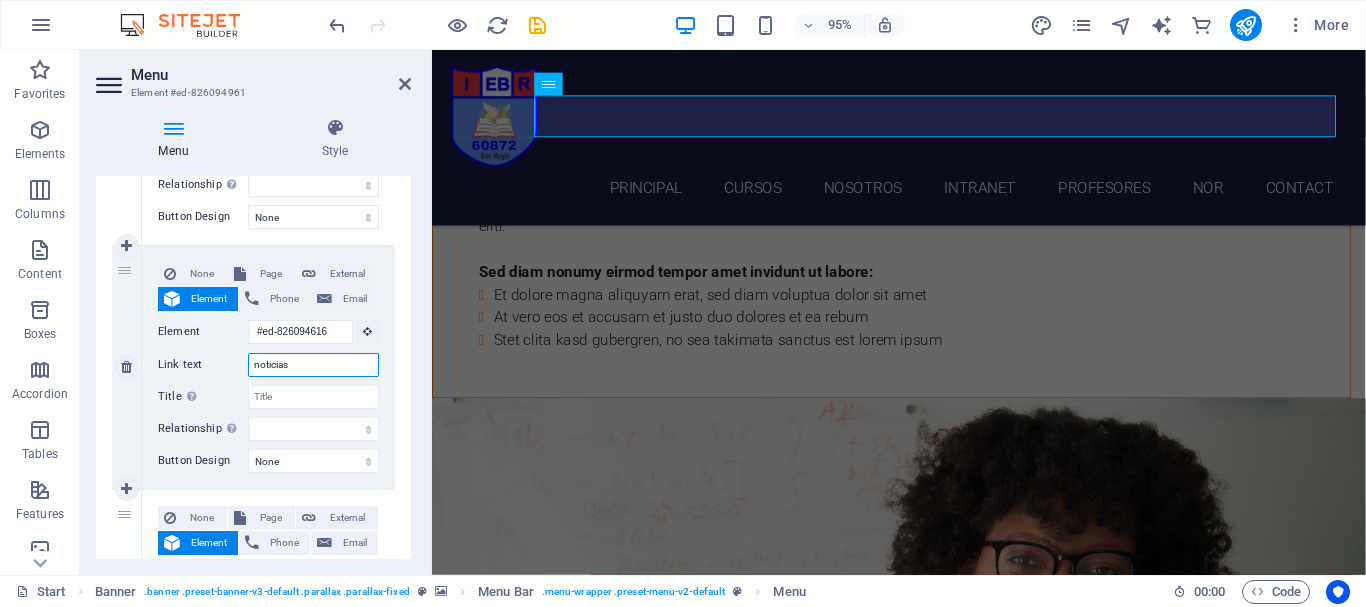 select 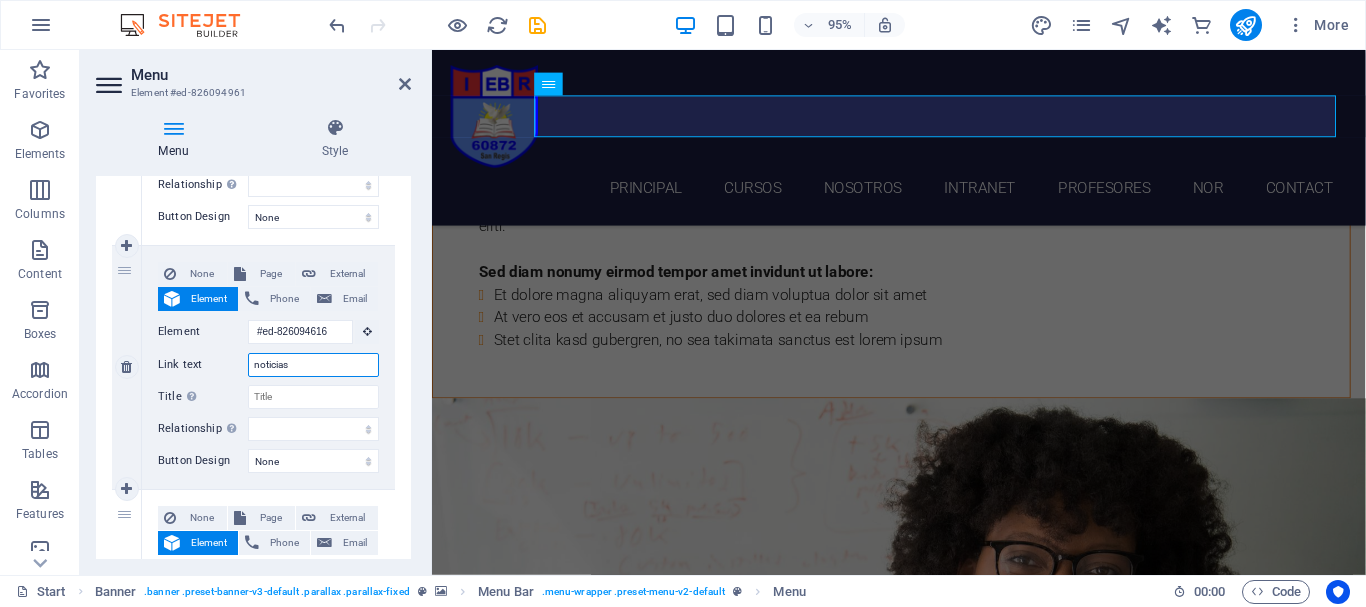 select 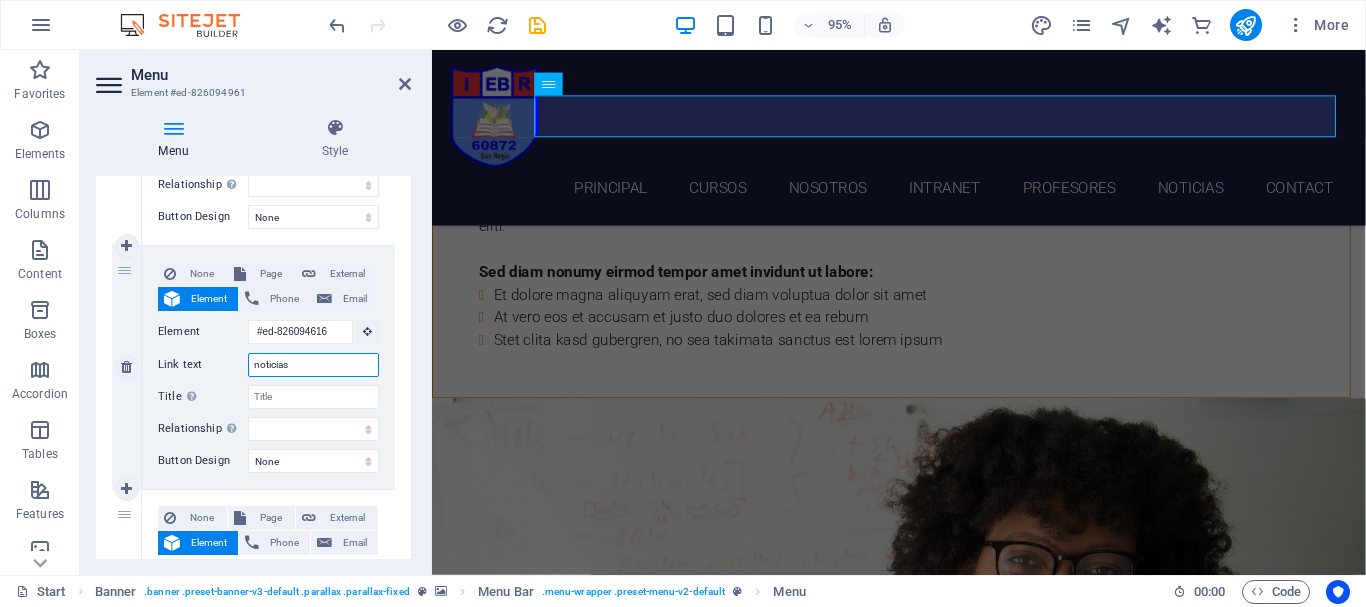 click on "noticias" at bounding box center [313, 365] 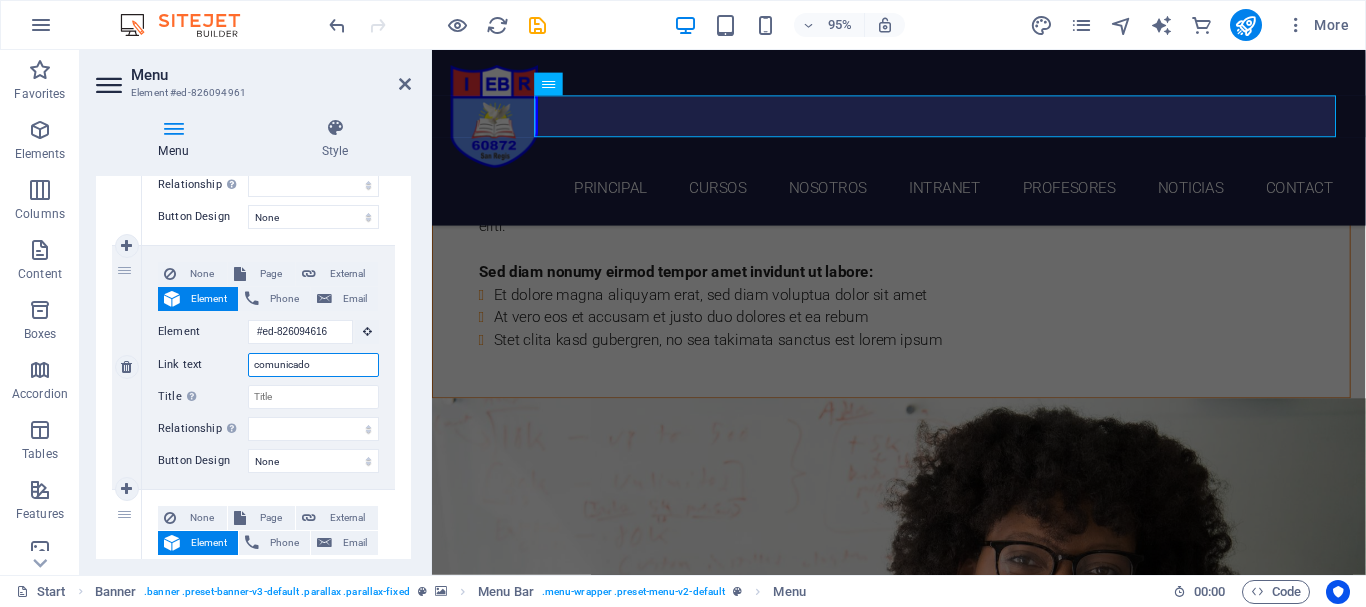 type on "comunicados" 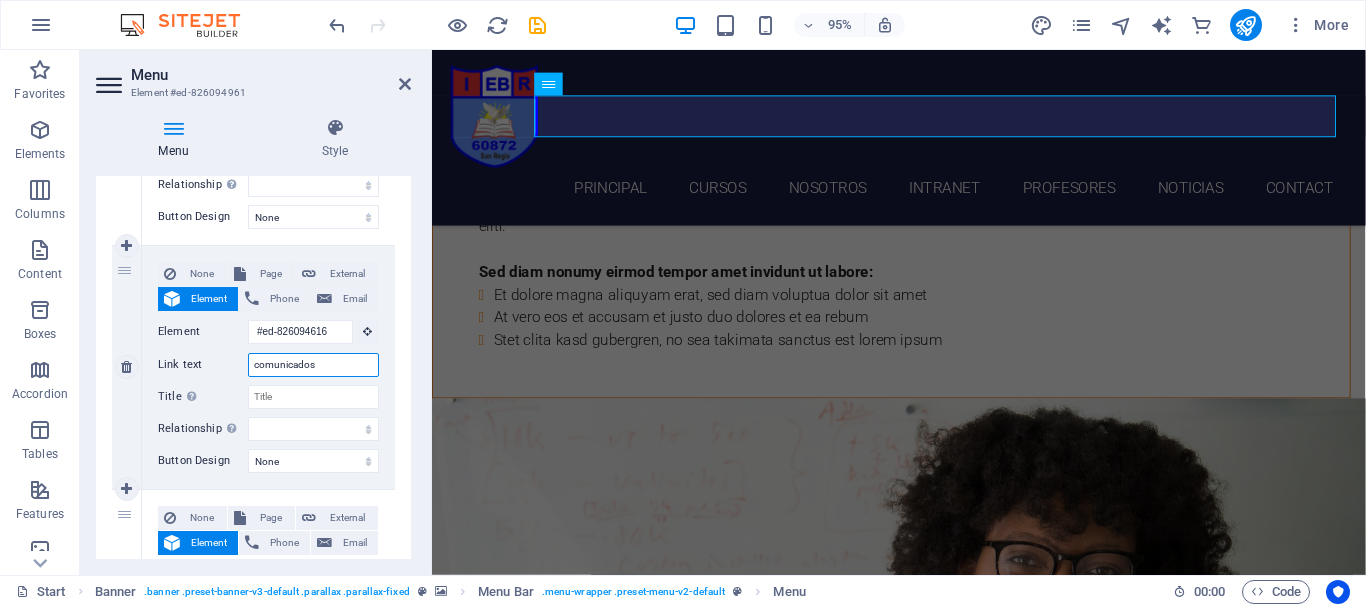 select 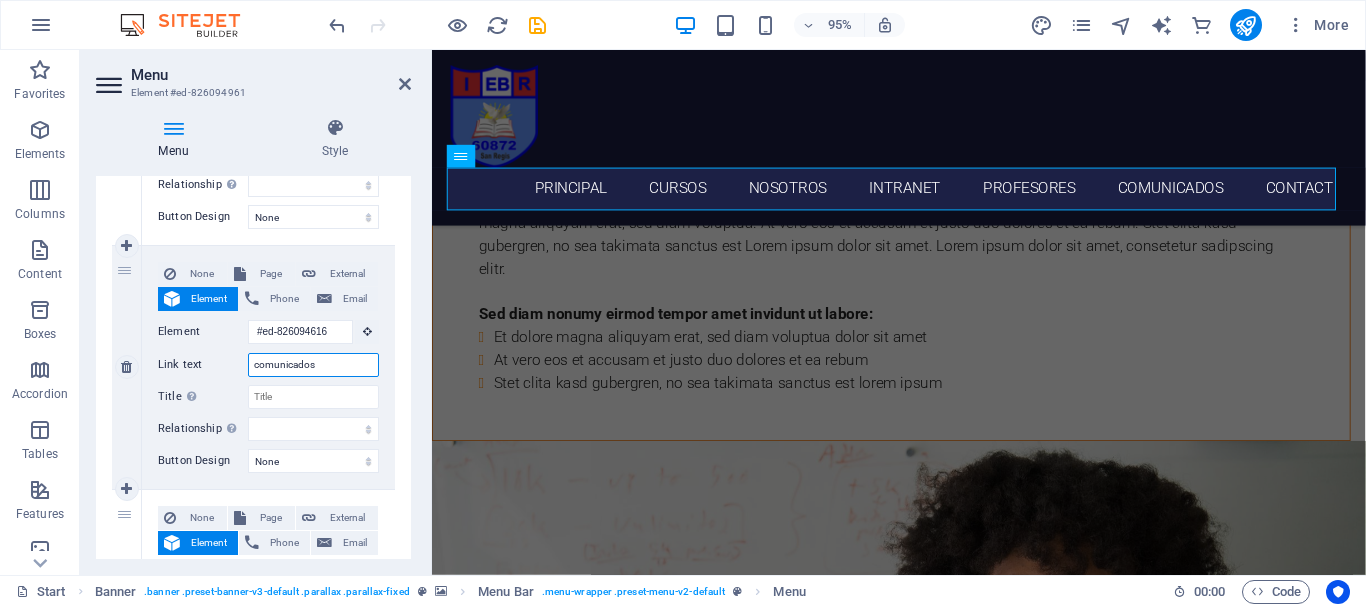 scroll, scrollTop: 6472, scrollLeft: 0, axis: vertical 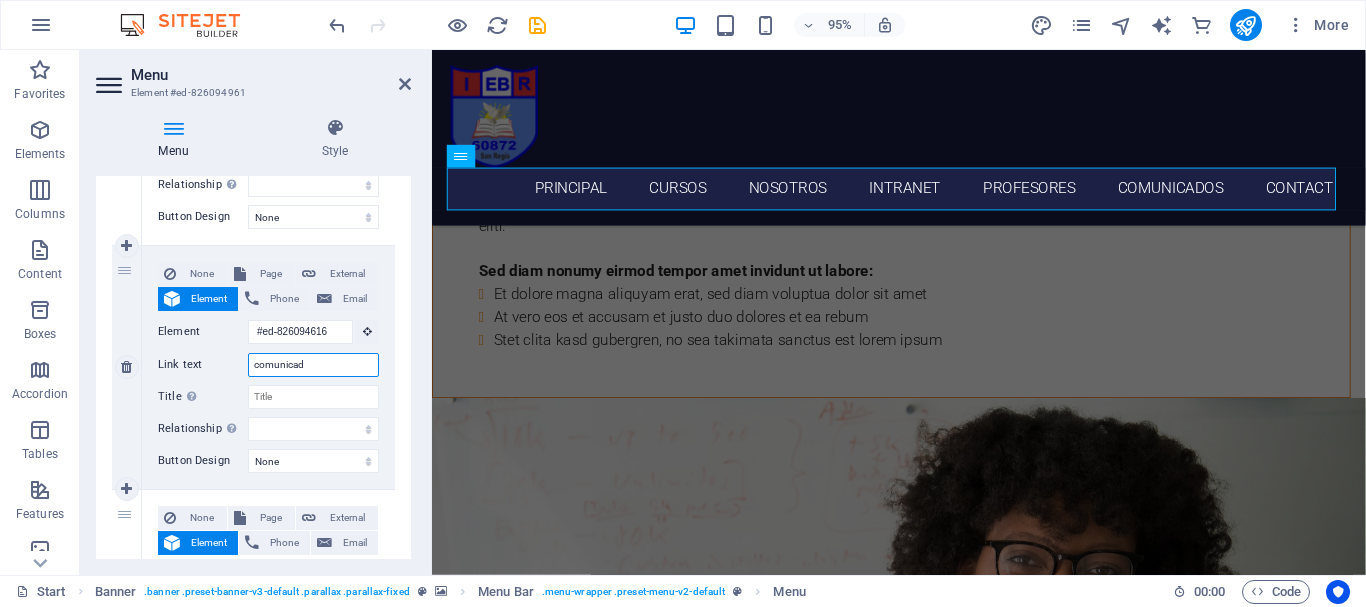type on "comunica" 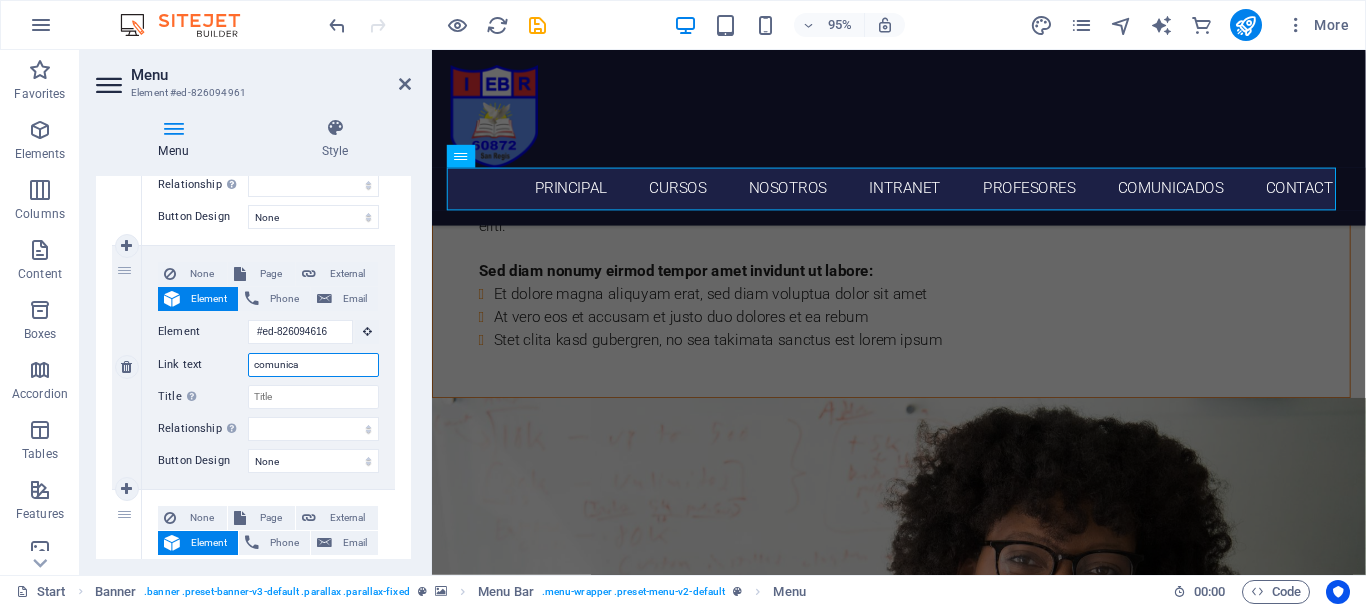 select 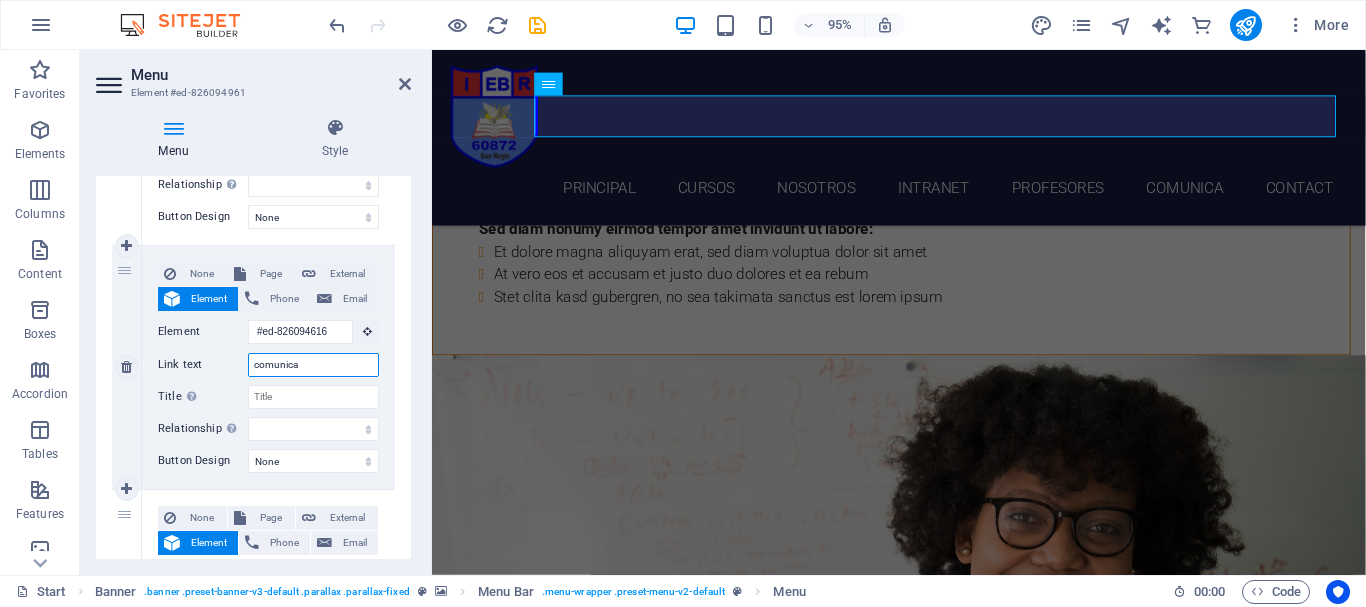 scroll, scrollTop: 6427, scrollLeft: 0, axis: vertical 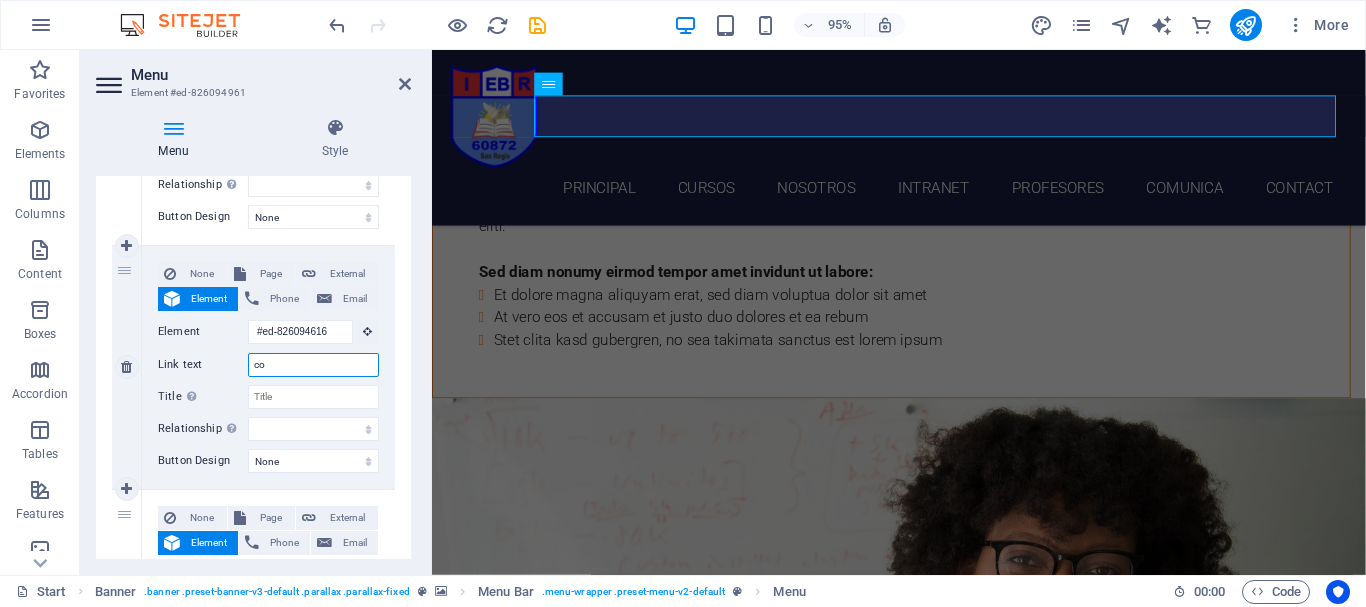 type on "c" 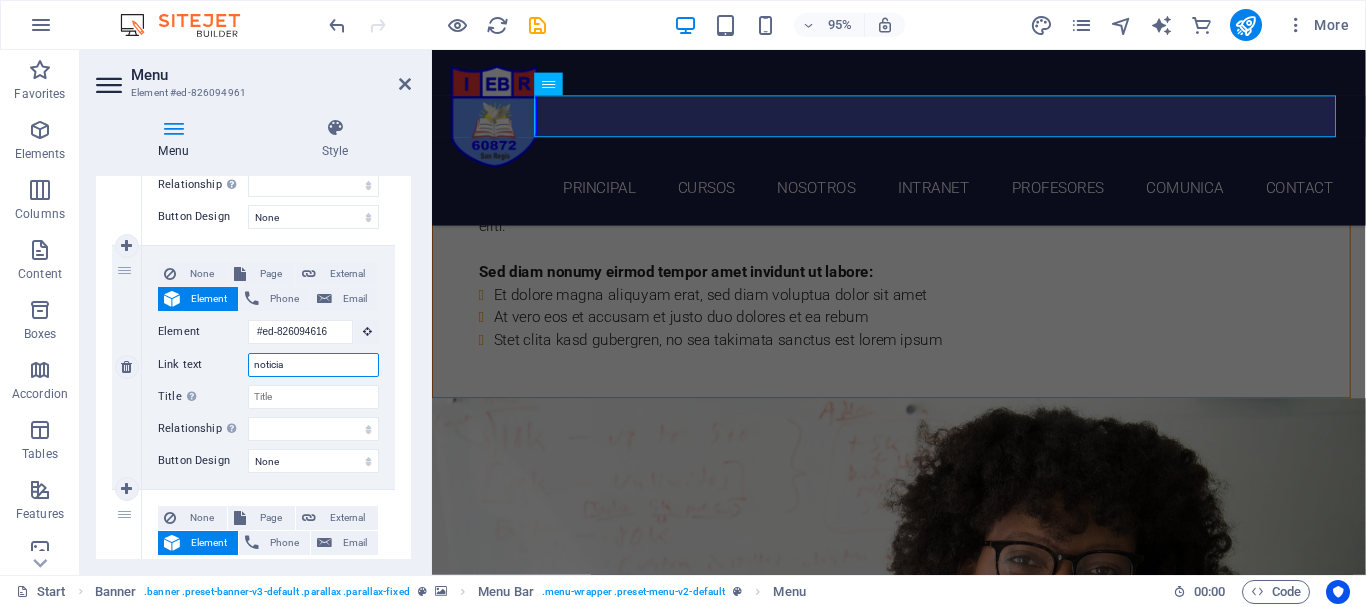 type on "noticias" 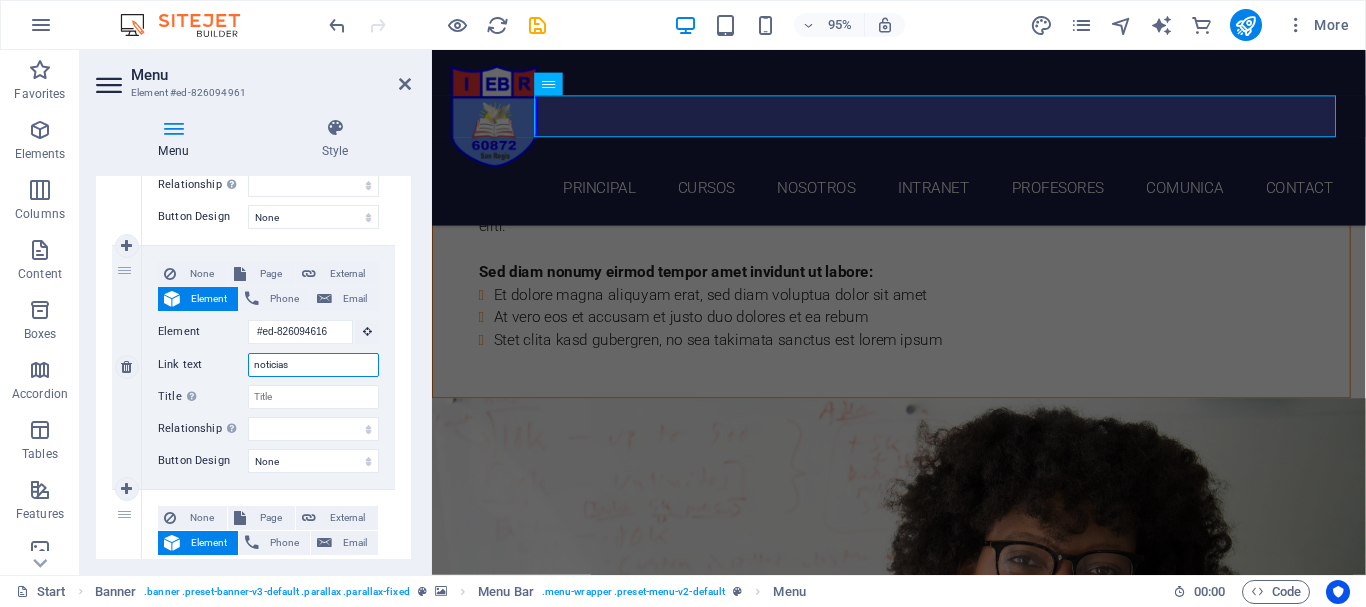 select 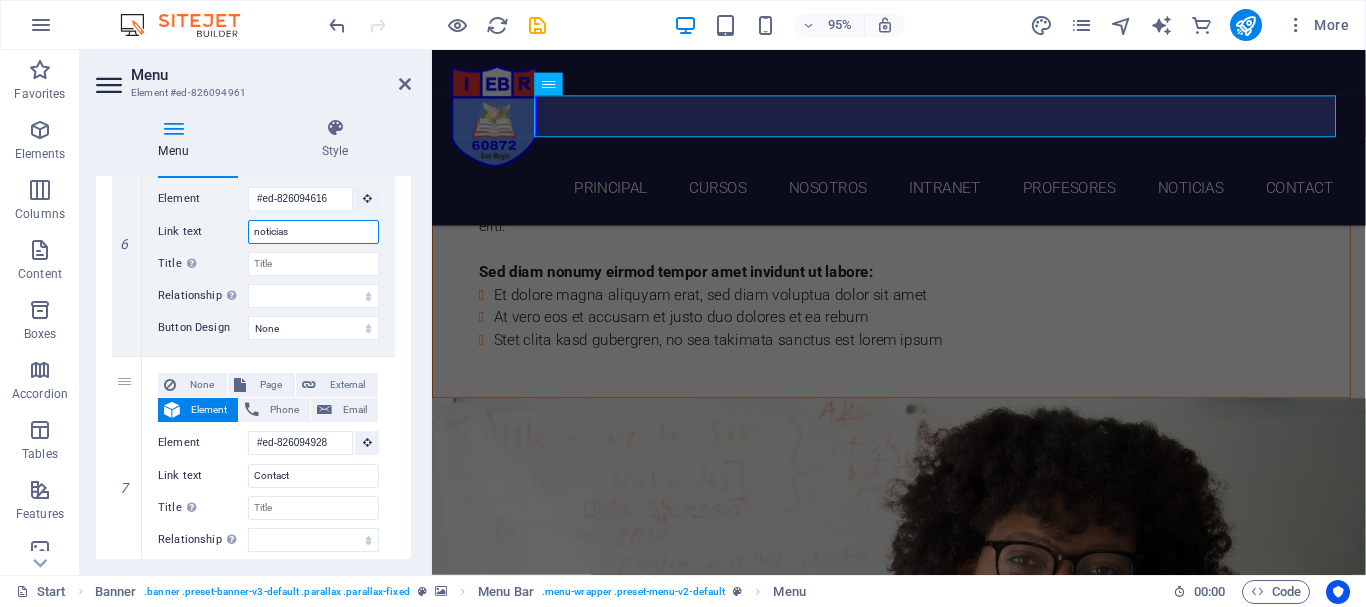 scroll, scrollTop: 1488, scrollLeft: 0, axis: vertical 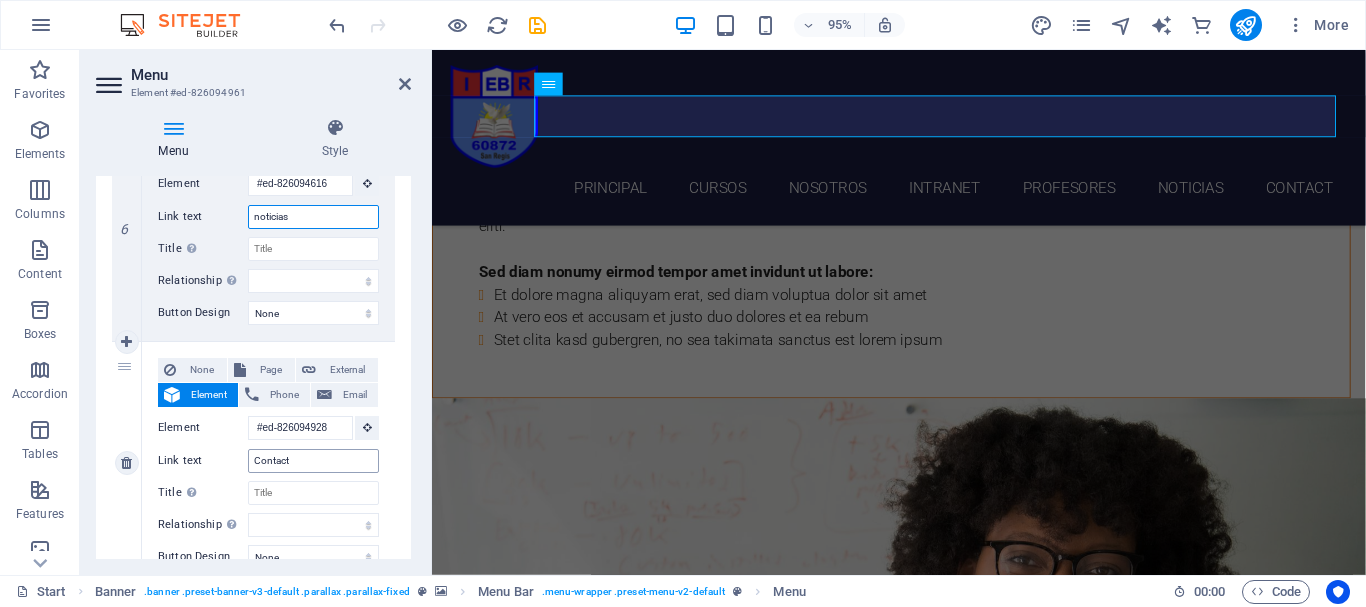 type on "noticias" 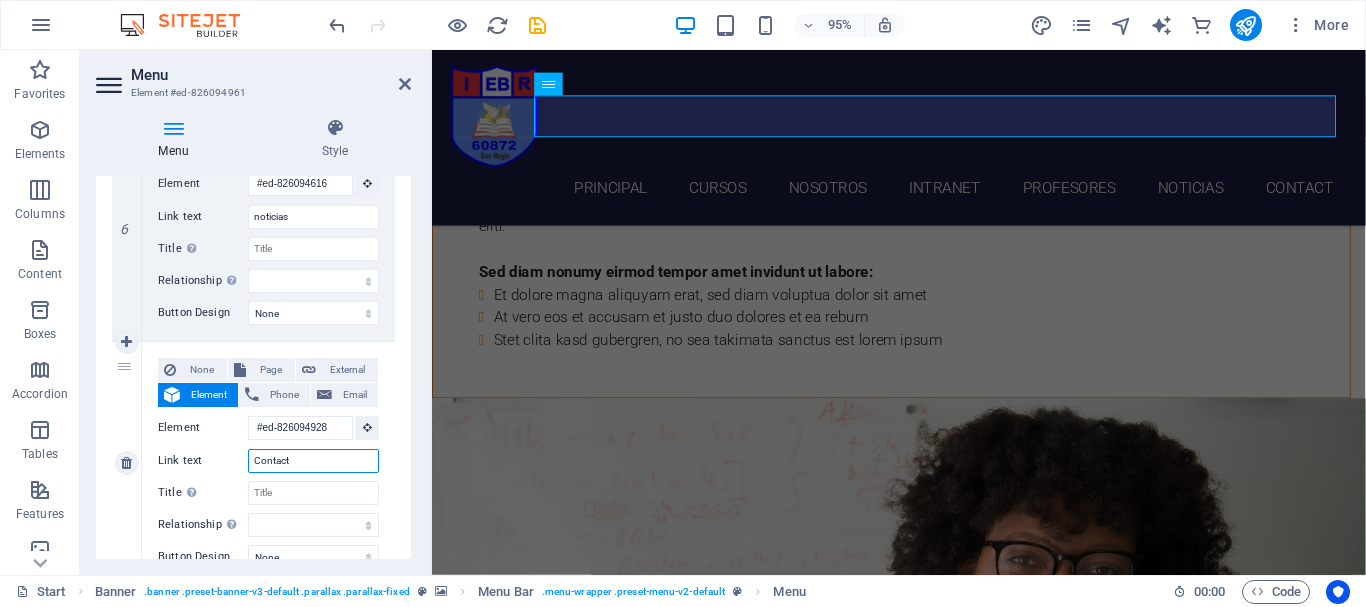 click on "Contact" at bounding box center (313, 461) 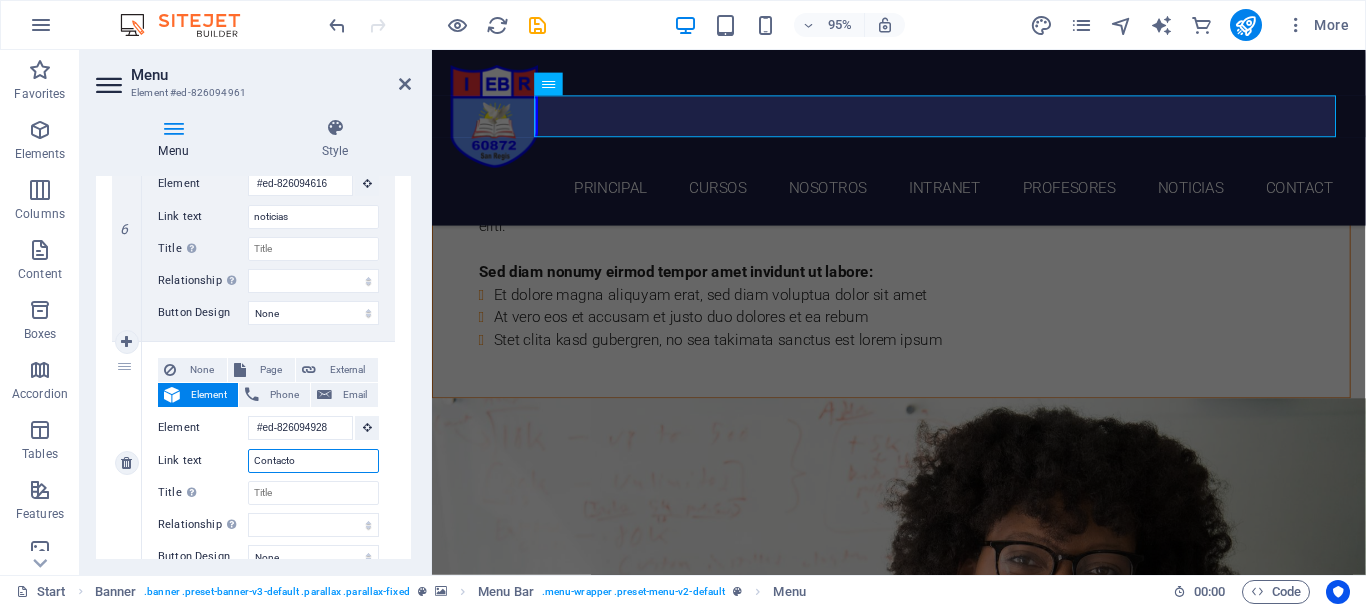 select 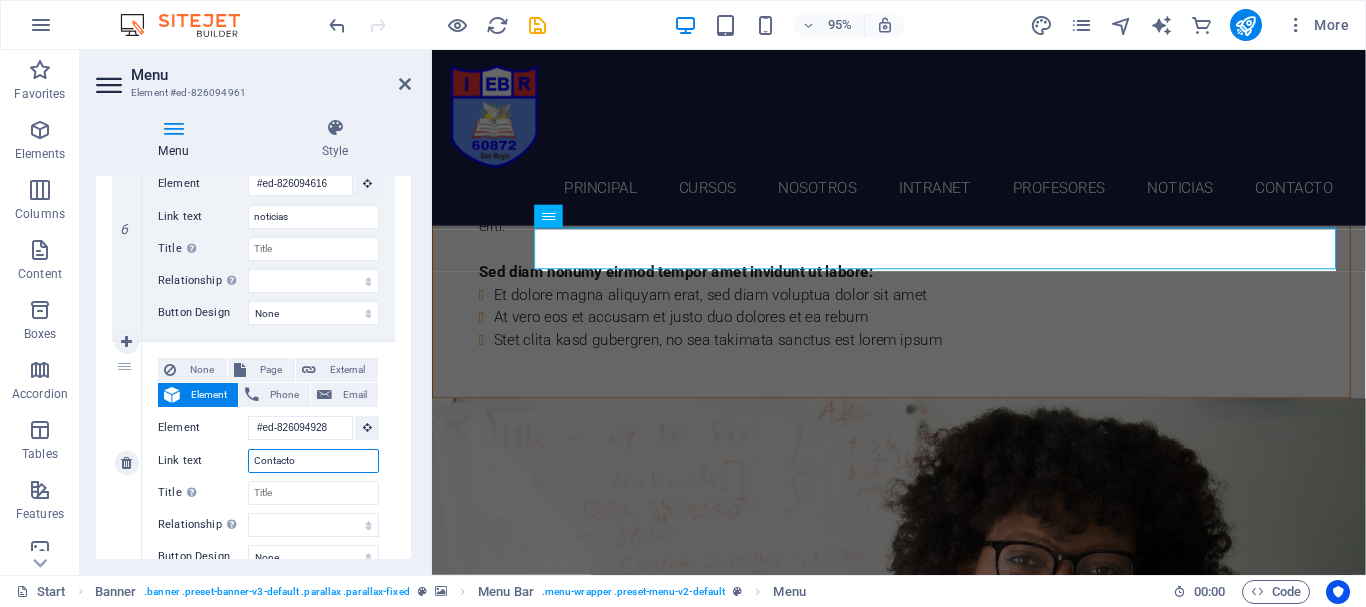 scroll, scrollTop: 6287, scrollLeft: 0, axis: vertical 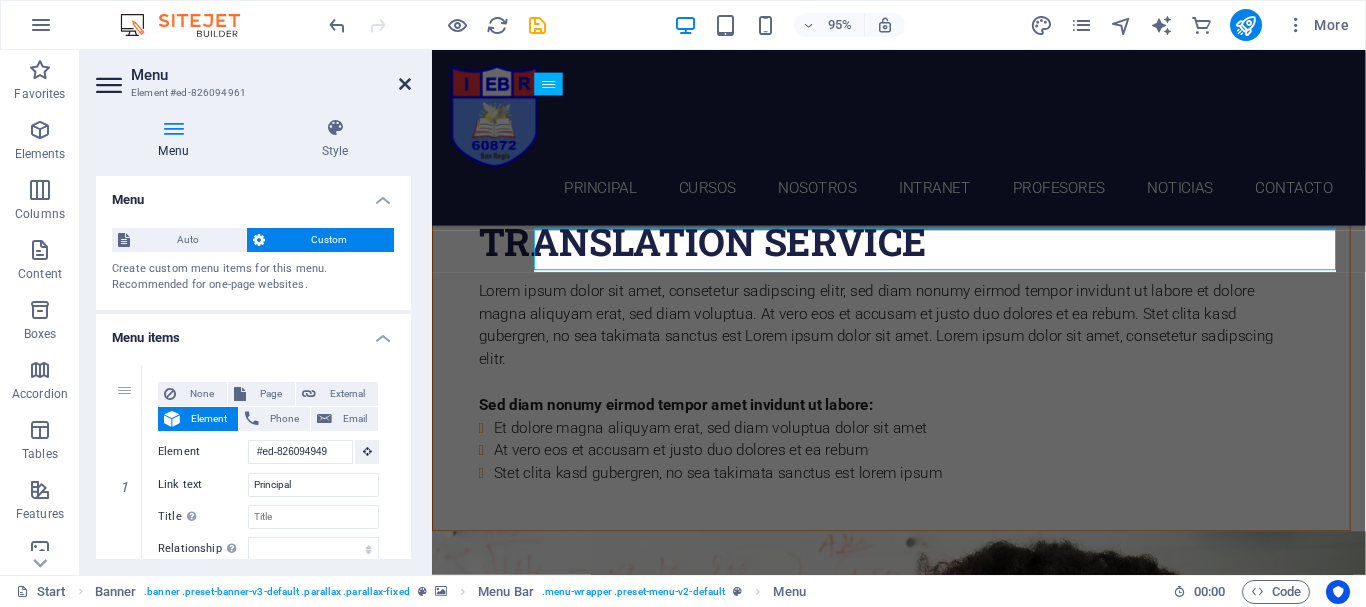 type on "Contacto" 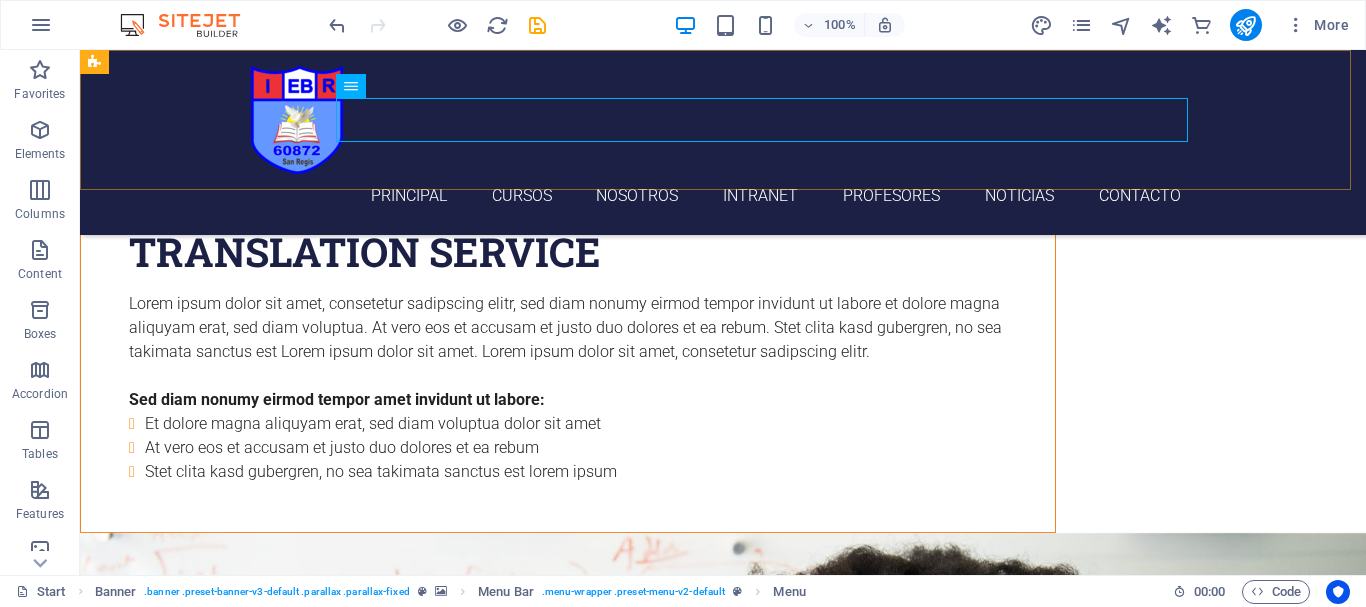 scroll, scrollTop: 6266, scrollLeft: 0, axis: vertical 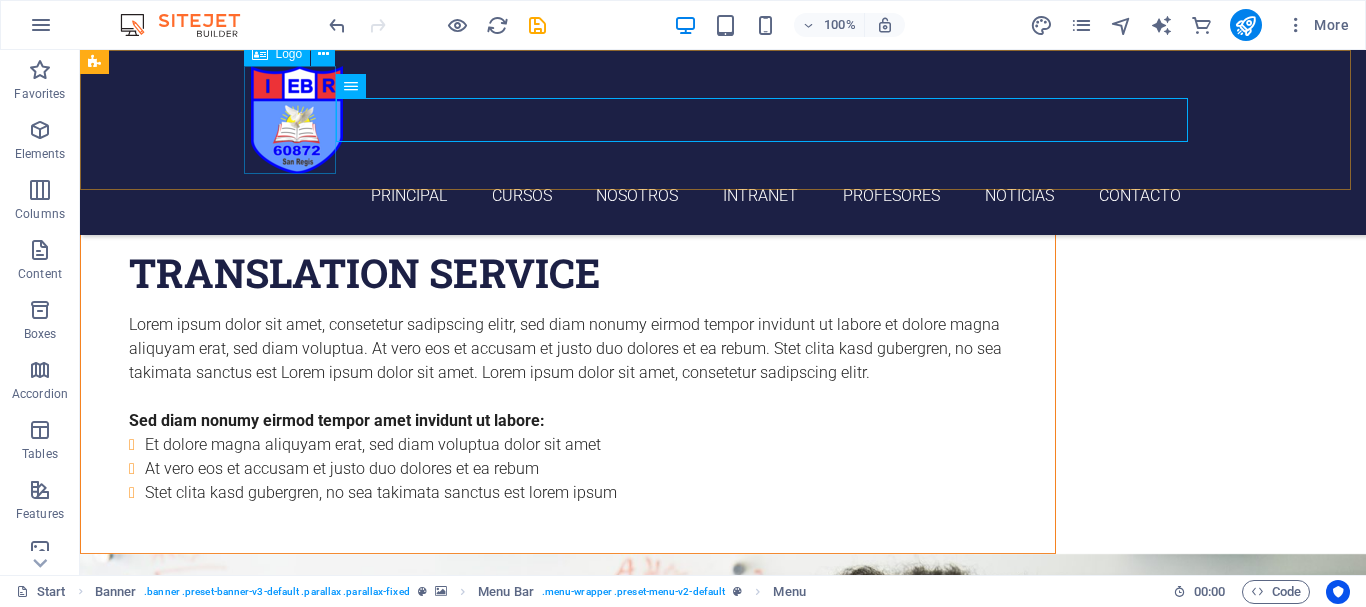 click at bounding box center (723, 120) 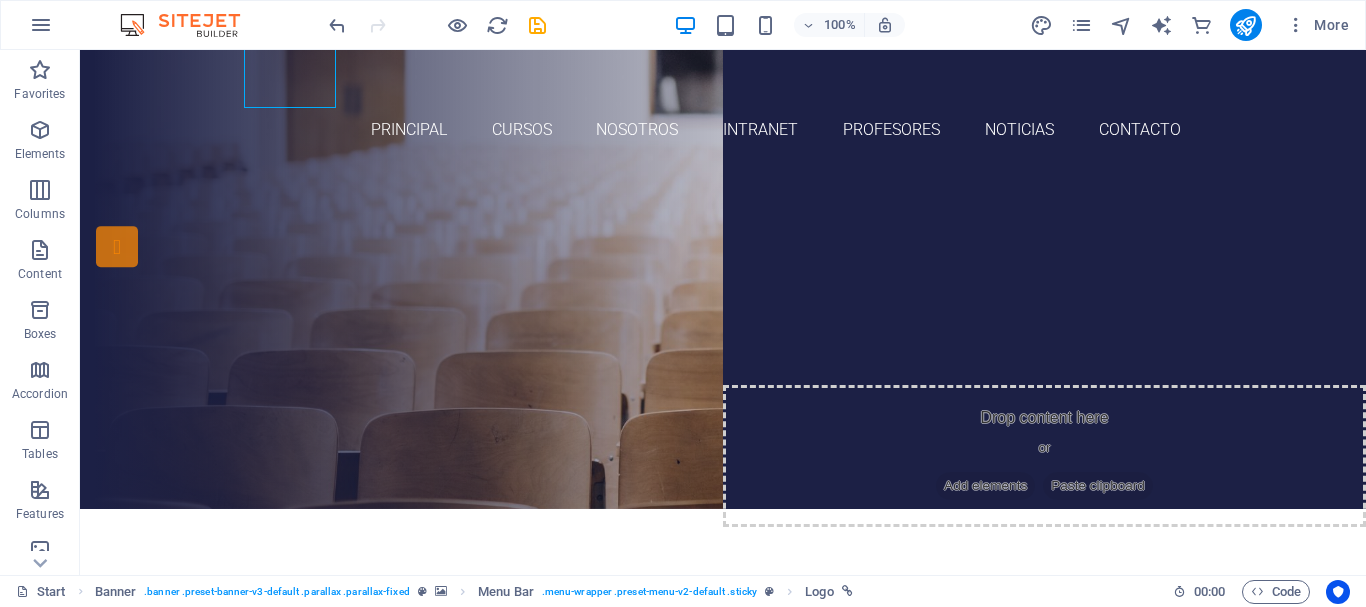 scroll, scrollTop: 0, scrollLeft: 0, axis: both 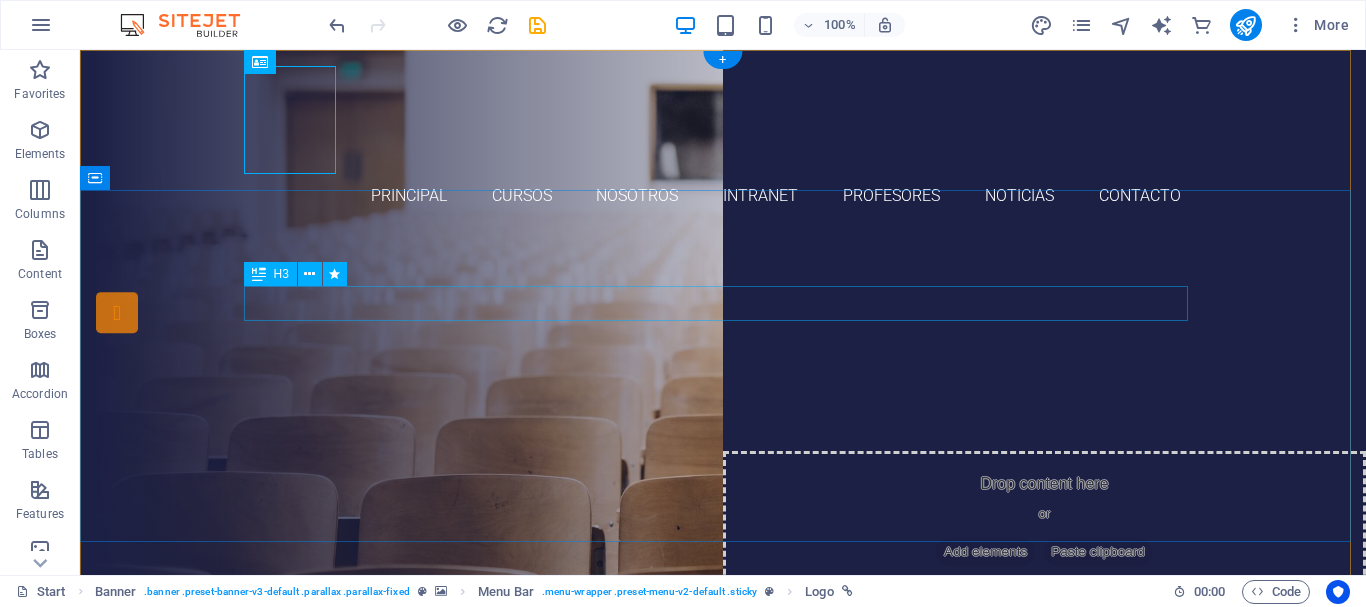 click on "Are you ready to learn new languages?" at bounding box center [723, 348] 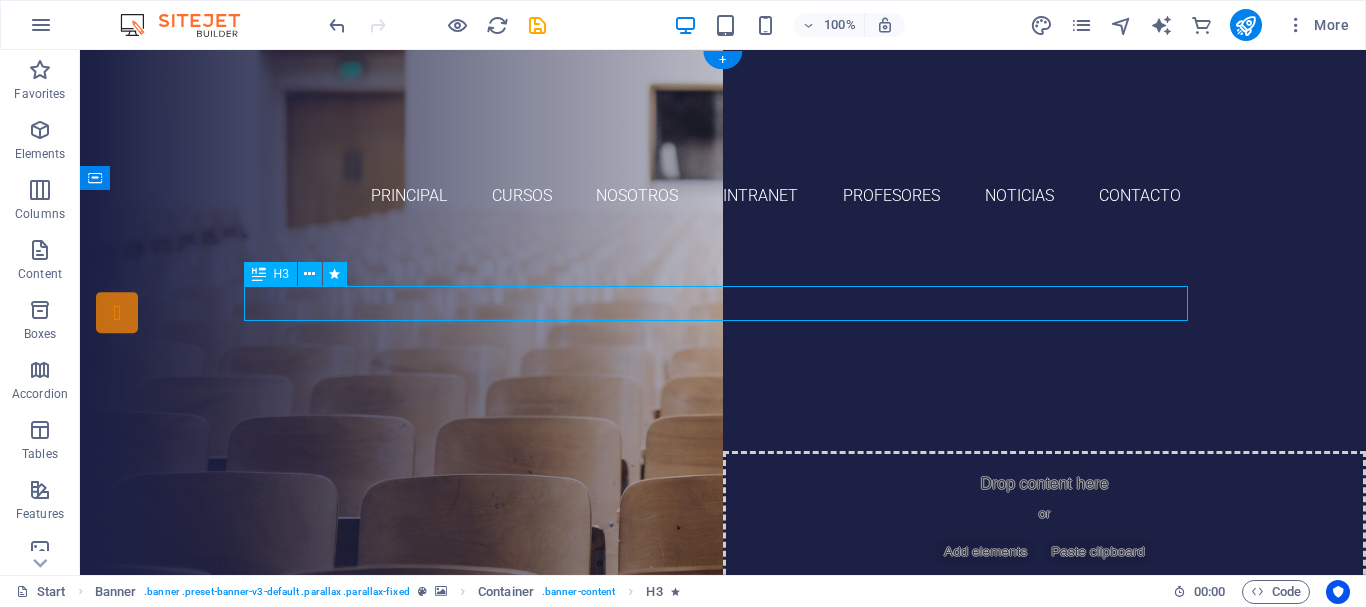 click on "Are you ready to learn new languages?" at bounding box center [723, 348] 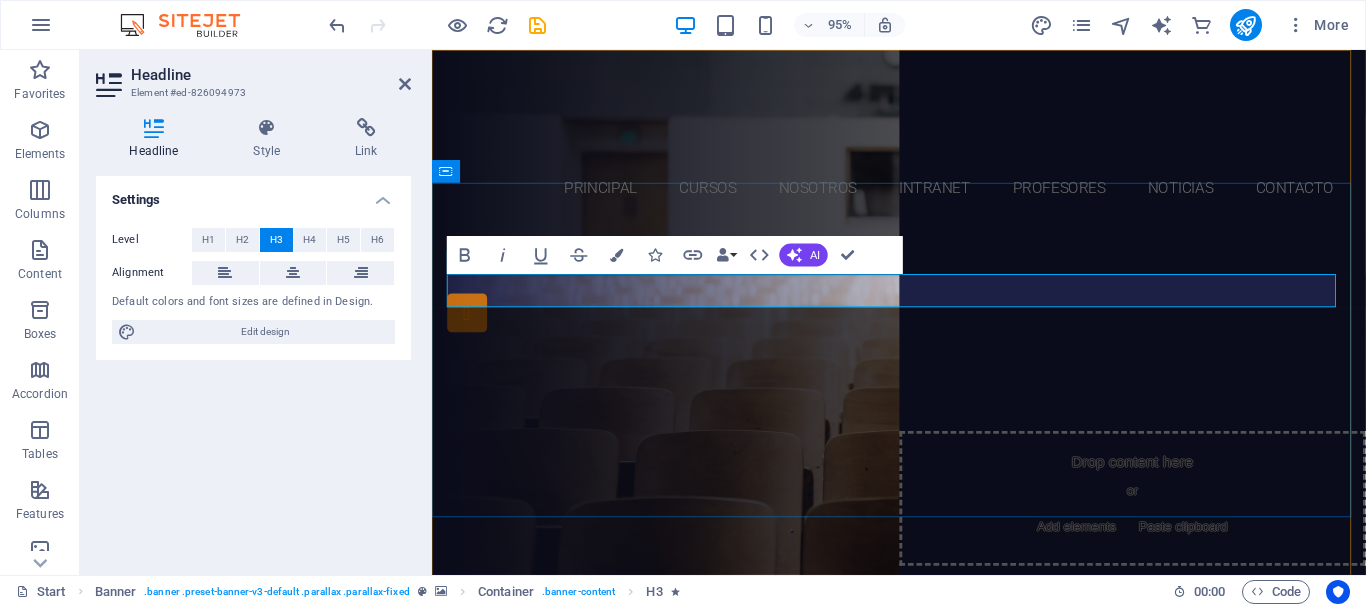 type 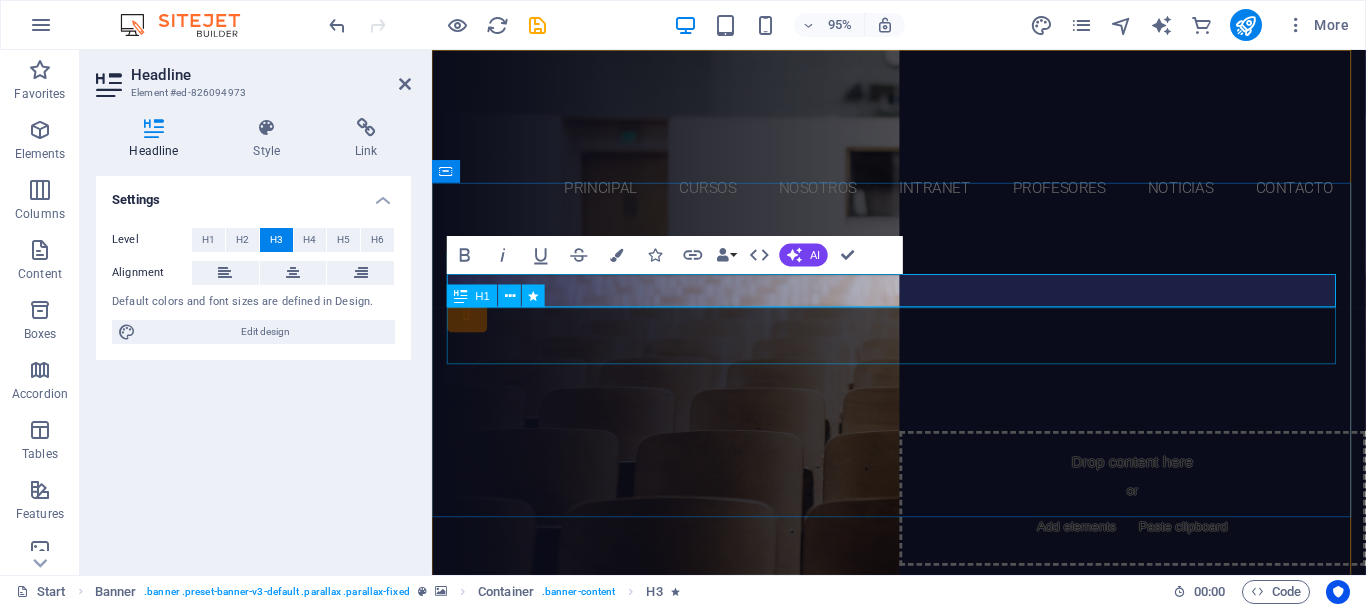 click on "Join our Language School" at bounding box center (924, 396) 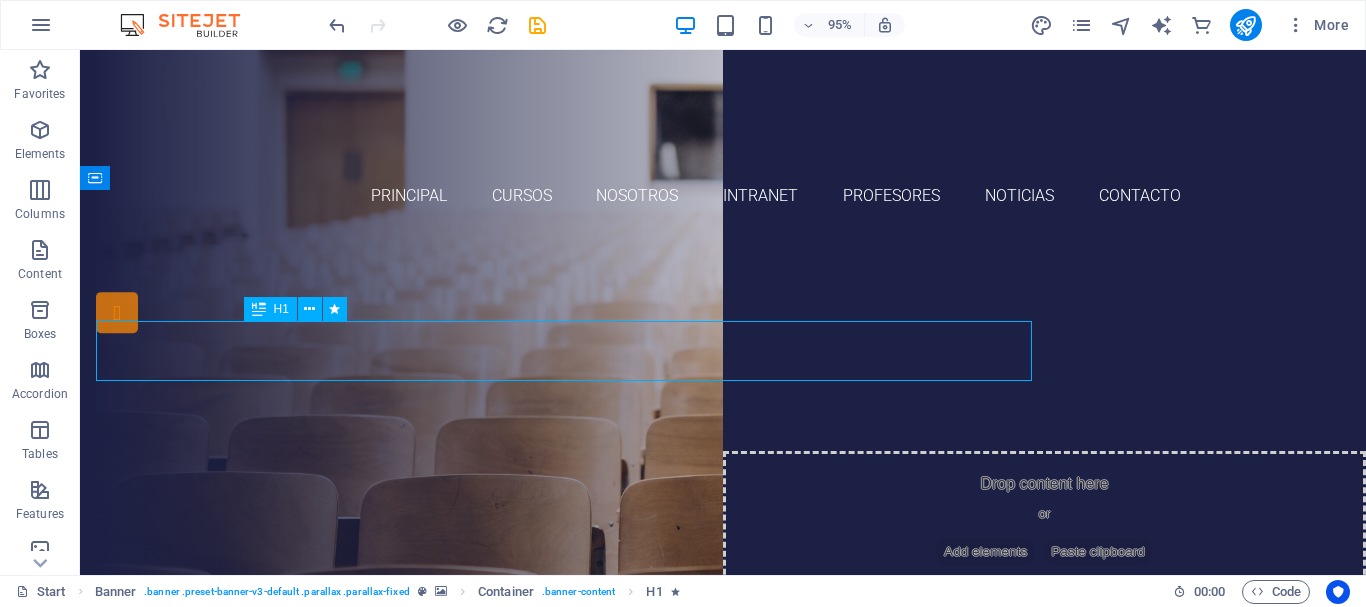 click on "Join our Language School" at bounding box center (723, 396) 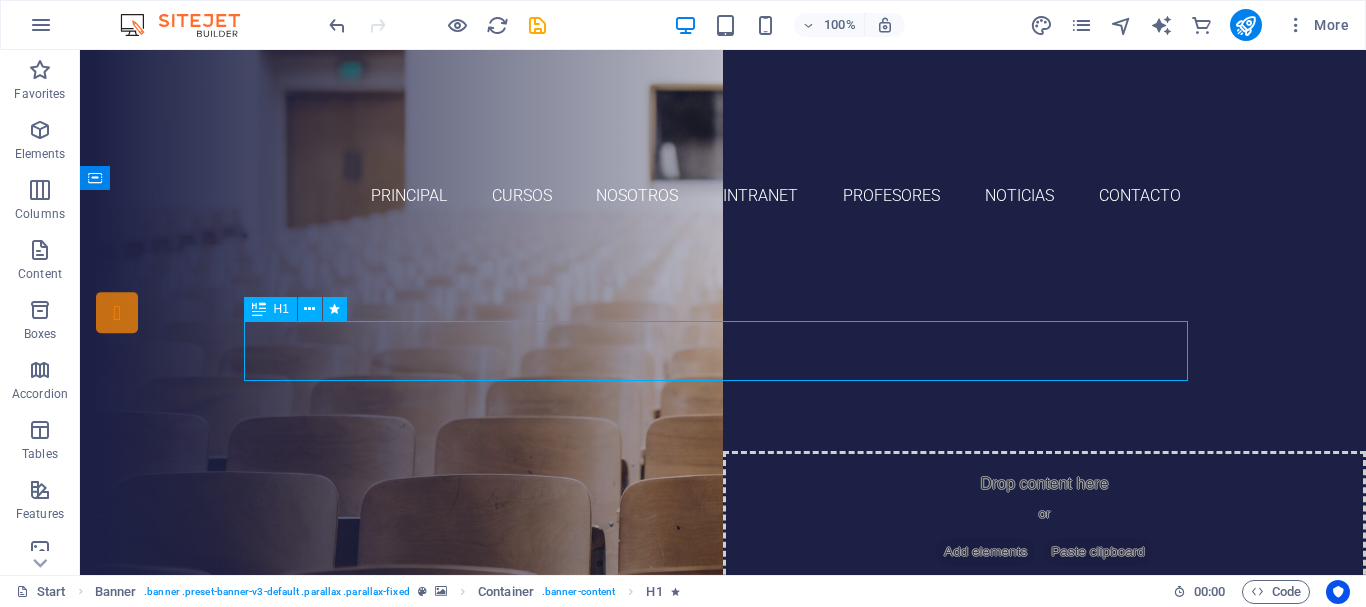 click on "Join our Language School" at bounding box center [723, 396] 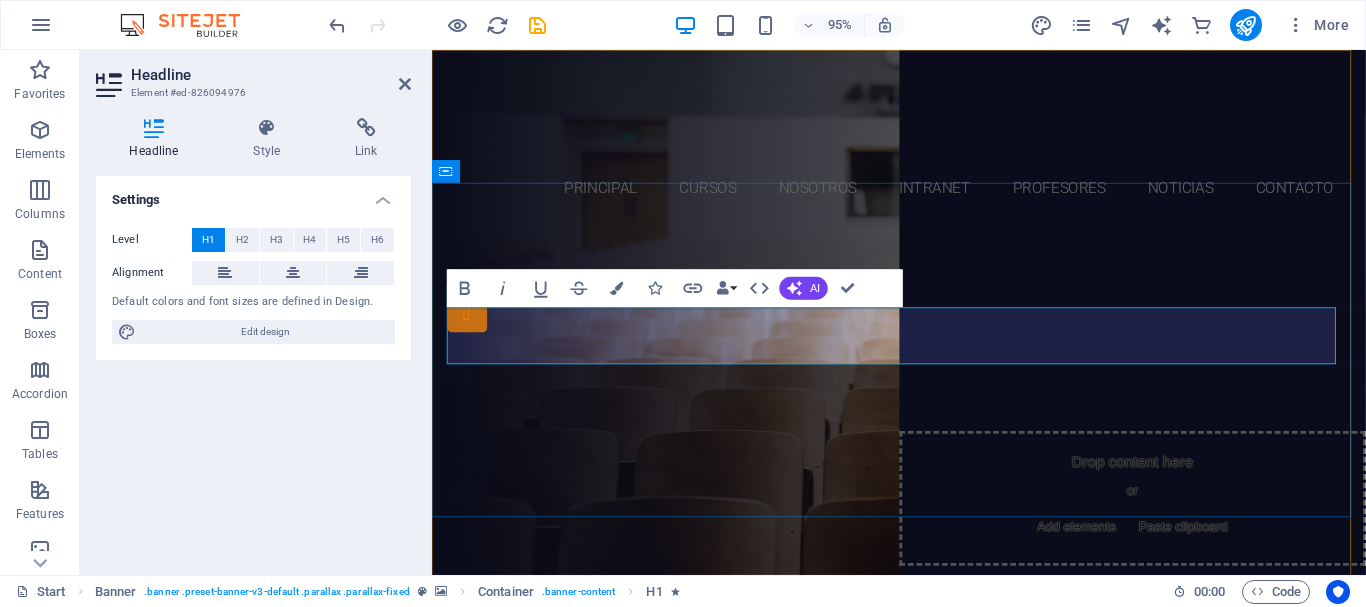 type 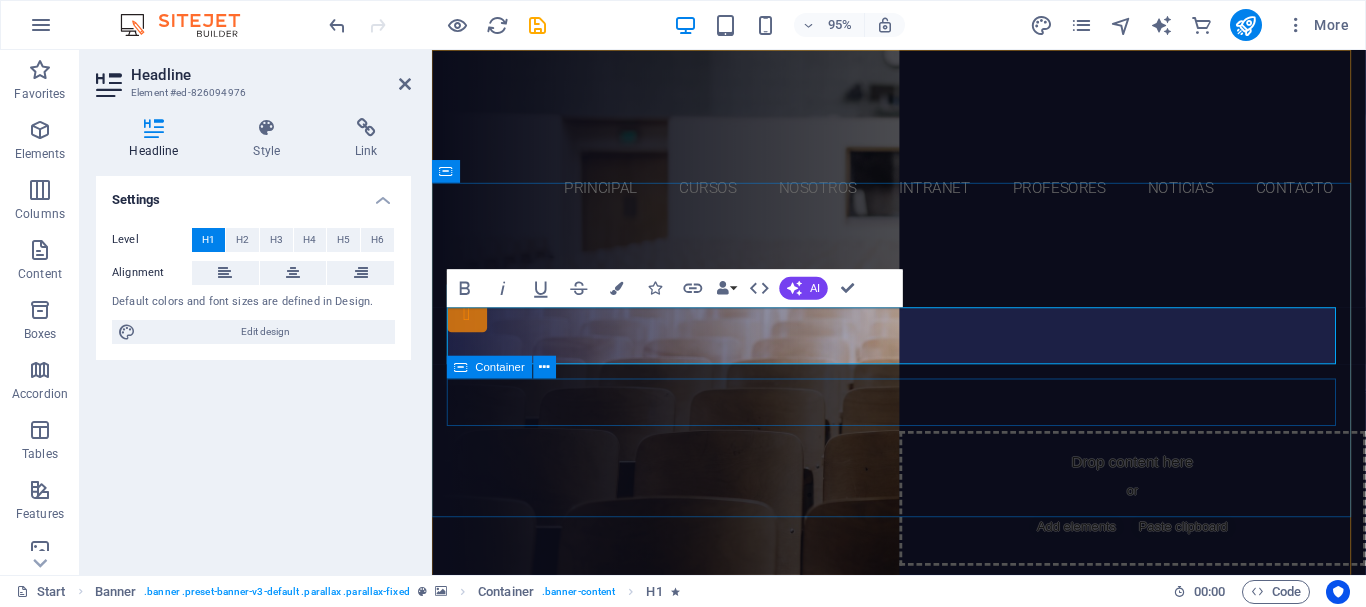 click on "Our Courses Sign up now" at bounding box center [924, 497] 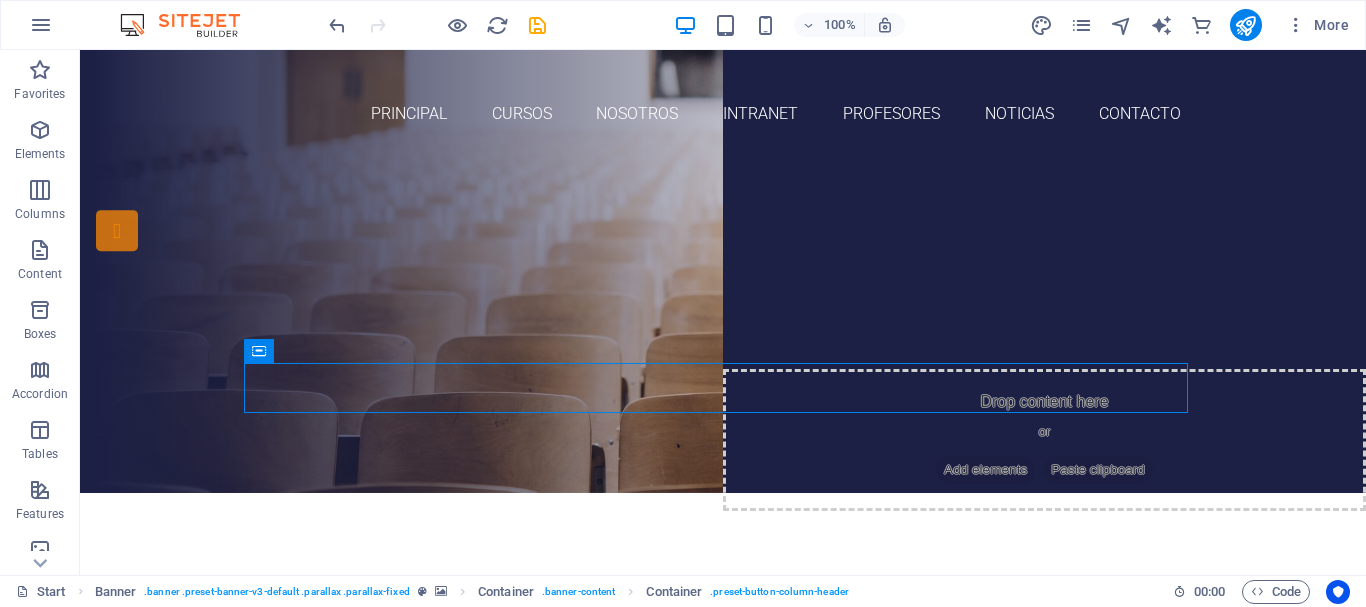 scroll, scrollTop: 0, scrollLeft: 0, axis: both 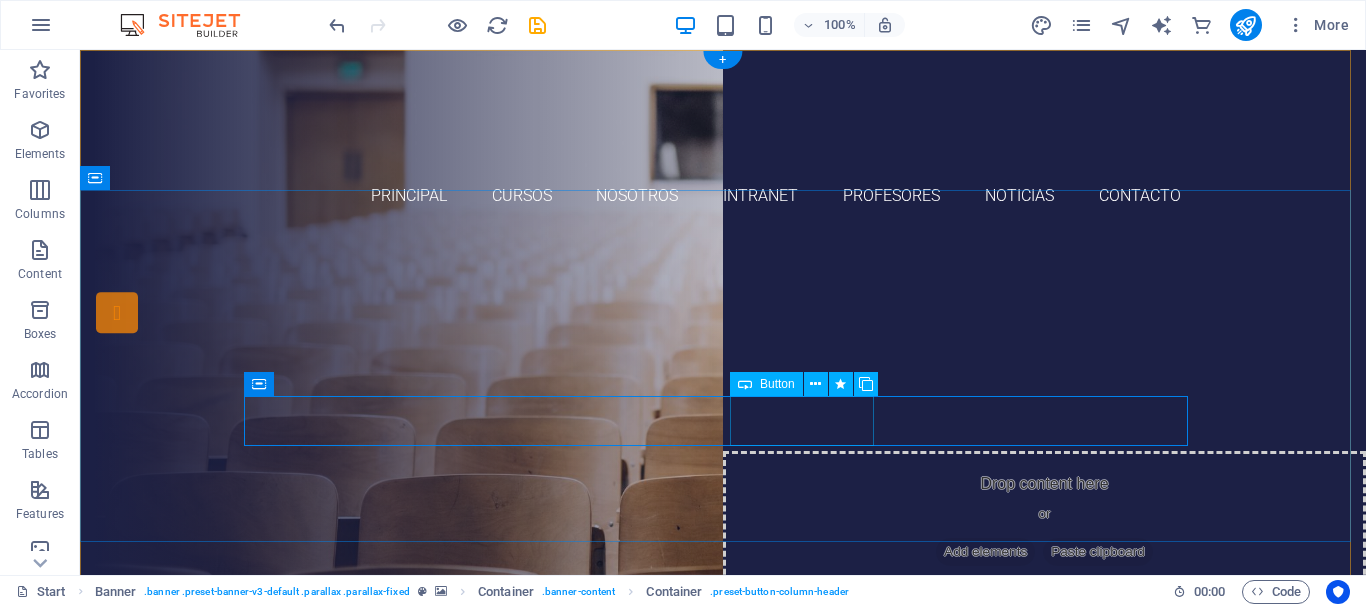 click on "Sign up now" at bounding box center [723, 528] 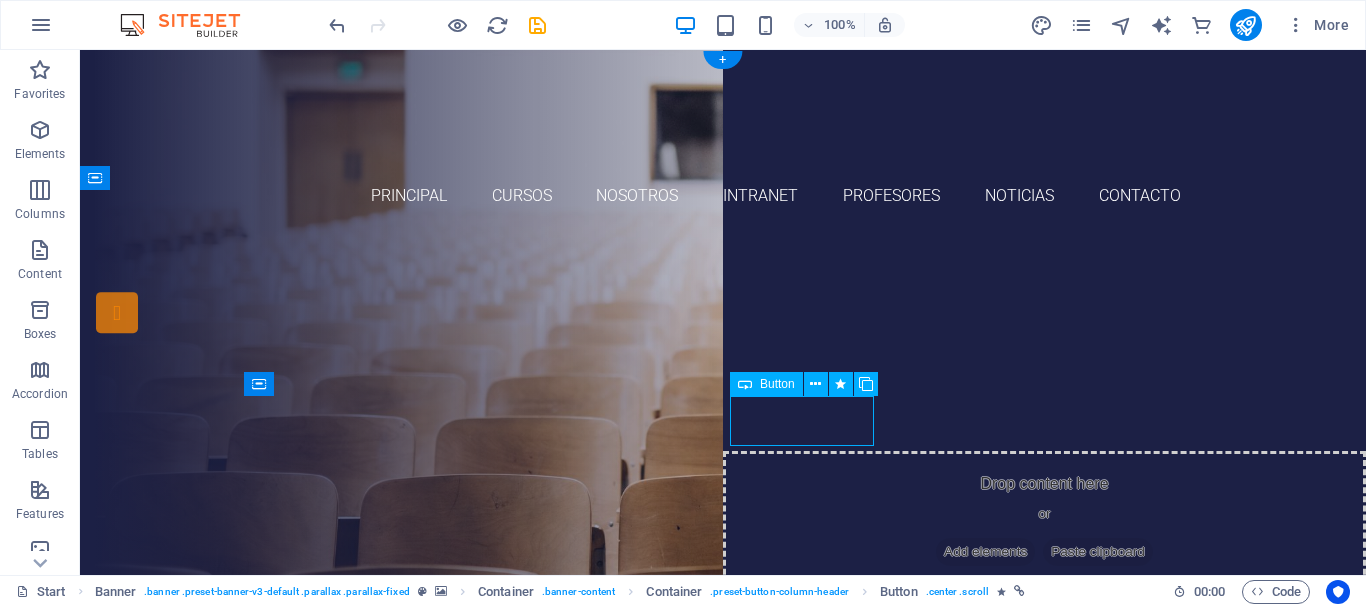 click on "Sign up now" at bounding box center [723, 528] 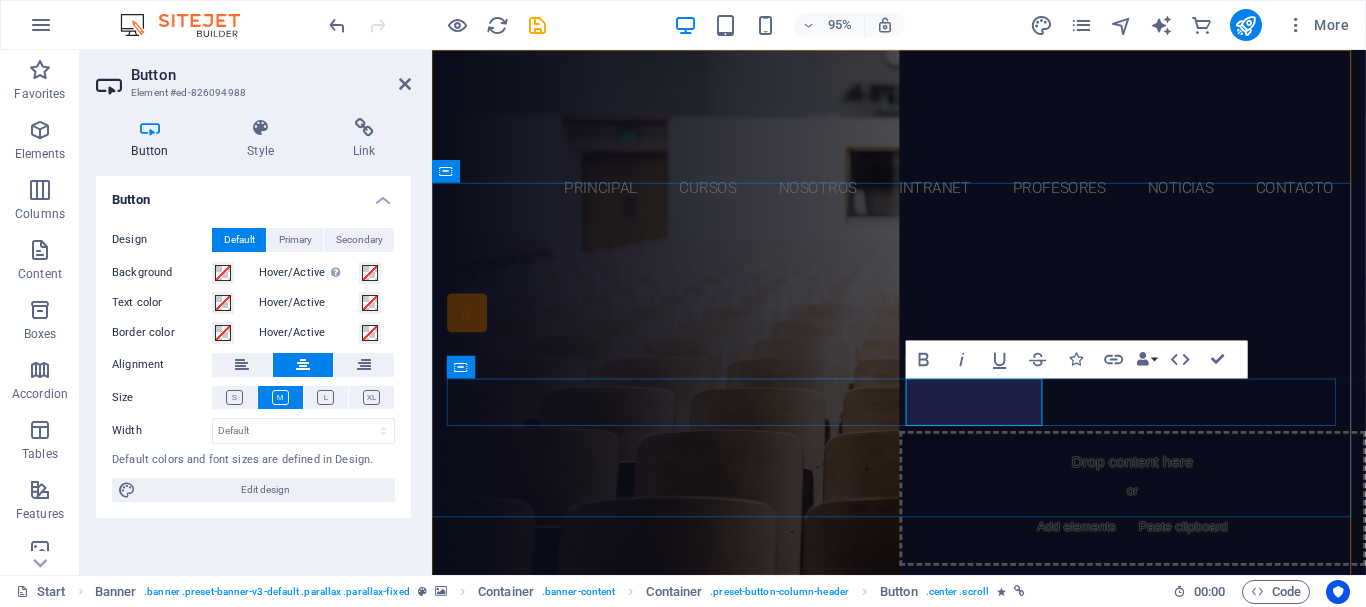 type 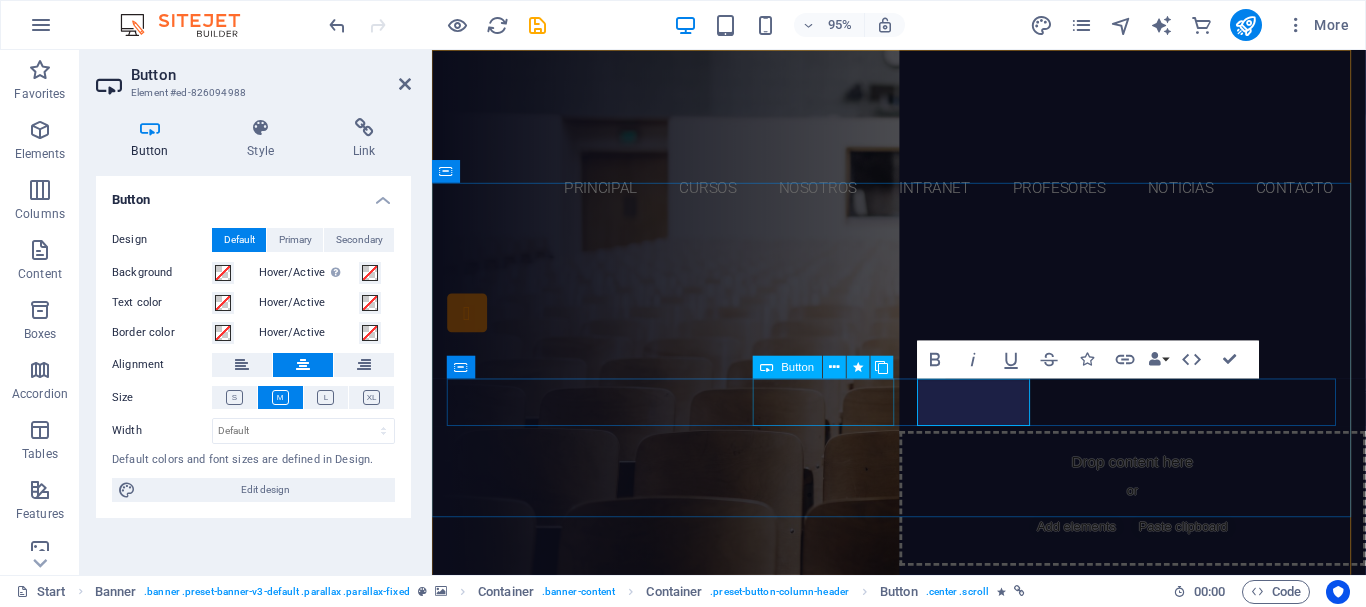 click on "Our Courses" at bounding box center (924, 466) 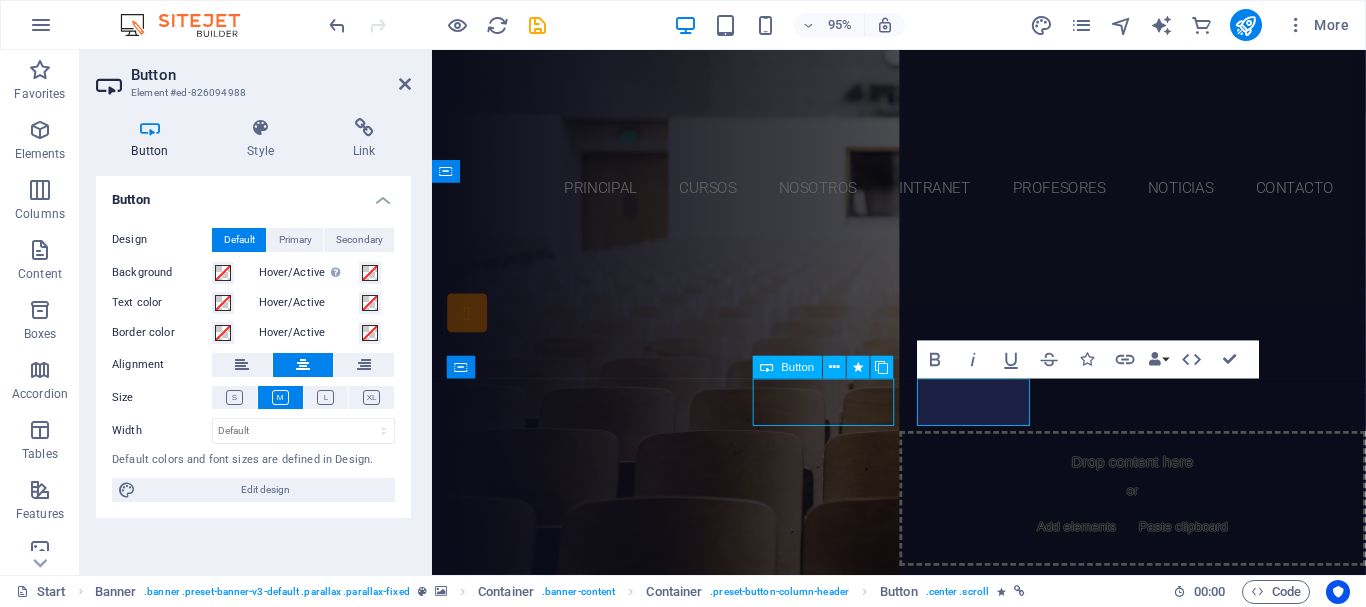 click on "Our Courses INTRANET" at bounding box center [924, 497] 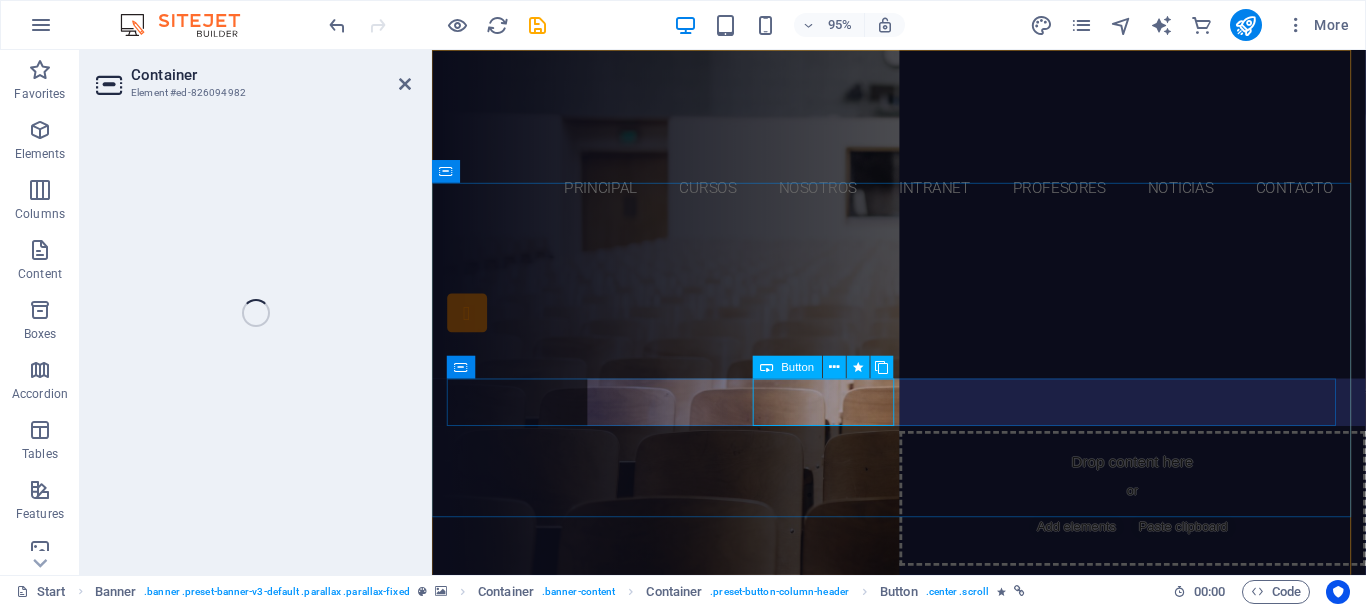 click on "Our Courses" at bounding box center (924, 466) 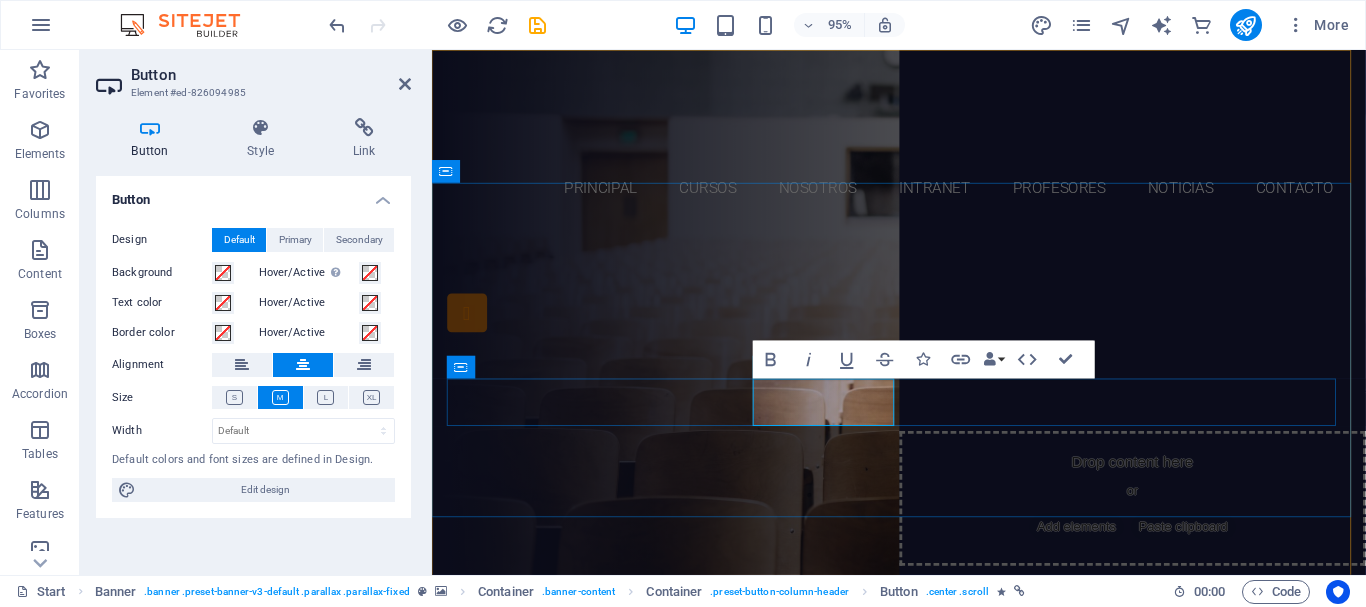 type 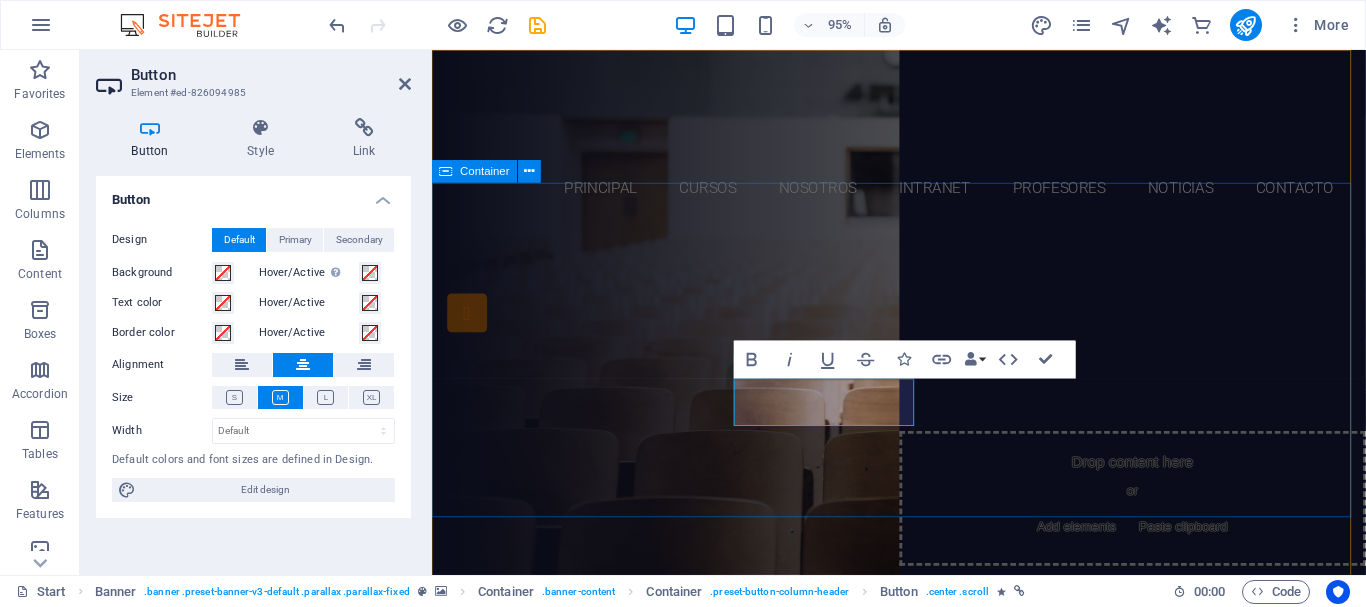 click on "INSTITUCIÓN EDUCATIVA N° 60872 [FULL_NAME] NUESTROS CURSOS INTRANET" at bounding box center (923, 442) 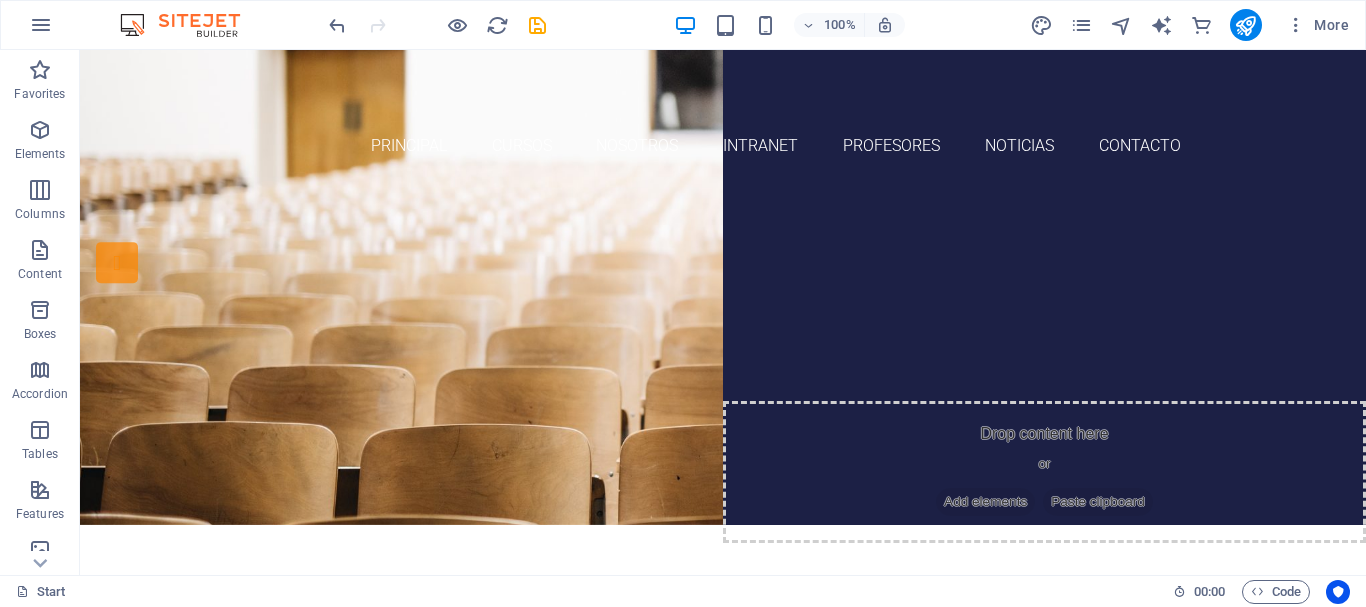 scroll, scrollTop: 0, scrollLeft: 0, axis: both 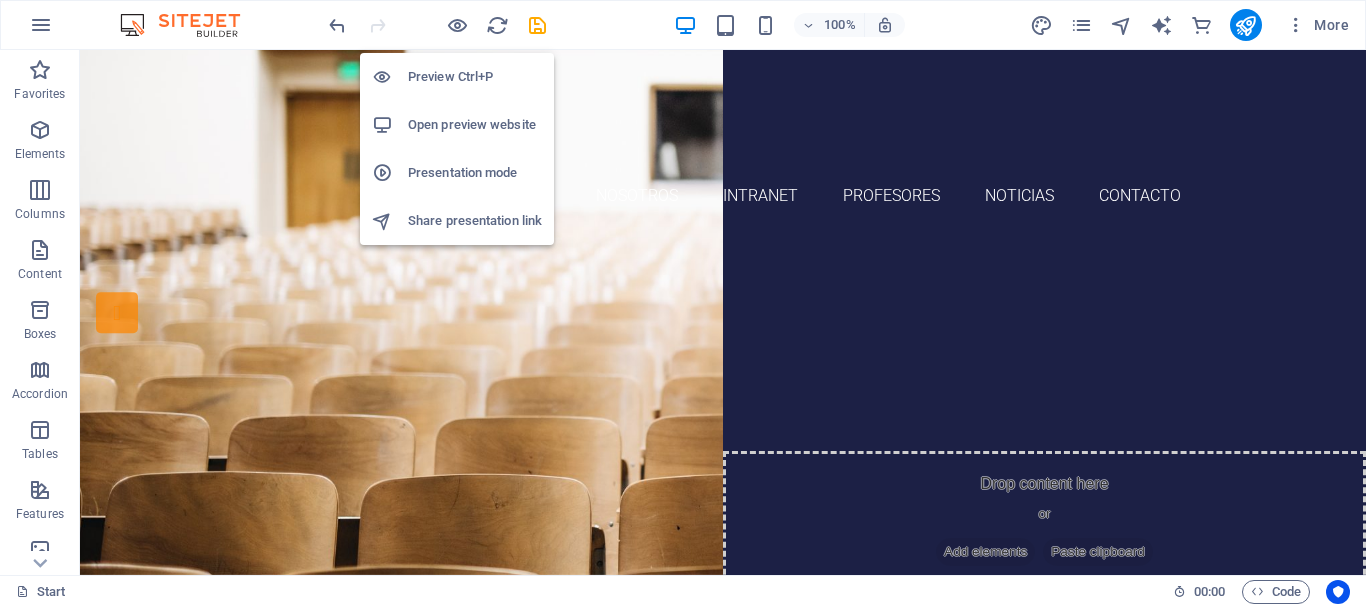 click on "Preview Ctrl+P" at bounding box center [475, 77] 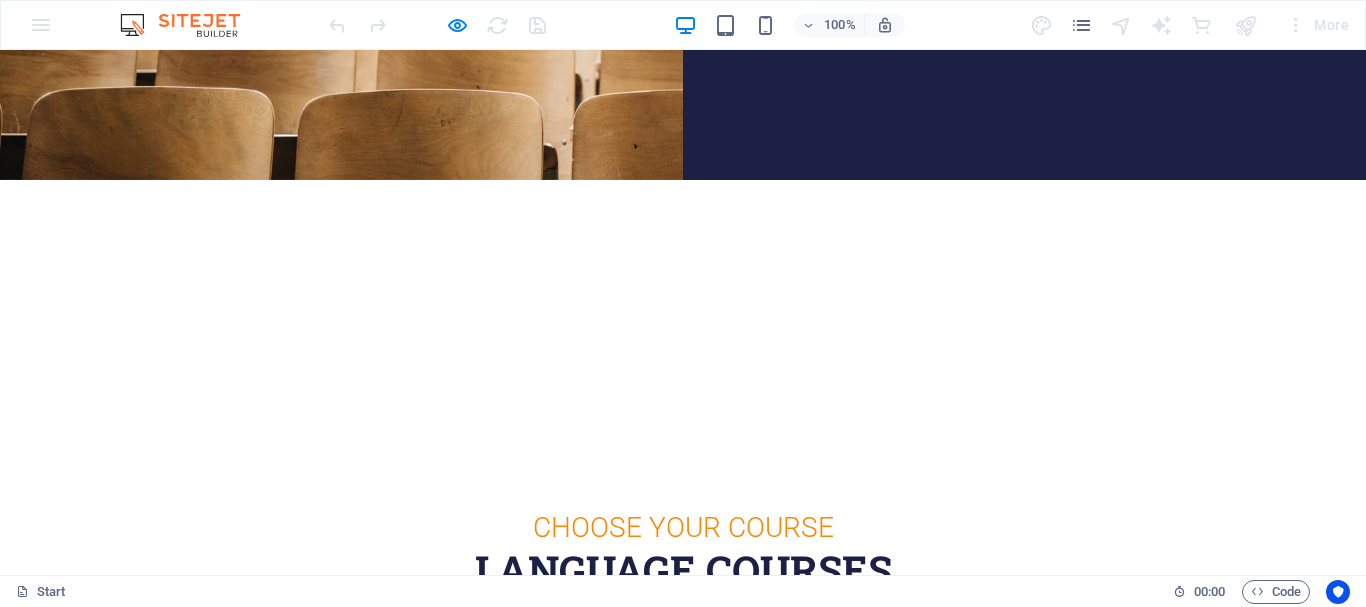 scroll, scrollTop: 0, scrollLeft: 0, axis: both 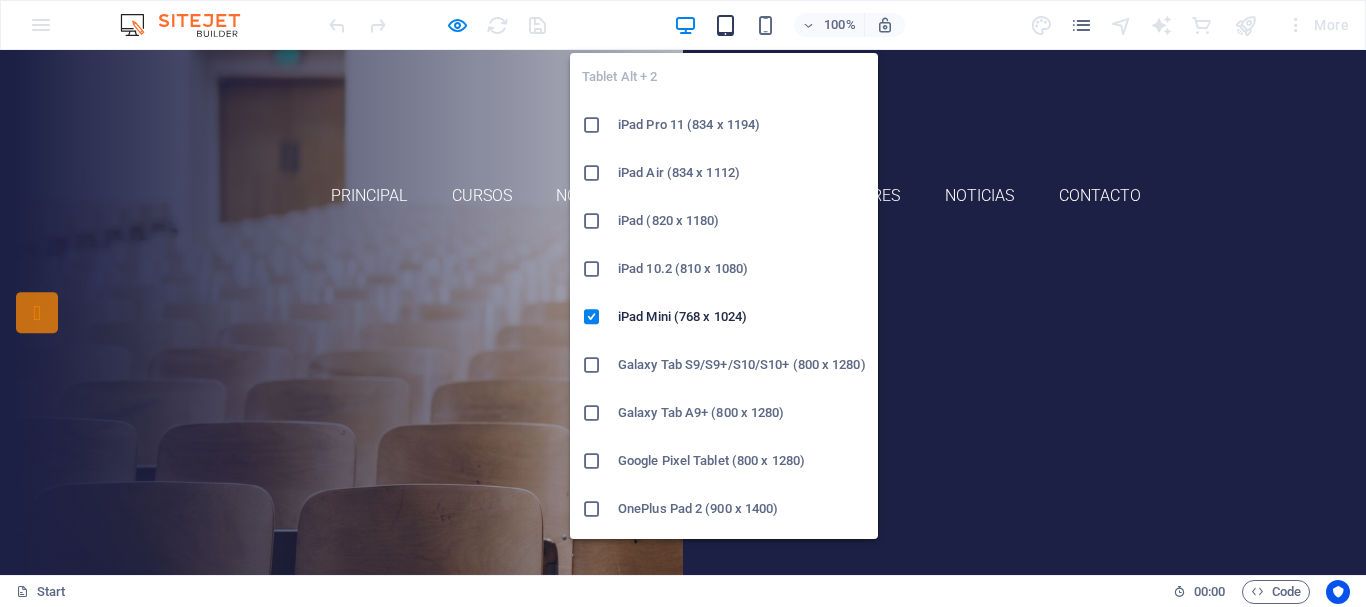 click at bounding box center (725, 25) 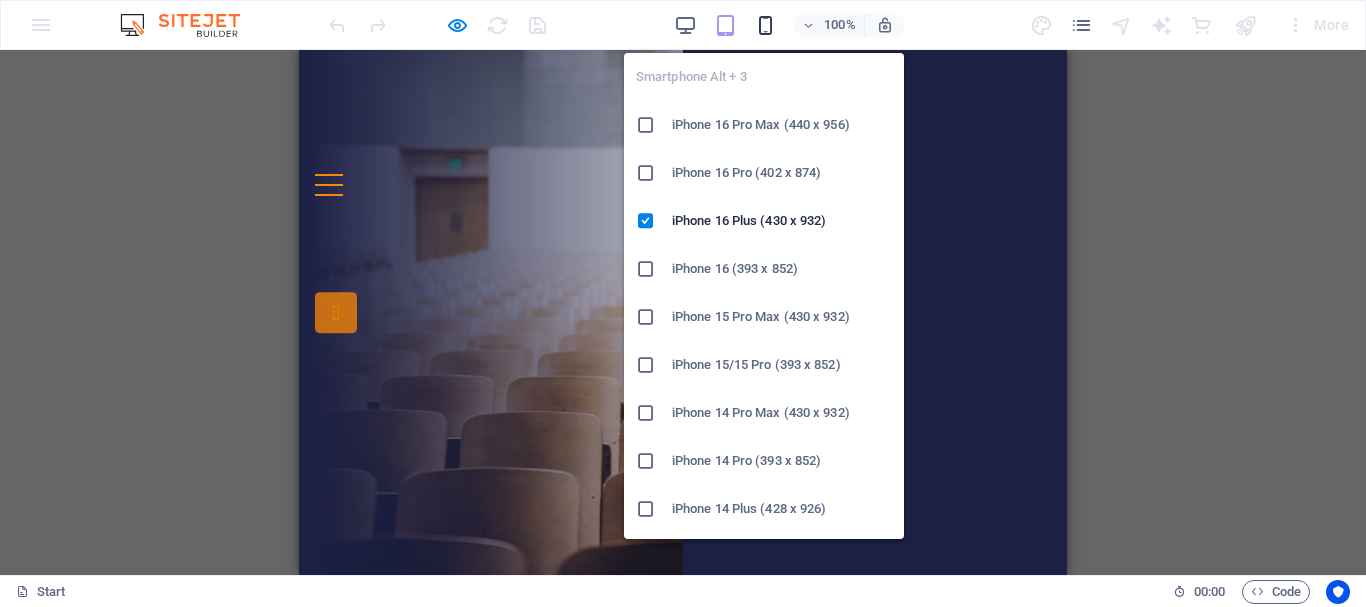 click at bounding box center (765, 25) 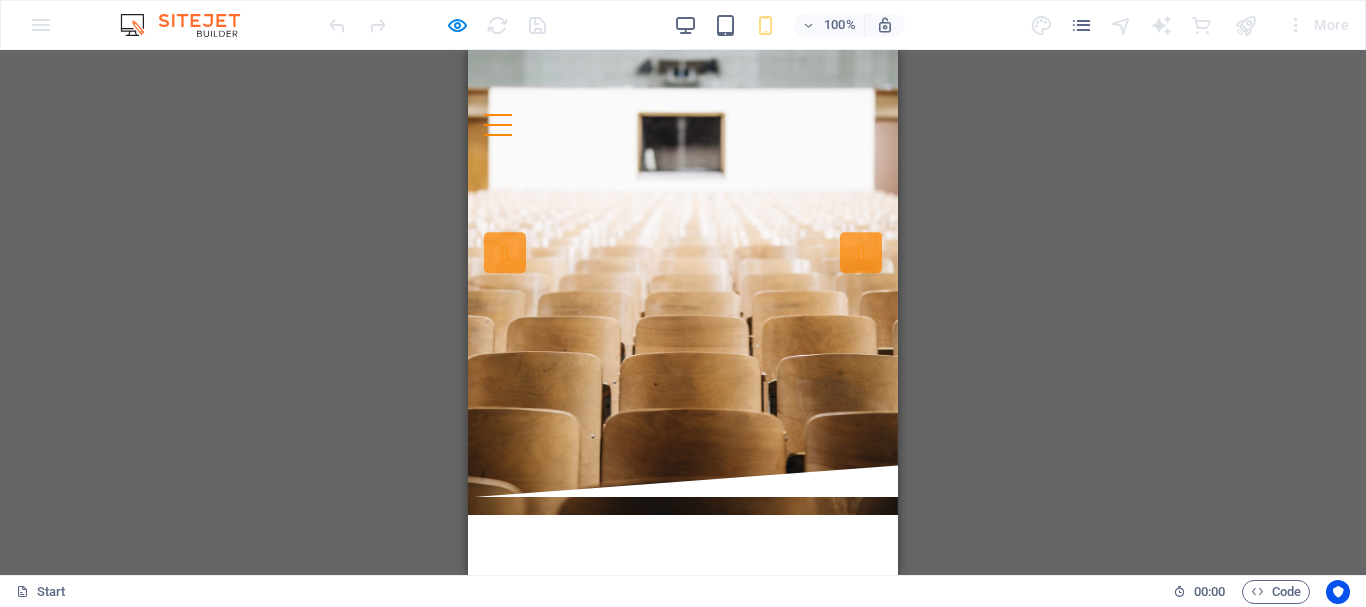 scroll, scrollTop: 0, scrollLeft: 0, axis: both 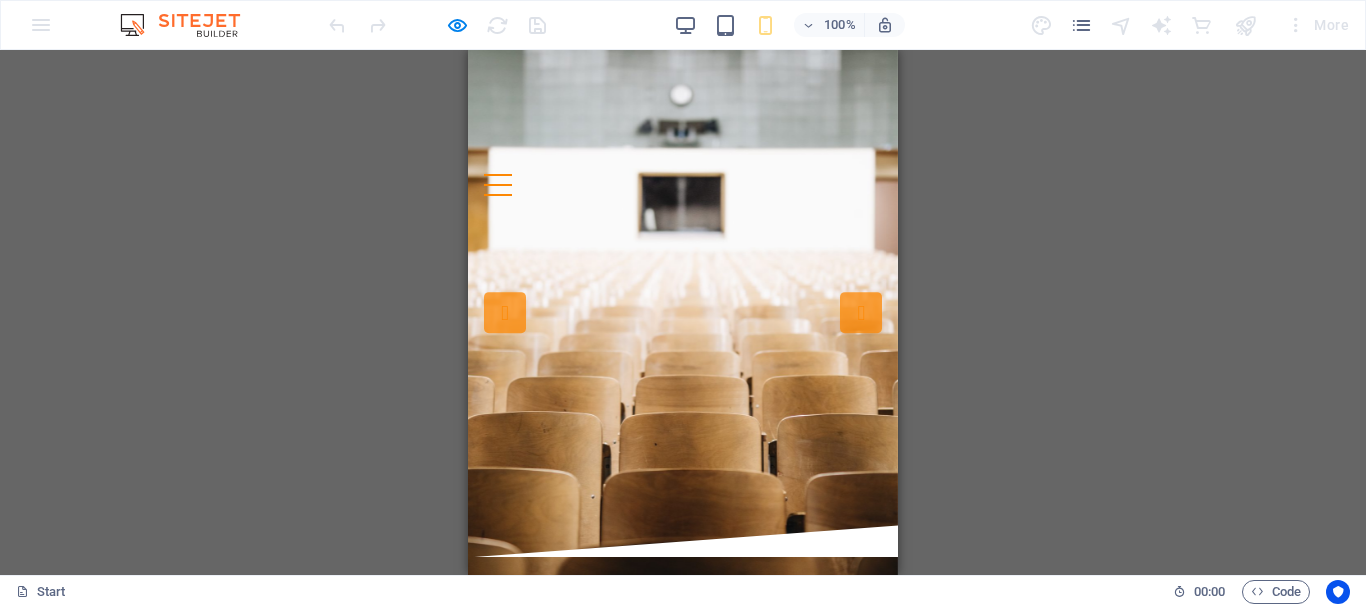 click at bounding box center [498, 185] 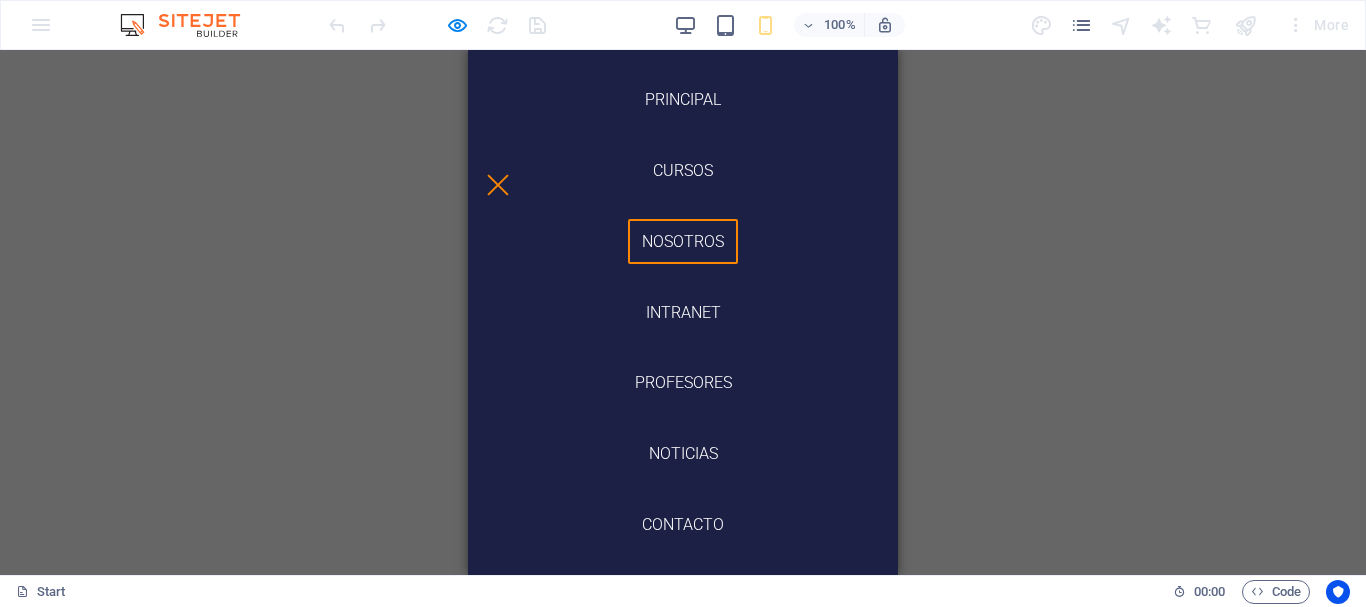 click on "nosotros" at bounding box center (683, 241) 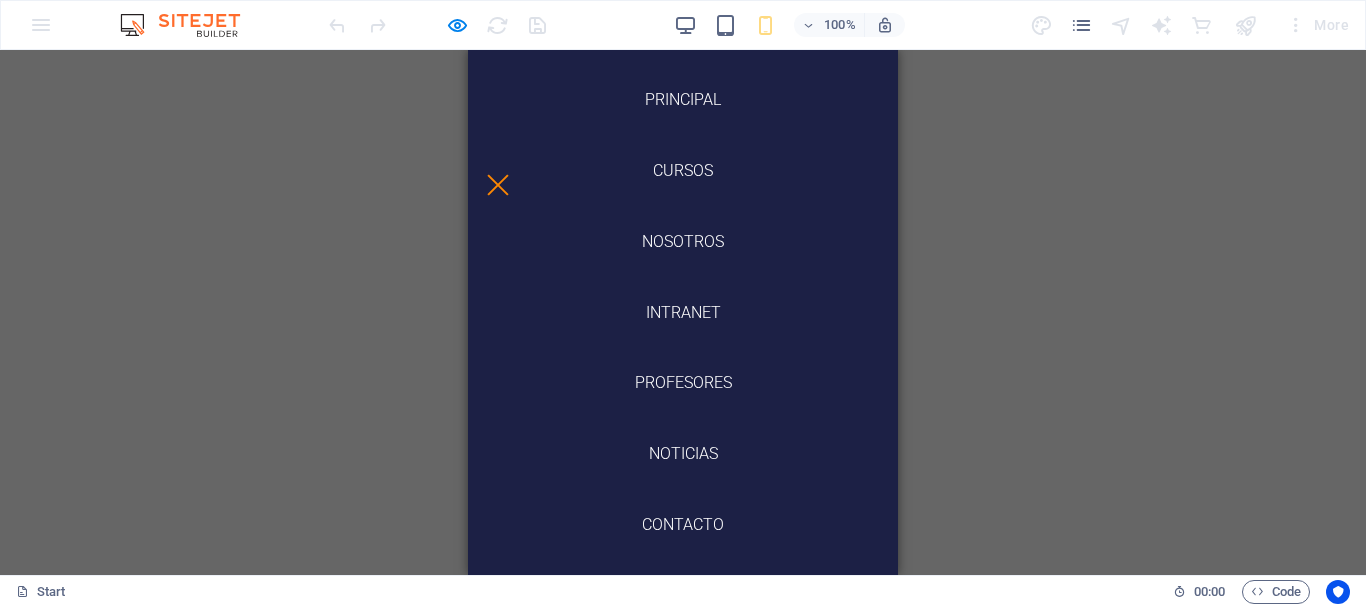 click on "H3   Banner   Banner   Container   Container   Preset   HTML   Preset   Container   Container   Preset   Banner   Menu Bar   H1   Logo   Menu   Spacer   Container   Button   Container   Preset   Container   Preset   Container   Text   Preset   Container   Container   Preset   Container   Preset   H2   Image   H3   Preset   Image   Preset   H3   Container   Preset   Spacer   Preset   Preset   Container   Icon   Button" at bounding box center [683, 312] 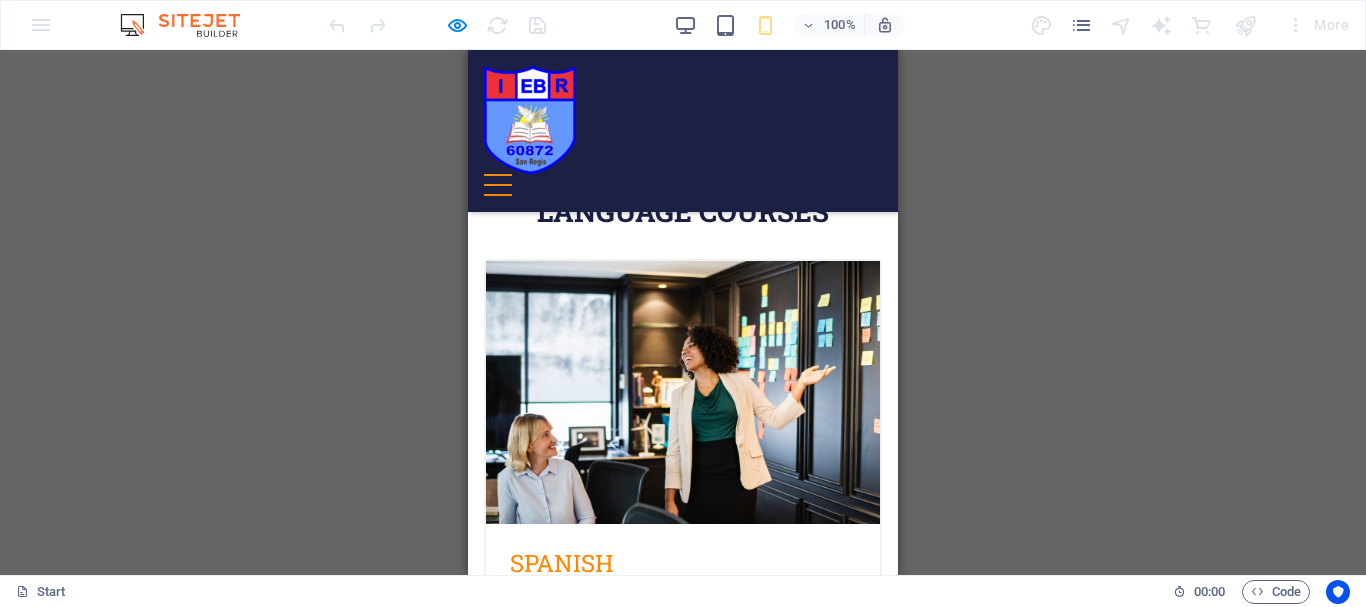 scroll, scrollTop: 169, scrollLeft: 0, axis: vertical 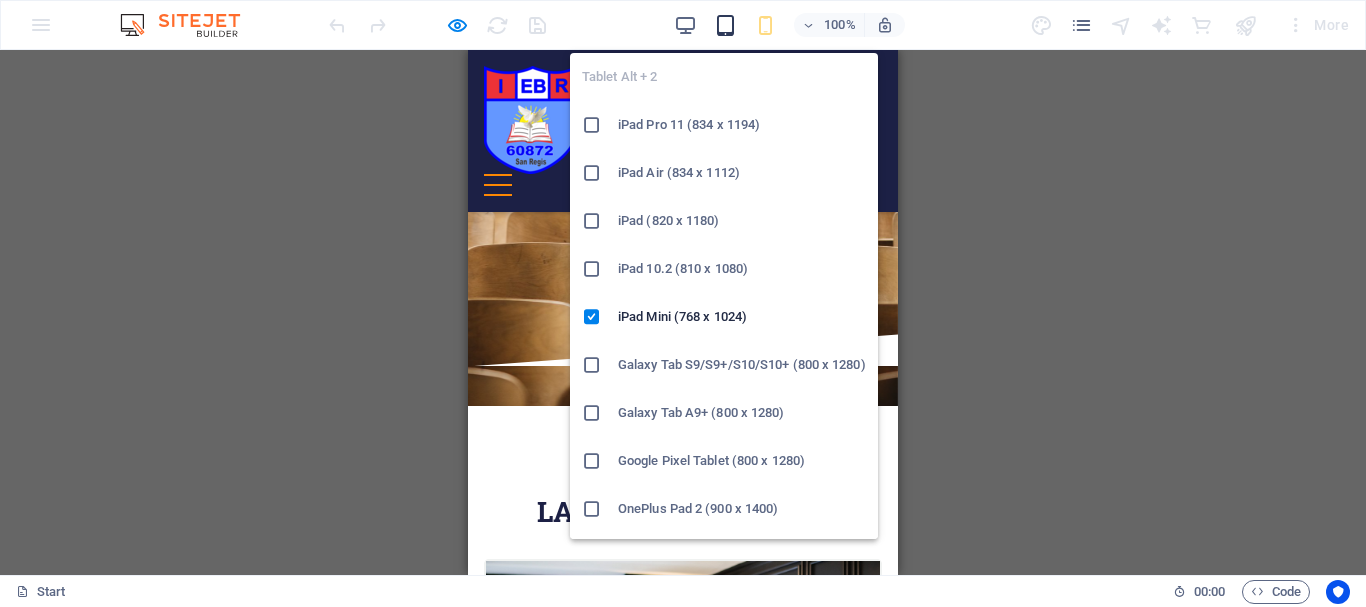 click at bounding box center [725, 25] 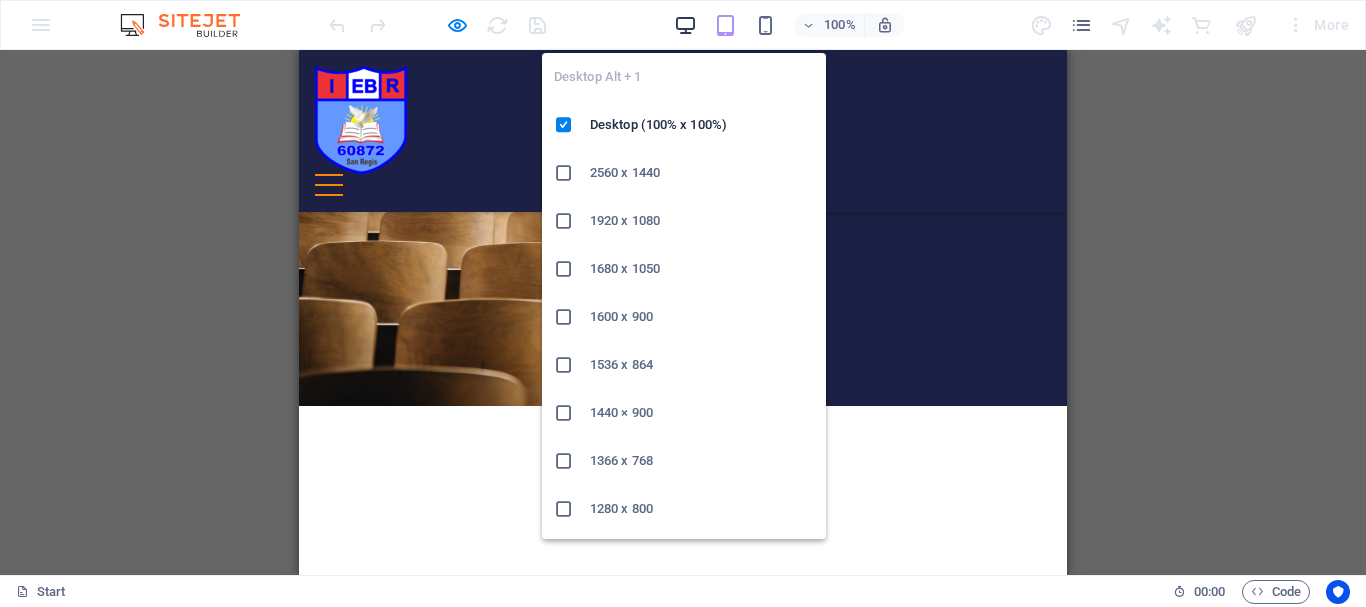 click at bounding box center [685, 25] 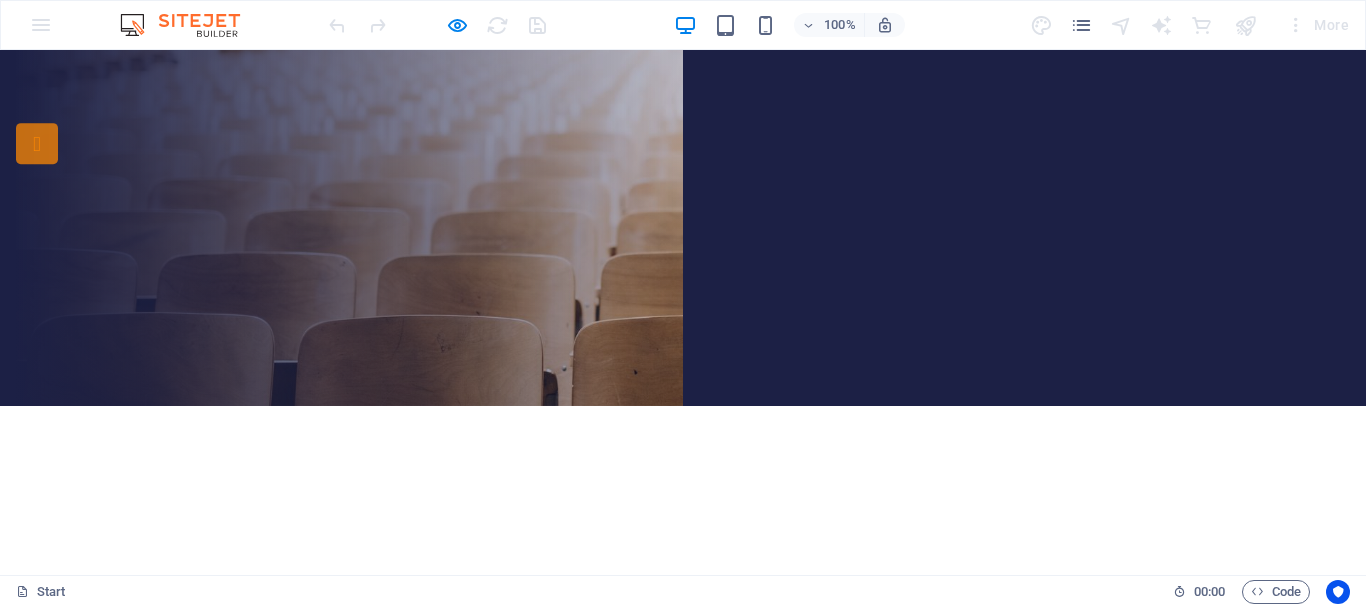 scroll, scrollTop: 0, scrollLeft: 0, axis: both 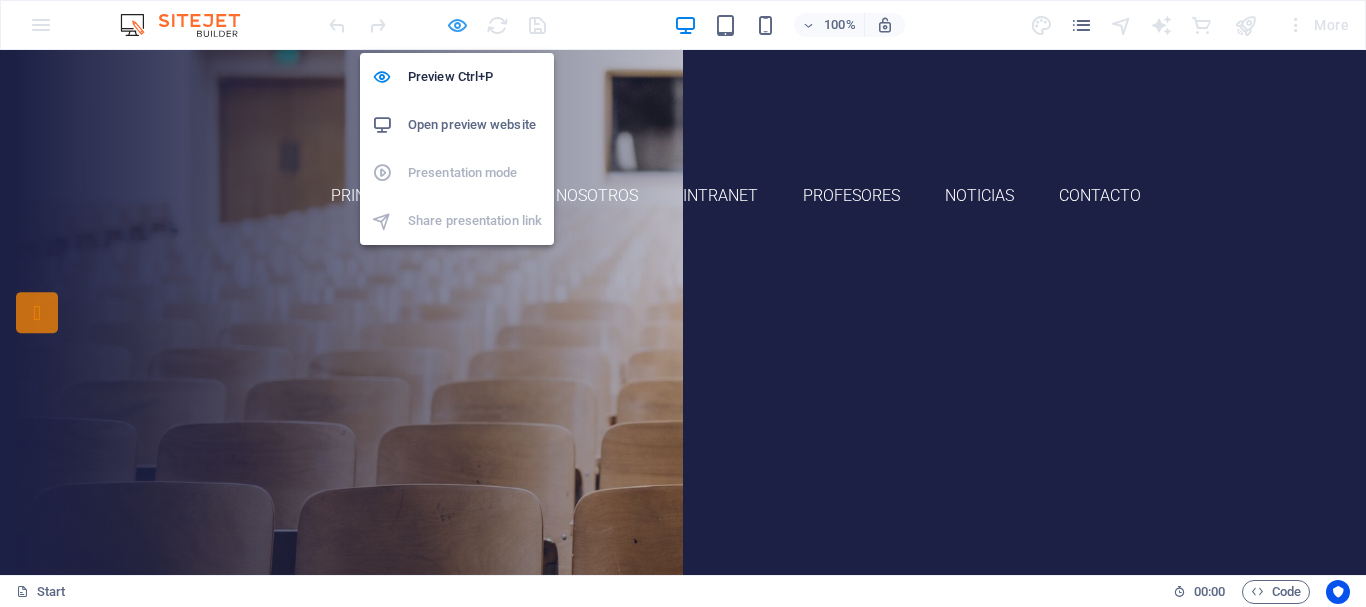 click at bounding box center [457, 25] 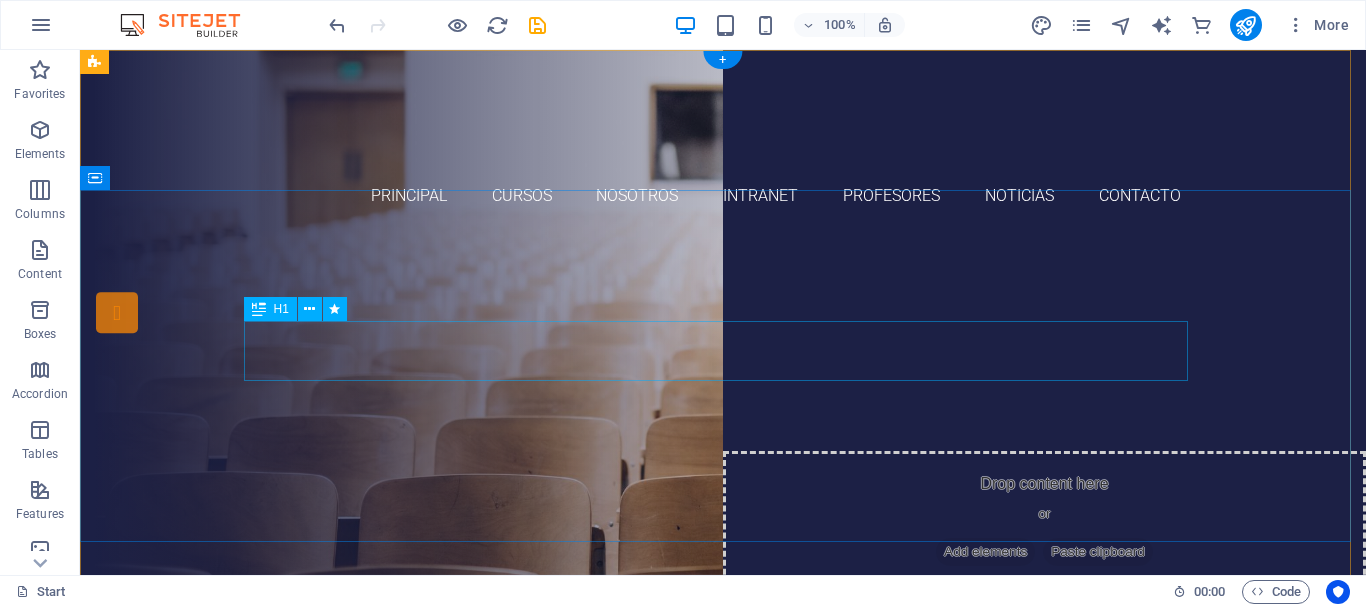 click on "[FULL_NAME]" at bounding box center (723, 396) 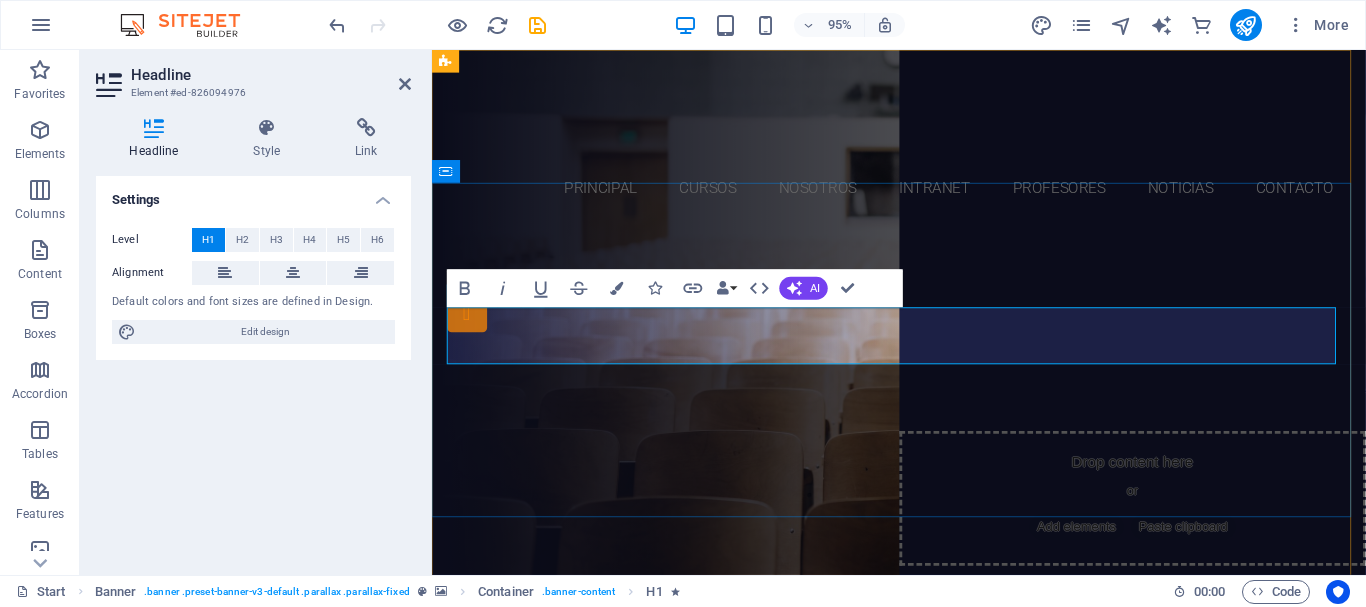 click on "[FULL_NAME]" at bounding box center (924, 395) 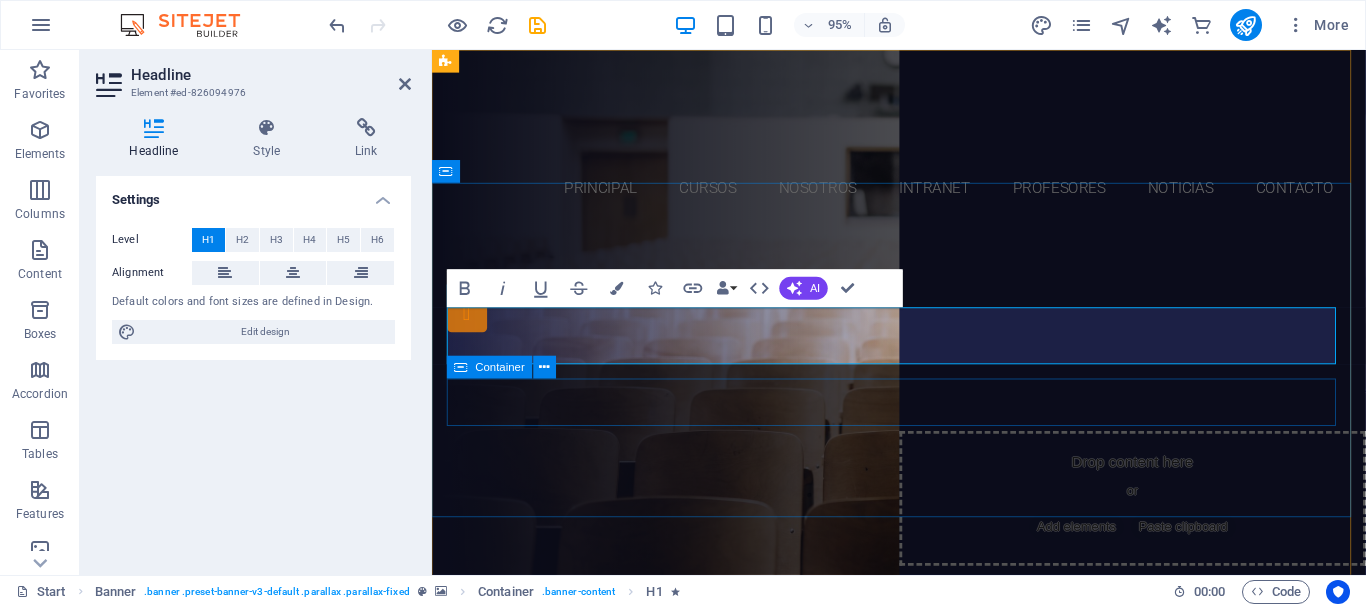 click on "NUESTROS CURSOS INTRANET" at bounding box center (924, 497) 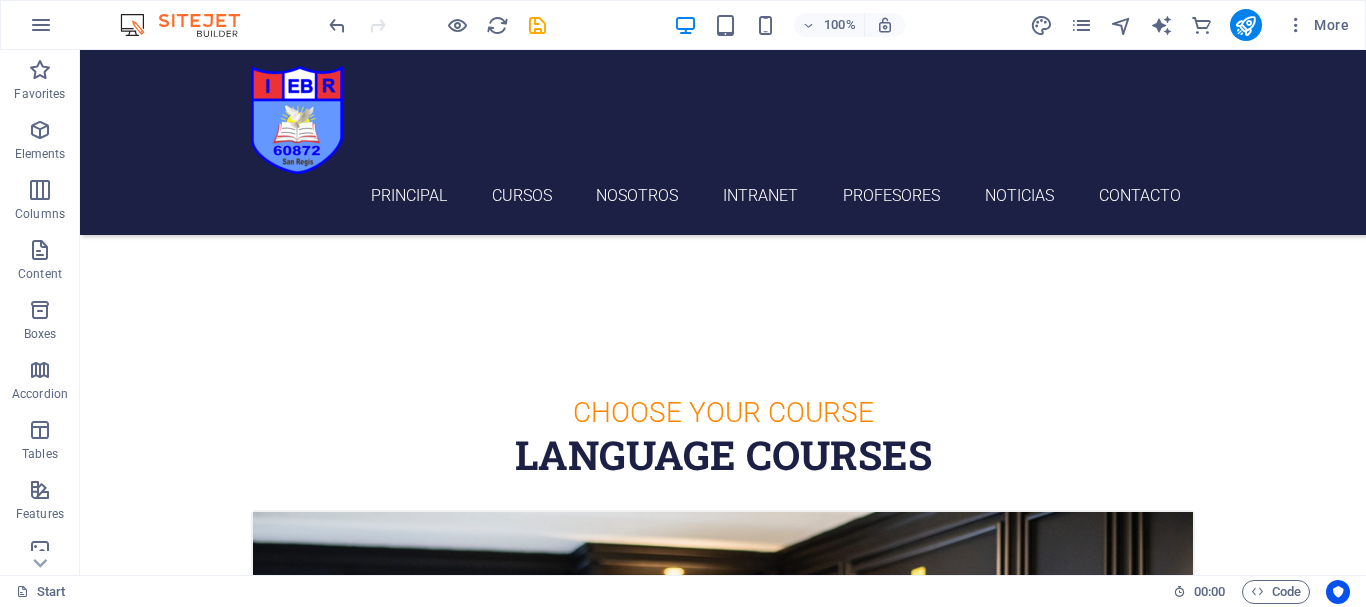 scroll, scrollTop: 481, scrollLeft: 0, axis: vertical 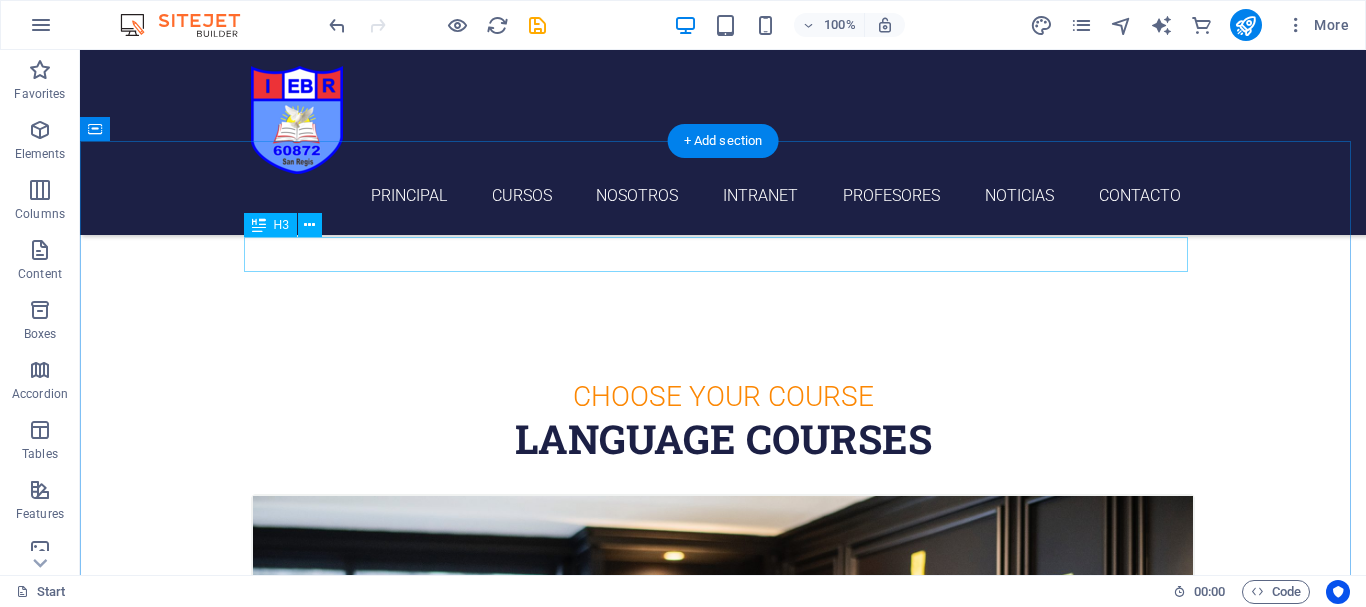 click on "Choose Your Course" at bounding box center [723, 396] 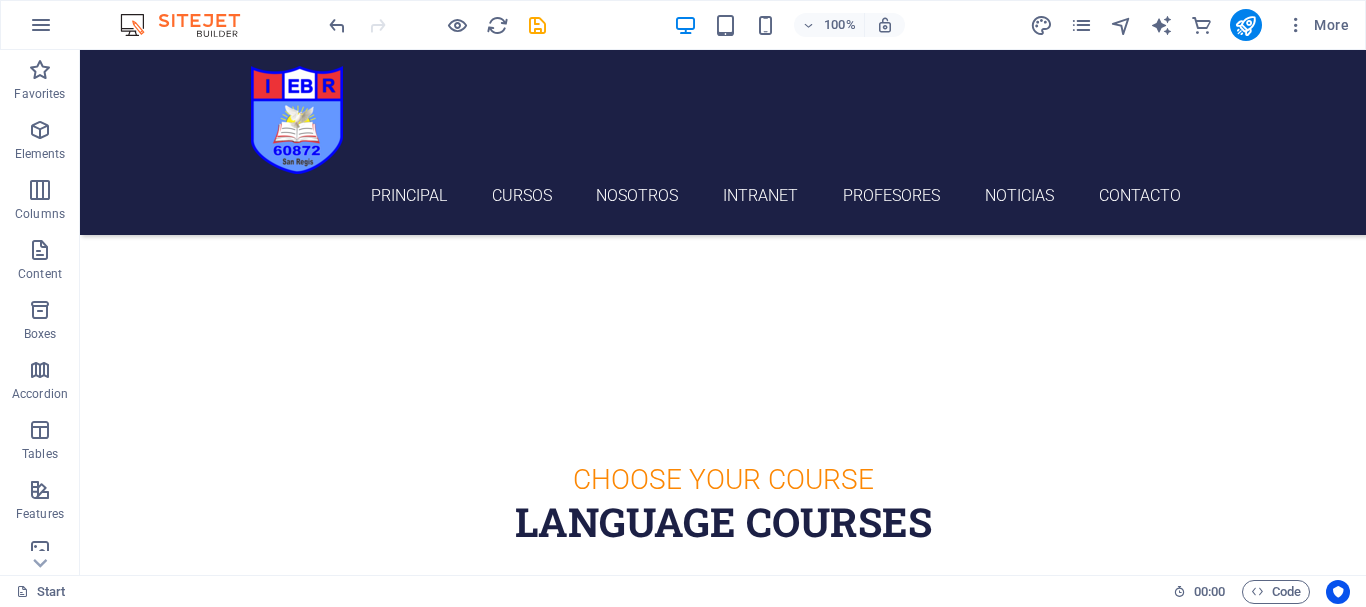 scroll, scrollTop: 365, scrollLeft: 0, axis: vertical 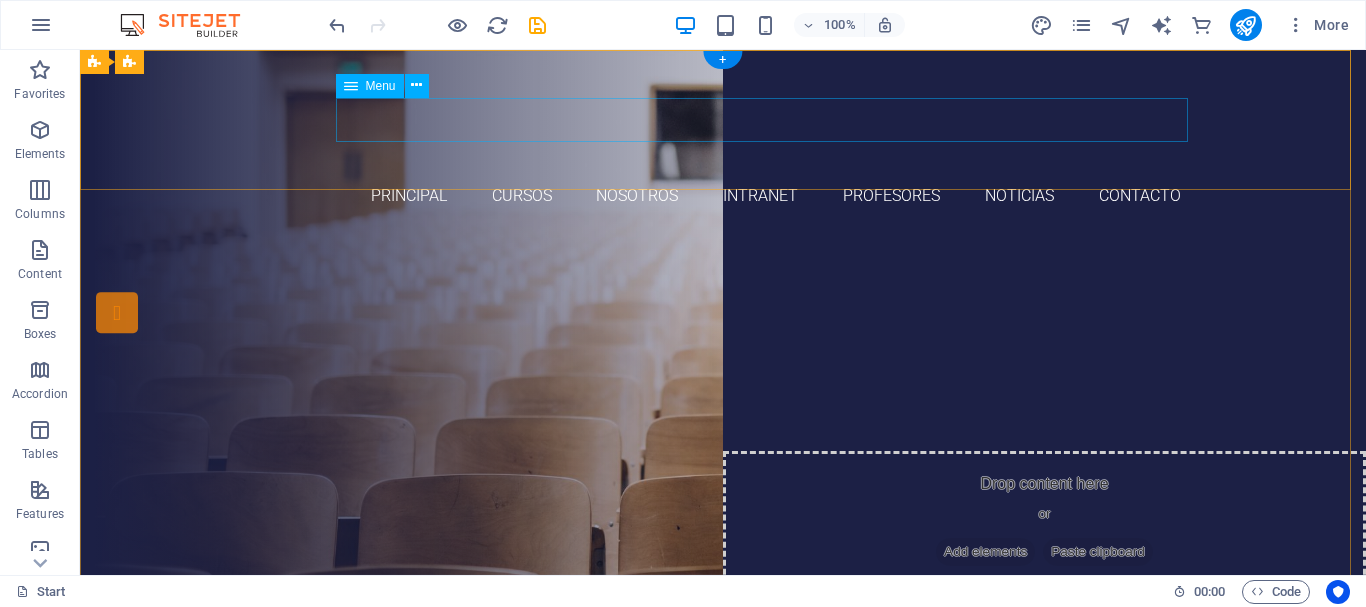 click on "Principal cursos nosotros Intranet profesores noticias Contacto" at bounding box center (723, 196) 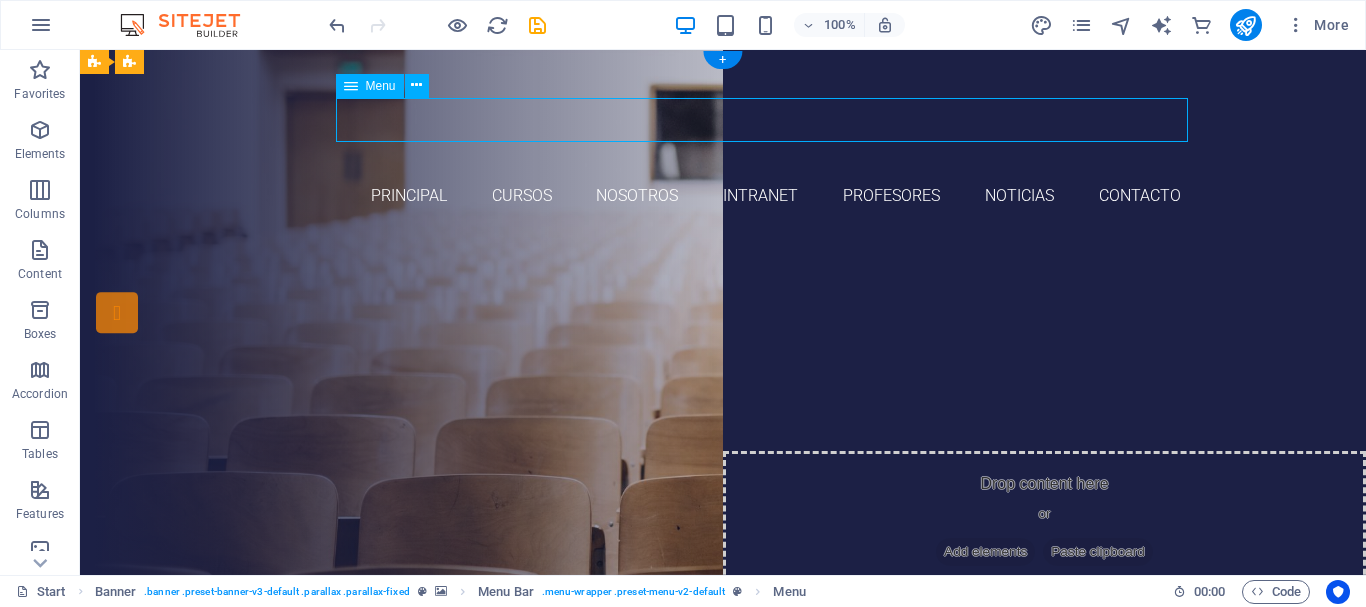 click on "Principal cursos nosotros Intranet profesores noticias Contacto" at bounding box center [723, 196] 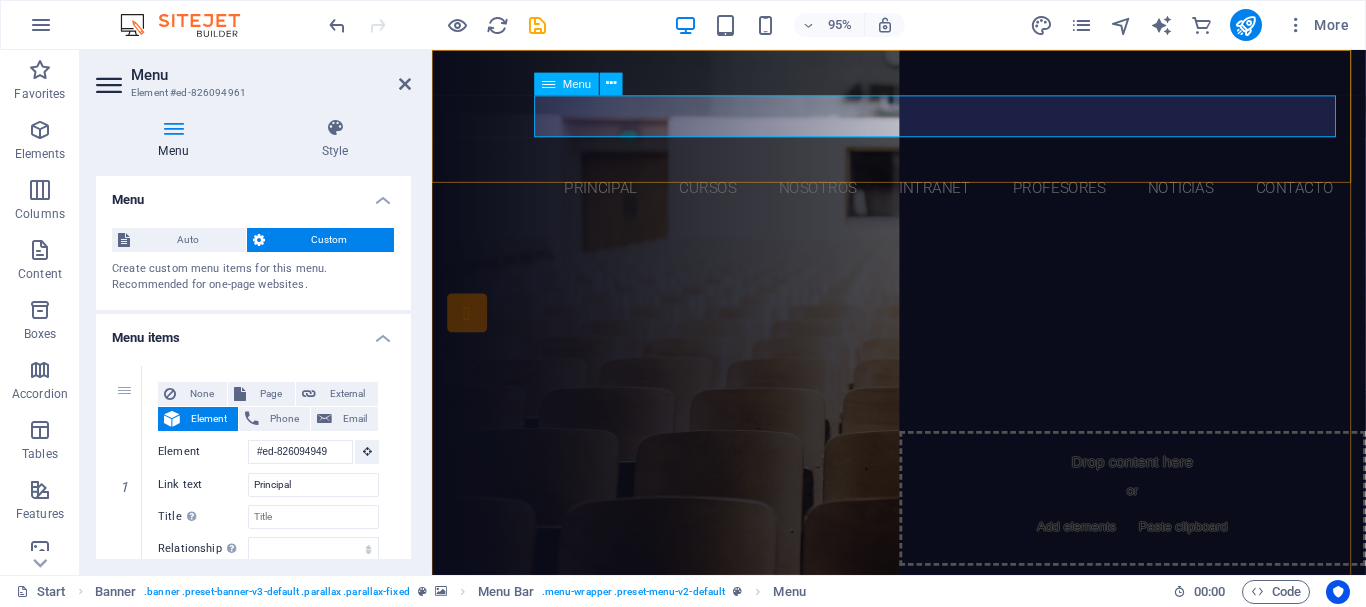 click on "Principal cursos nosotros Intranet profesores noticias Contacto" at bounding box center [924, 196] 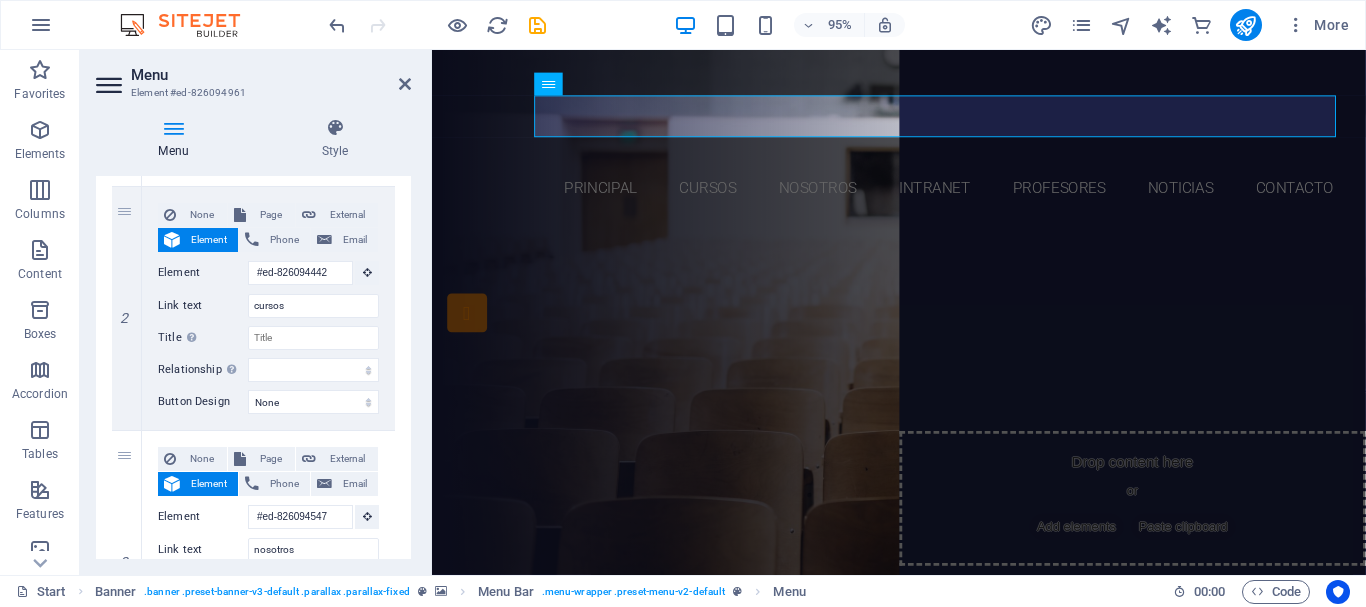 scroll, scrollTop: 469, scrollLeft: 0, axis: vertical 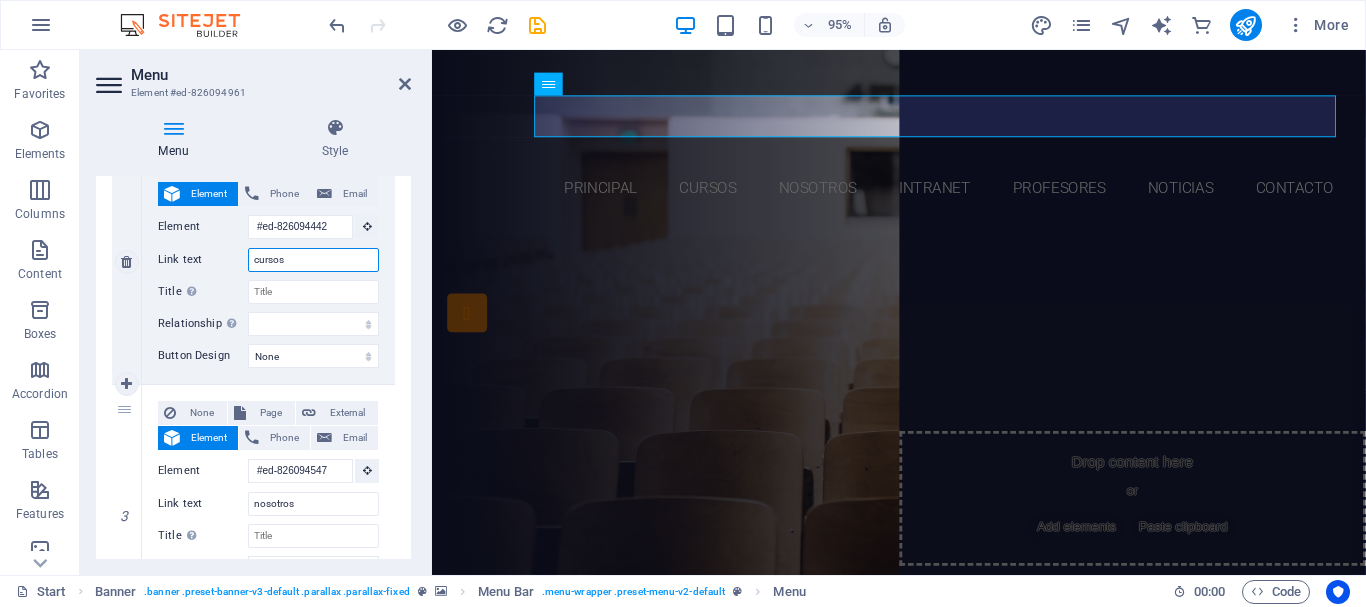 click on "cursos" at bounding box center [313, 260] 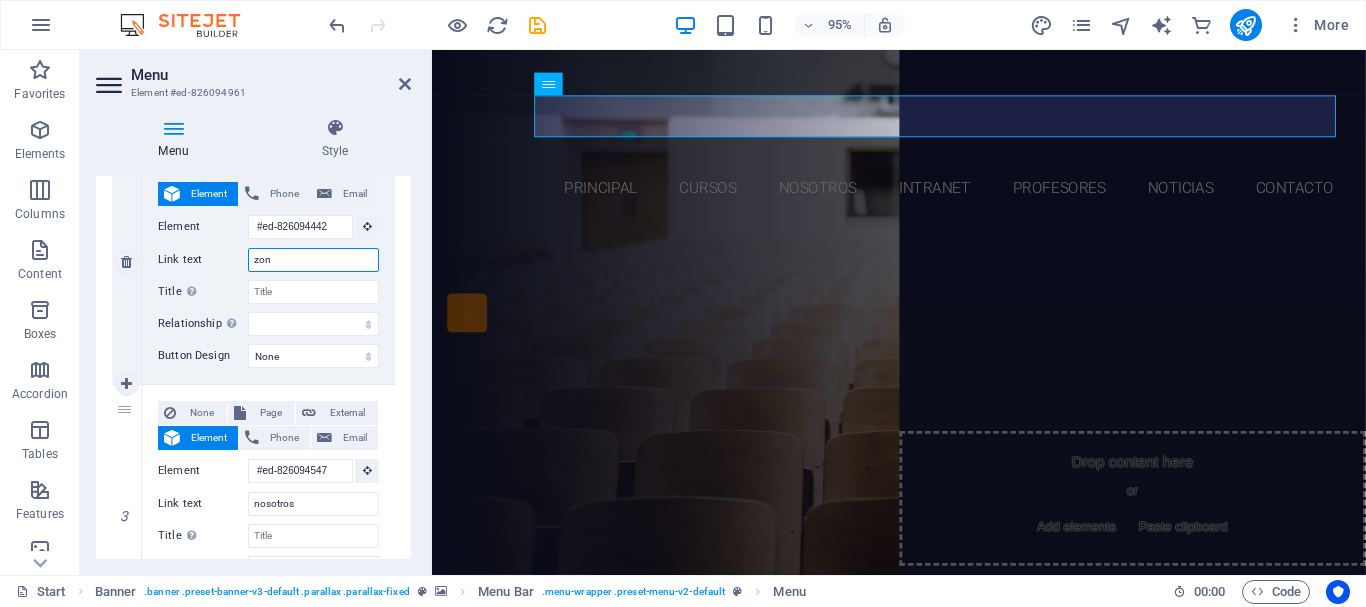 type on "zona" 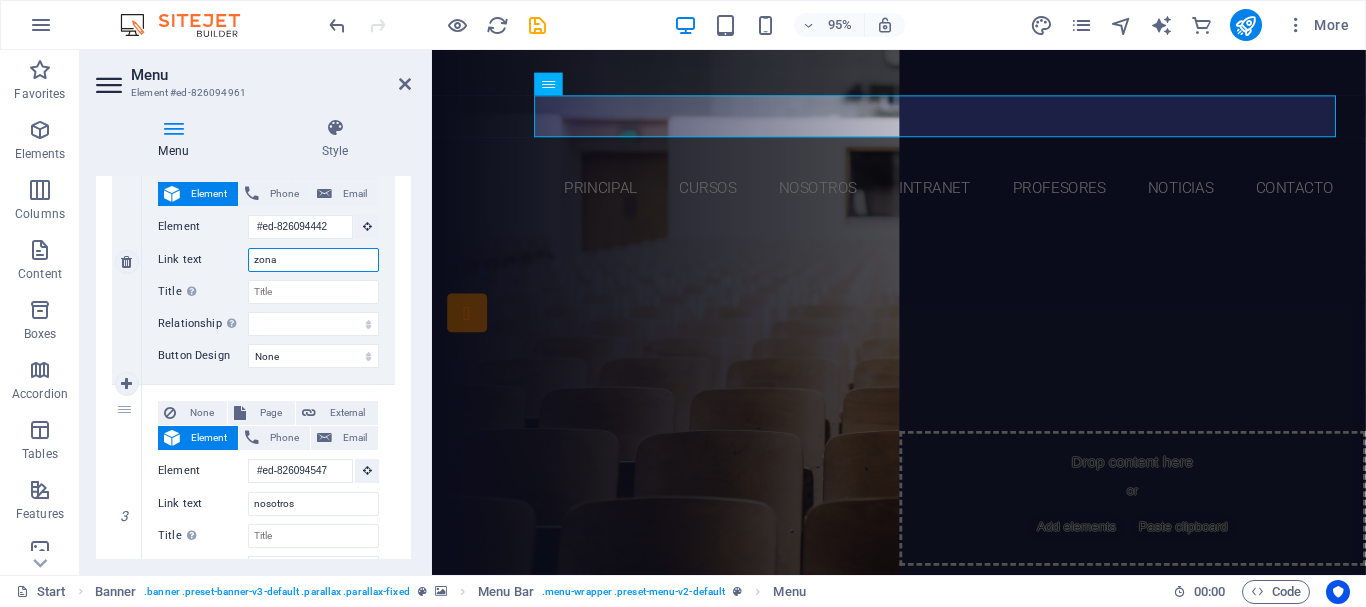 select 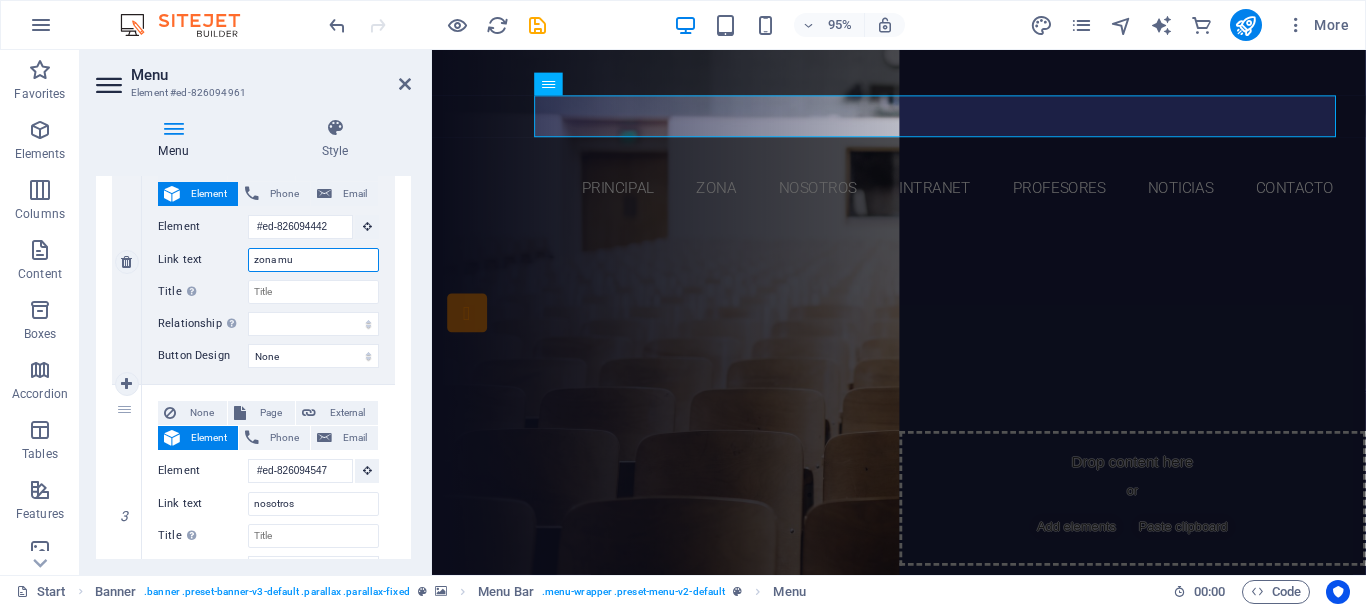 type on "zona mul" 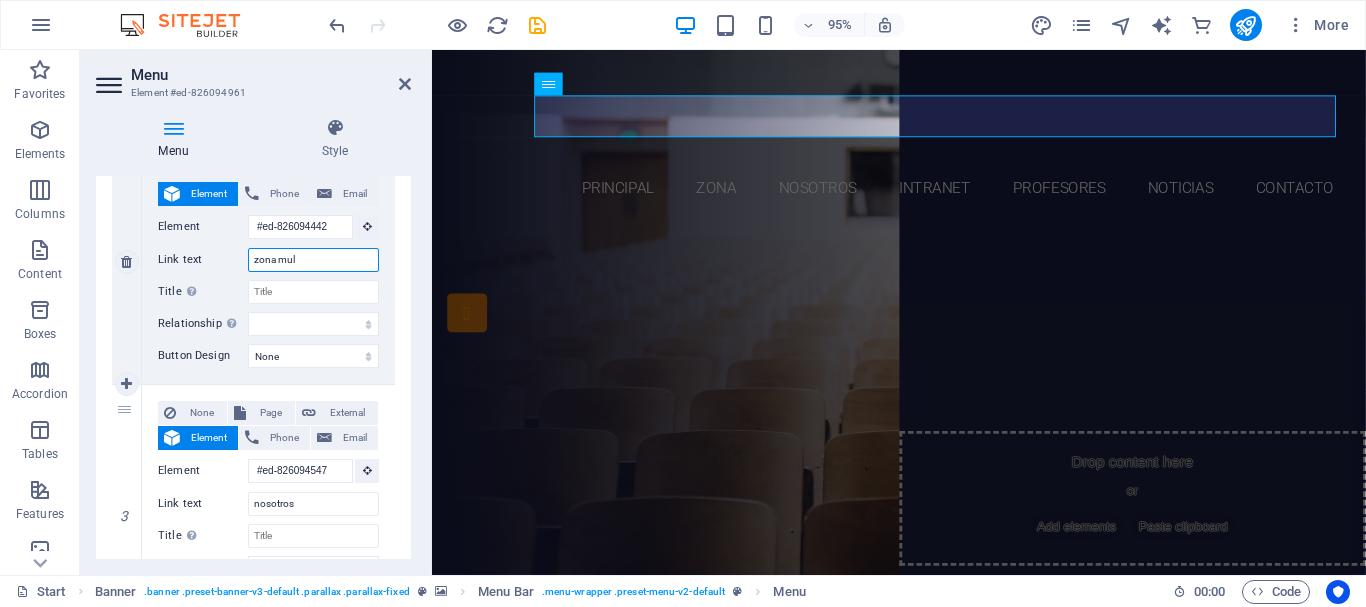 select 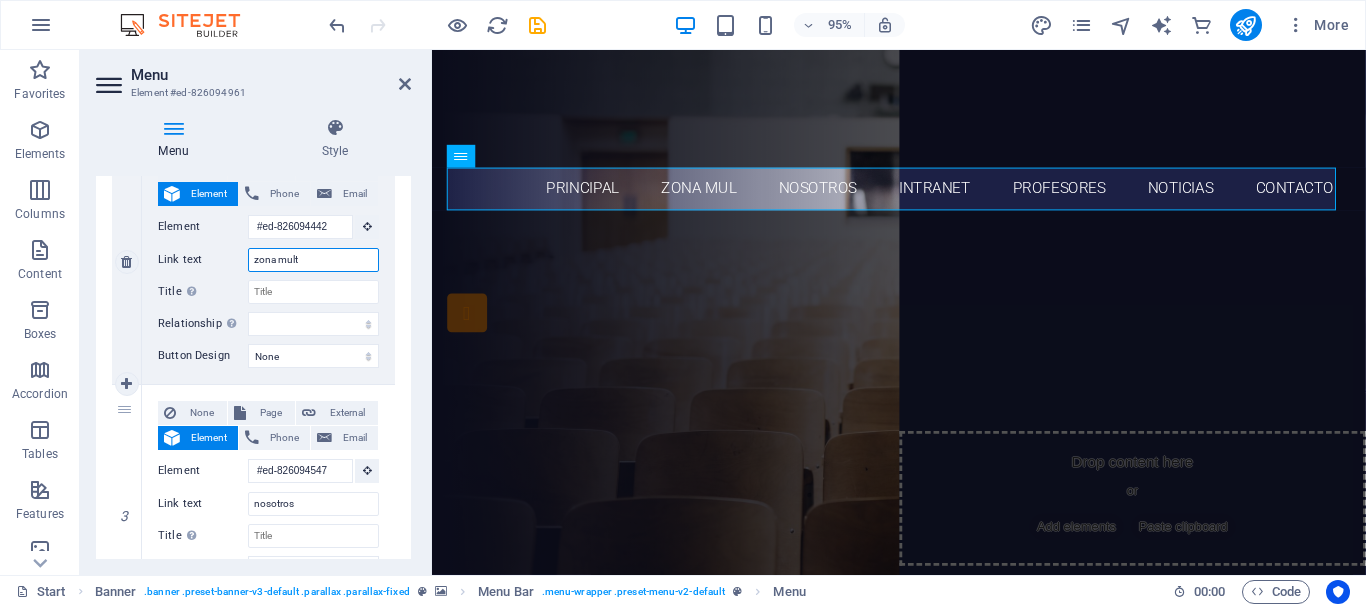 type on "zona multi" 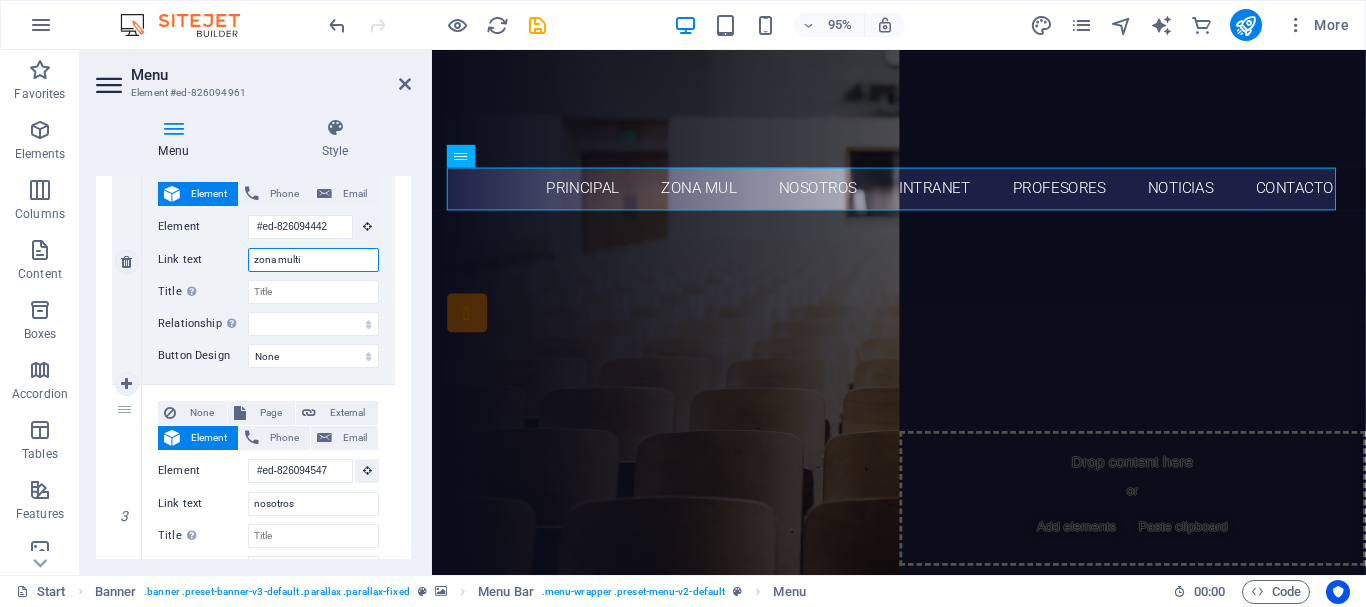 select 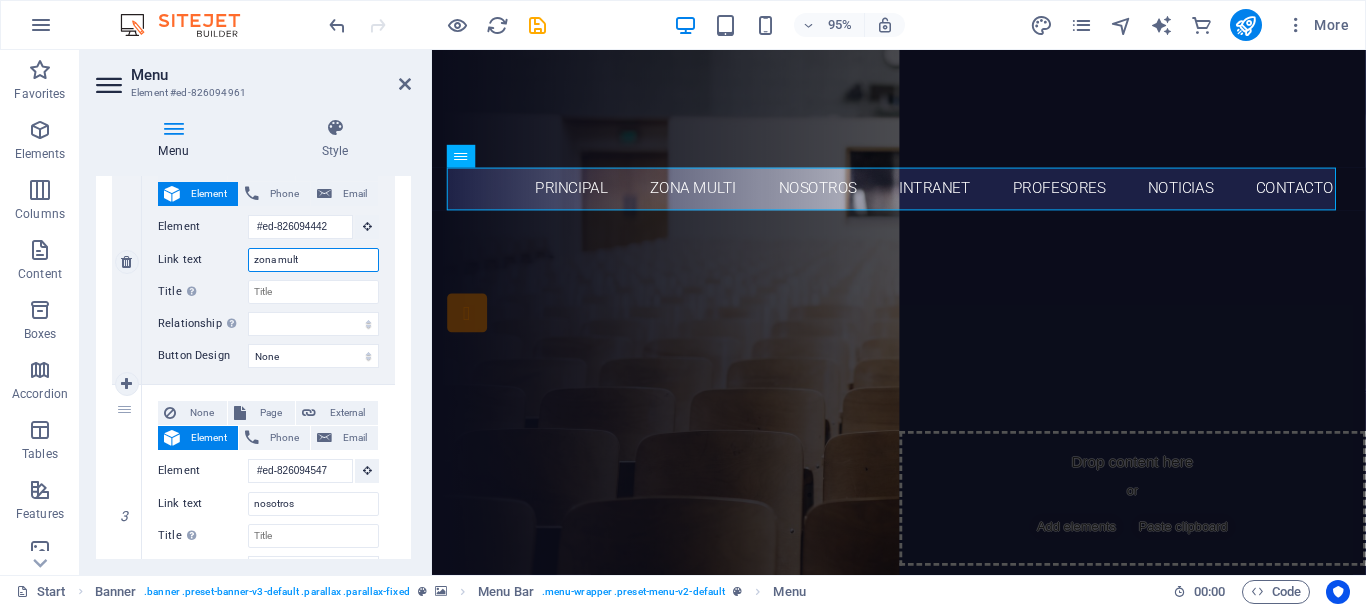type on "zona mul" 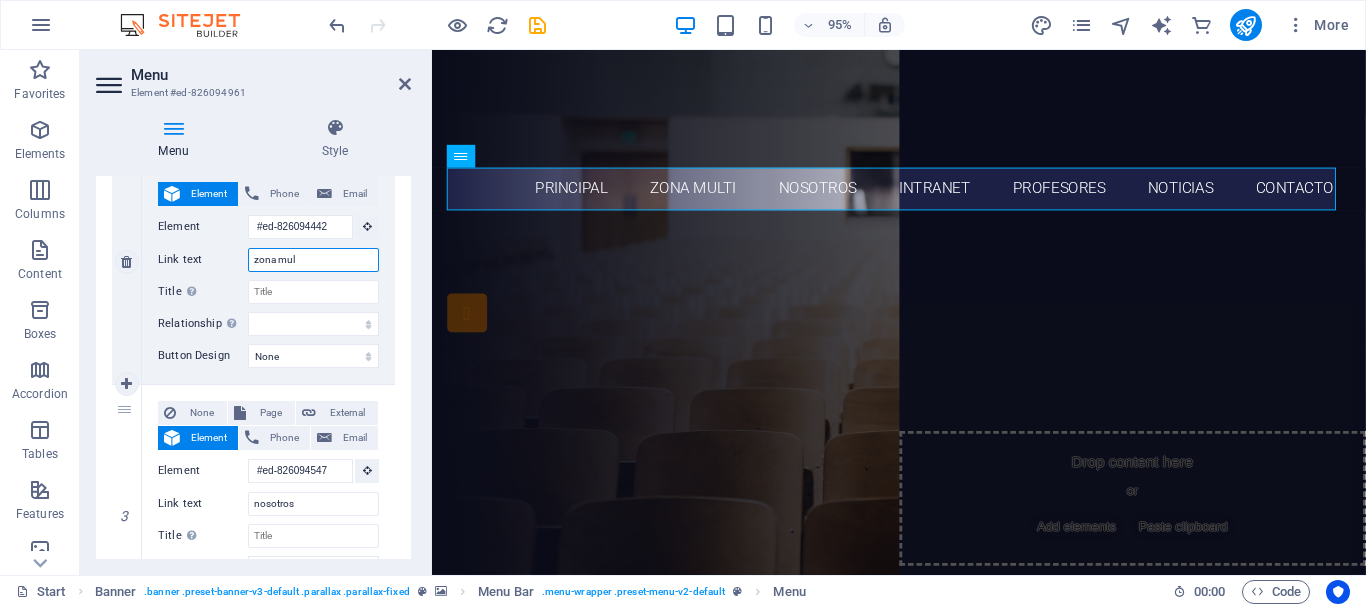 select 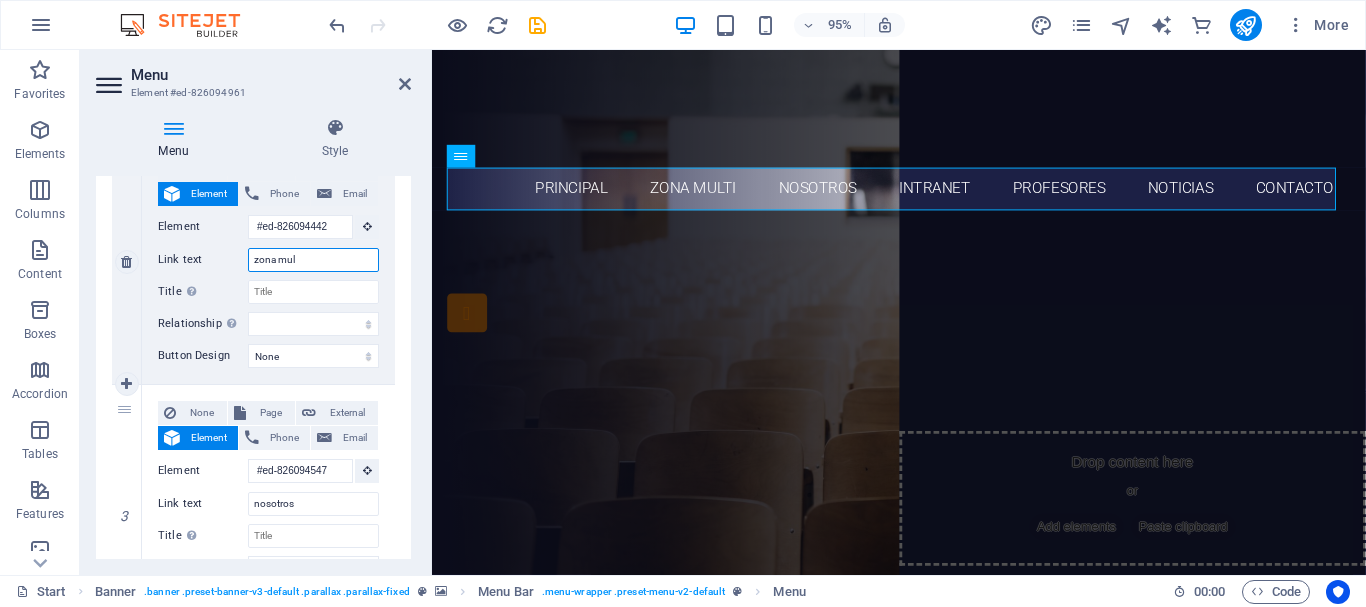 select 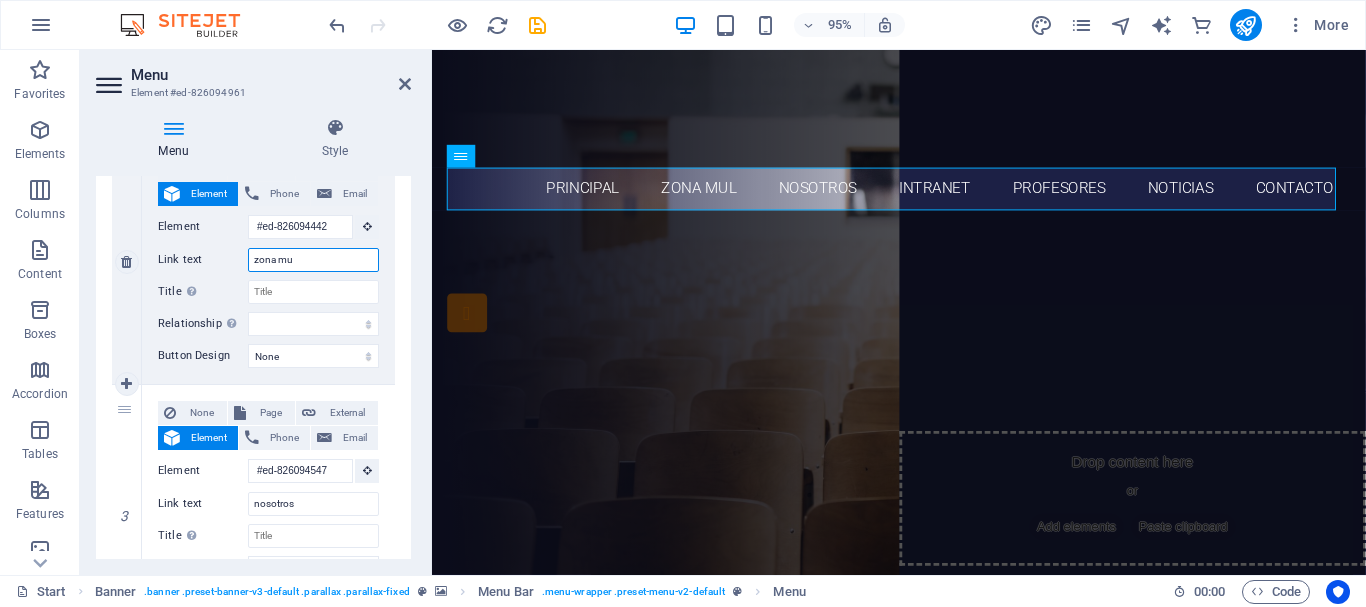 type on "zona m" 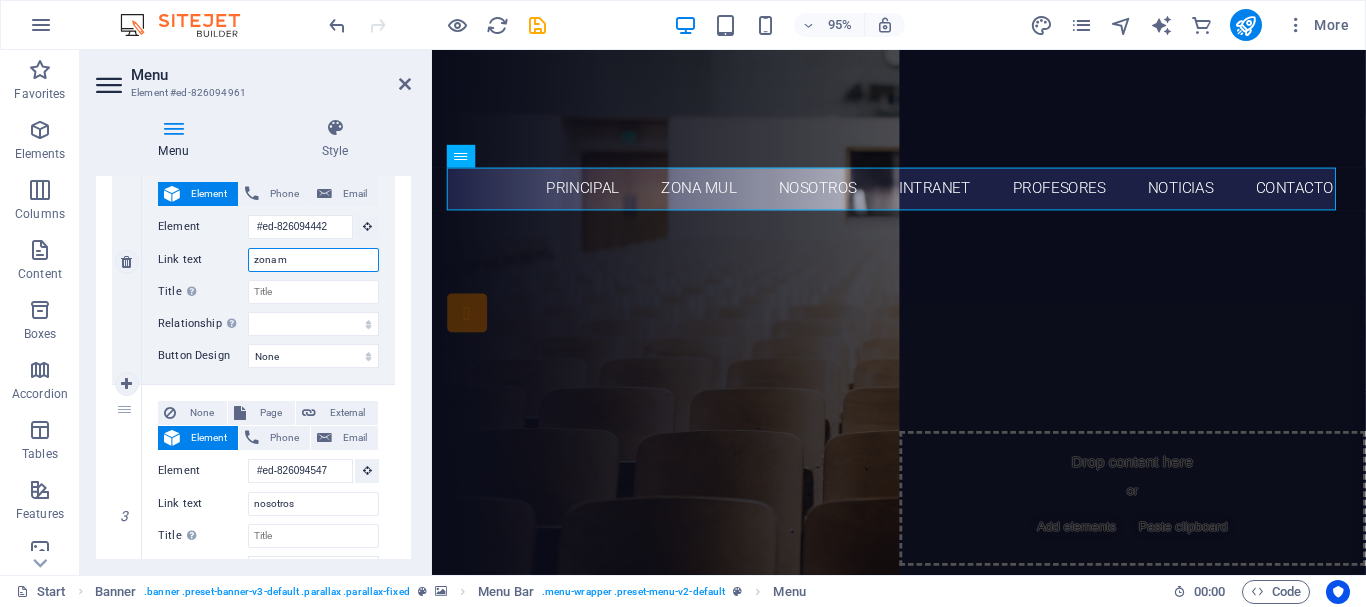 select 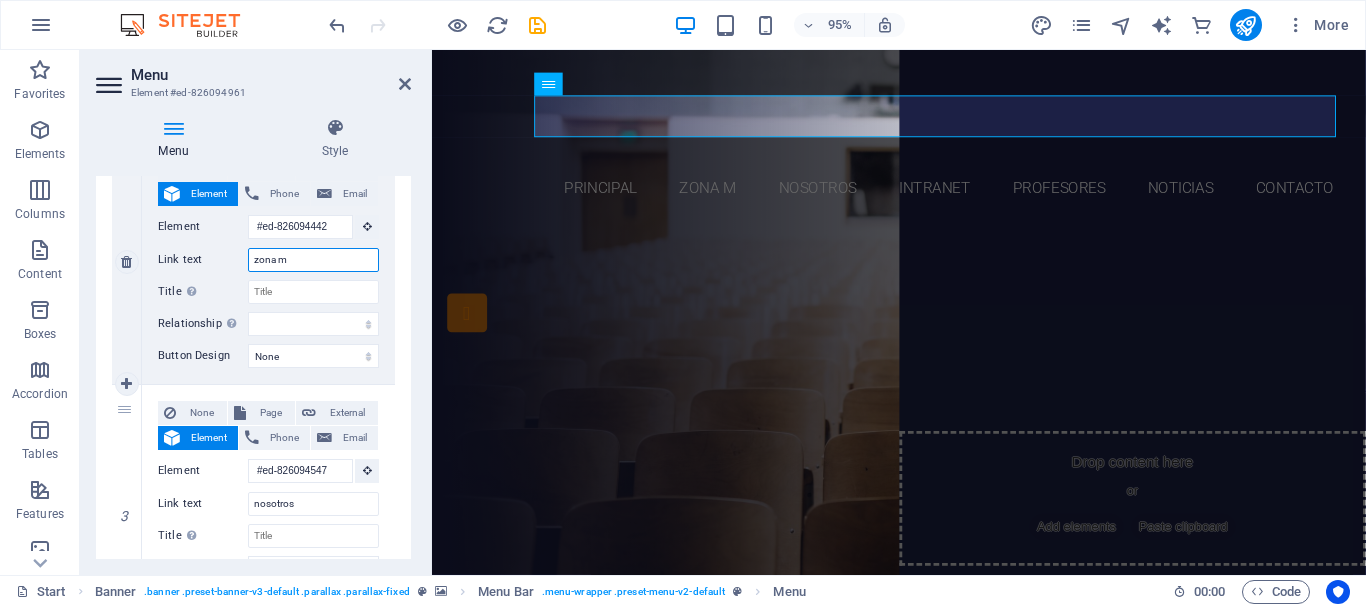 type on "zona" 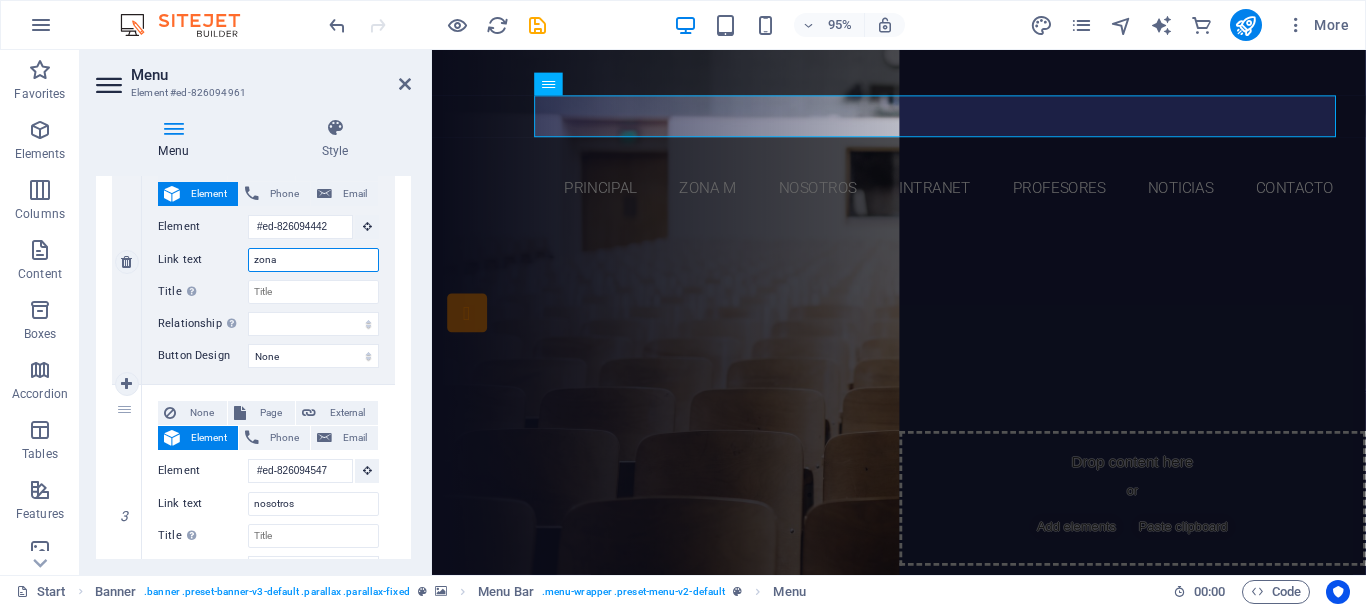select 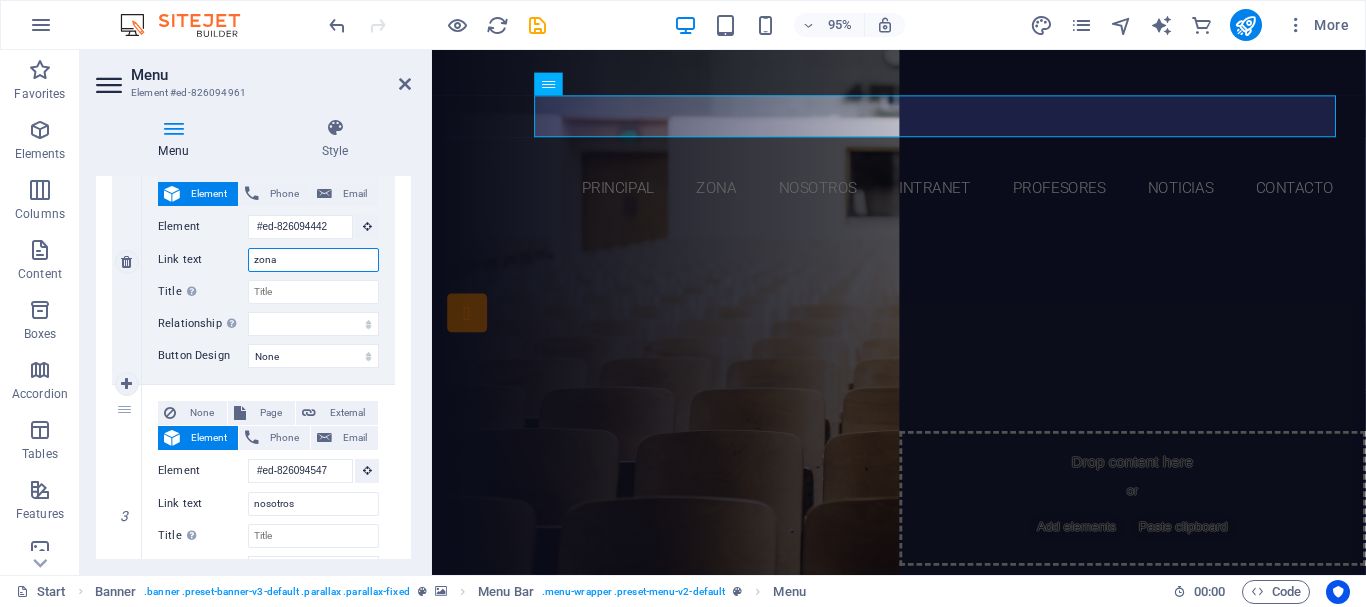 type on "zon" 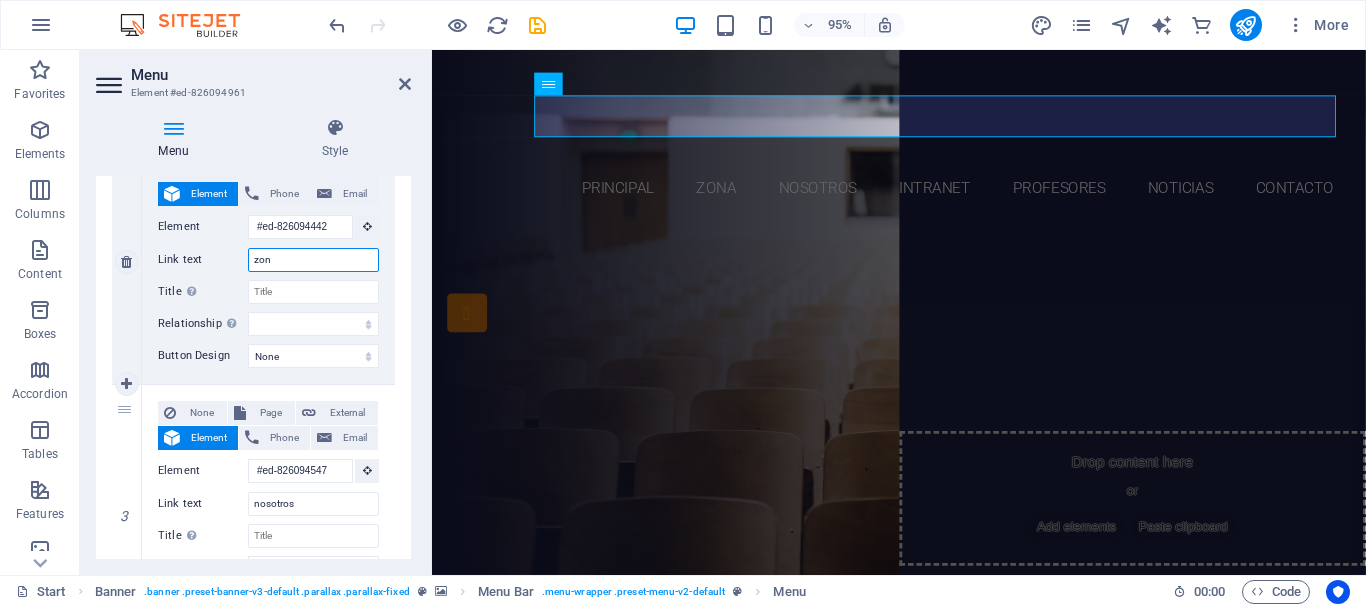 select 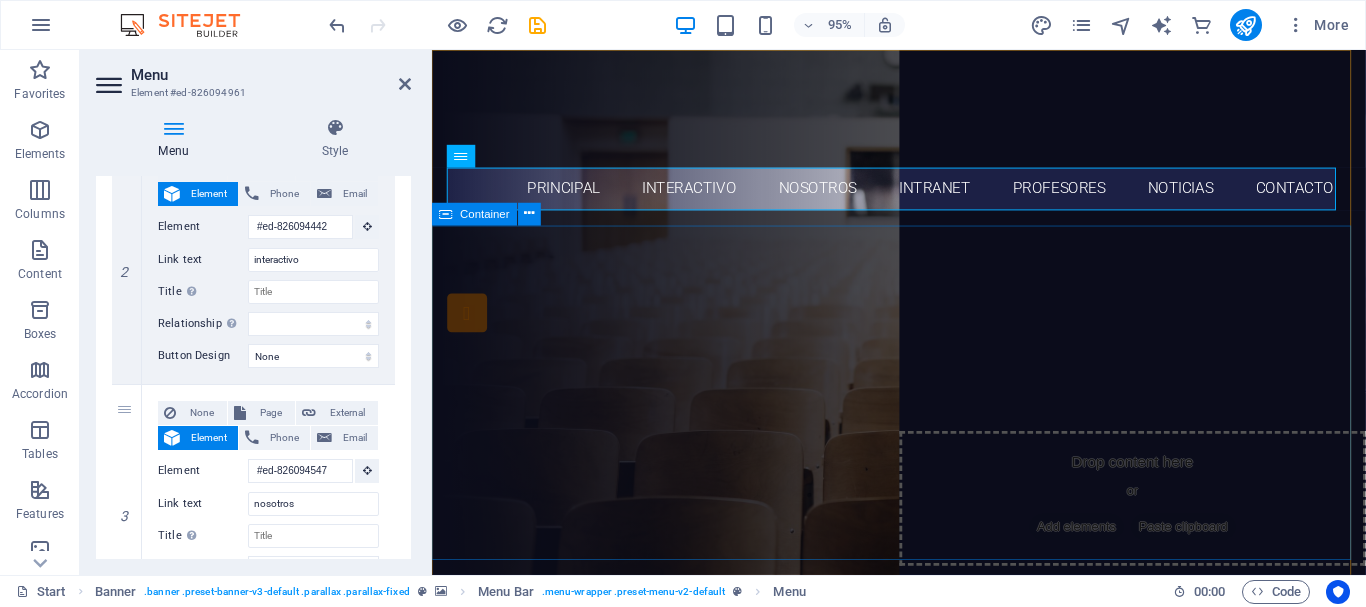 click on "INSTITUCIÓN EDUCATIVA N° 60872 "ROSA MARIA SILVA DE NOGUEIRA" NUESTROS CURSOS INTRANET" at bounding box center [923, 442] 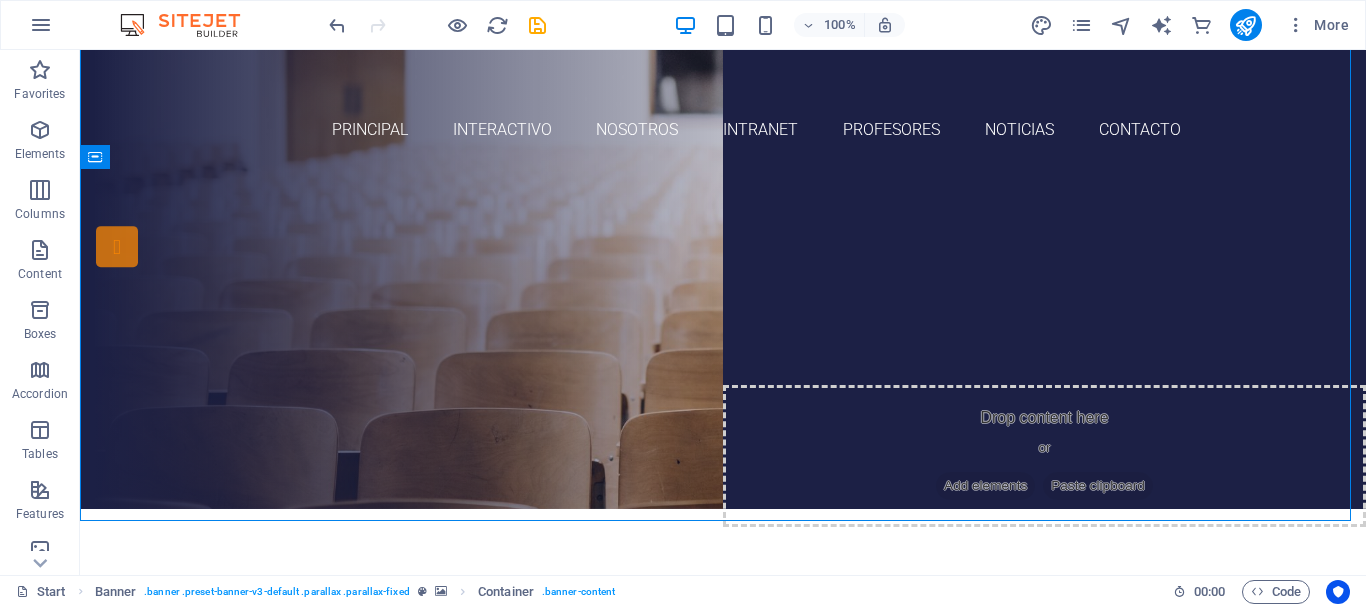 scroll, scrollTop: 0, scrollLeft: 0, axis: both 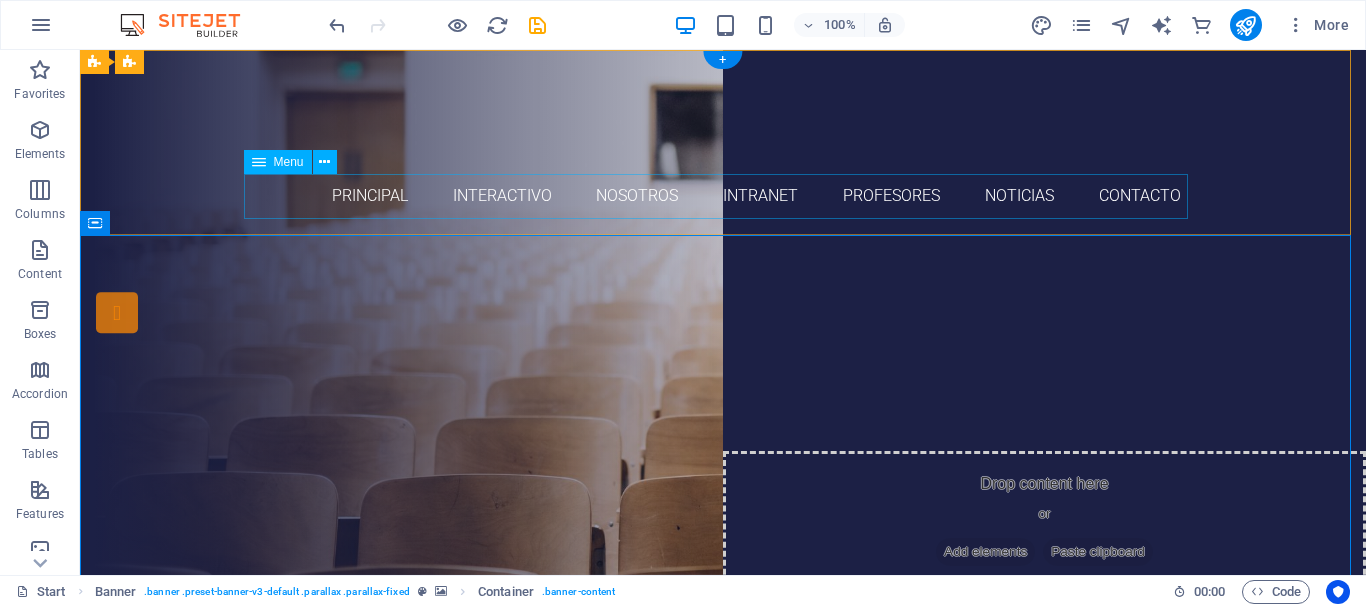 click on "Principal interactivo nosotros Intranet profesores noticias Contacto" at bounding box center [723, 196] 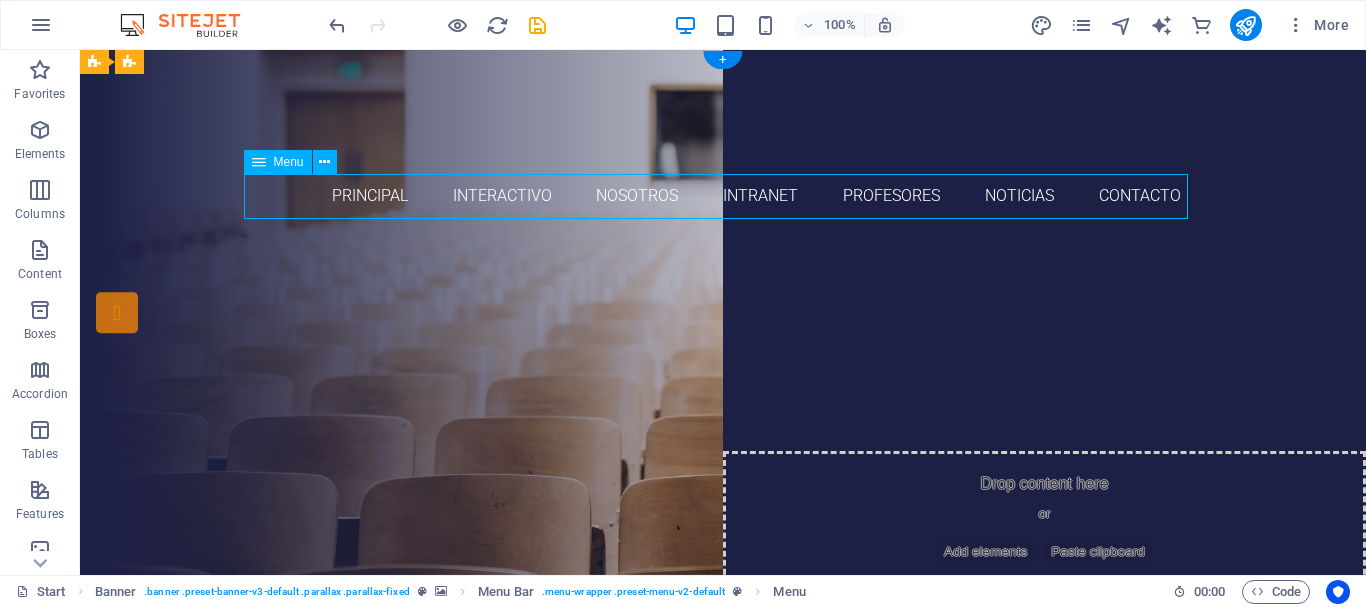 click on "Principal interactivo nosotros Intranet profesores noticias Contacto" at bounding box center [723, 196] 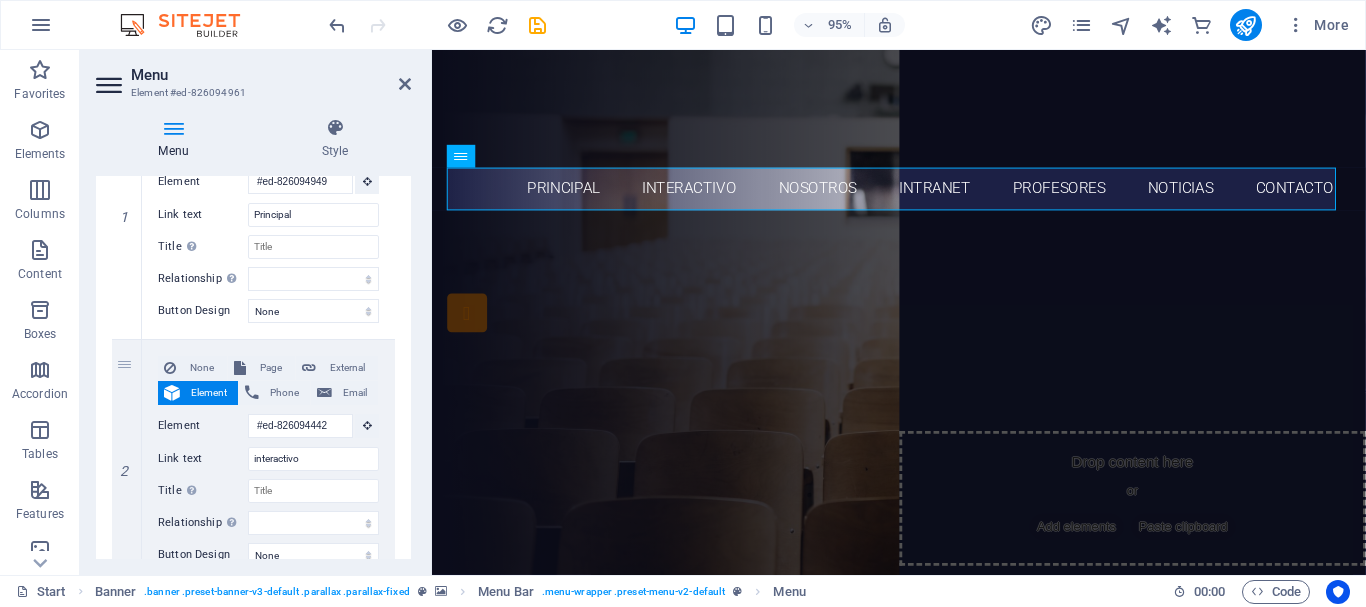 scroll, scrollTop: 0, scrollLeft: 0, axis: both 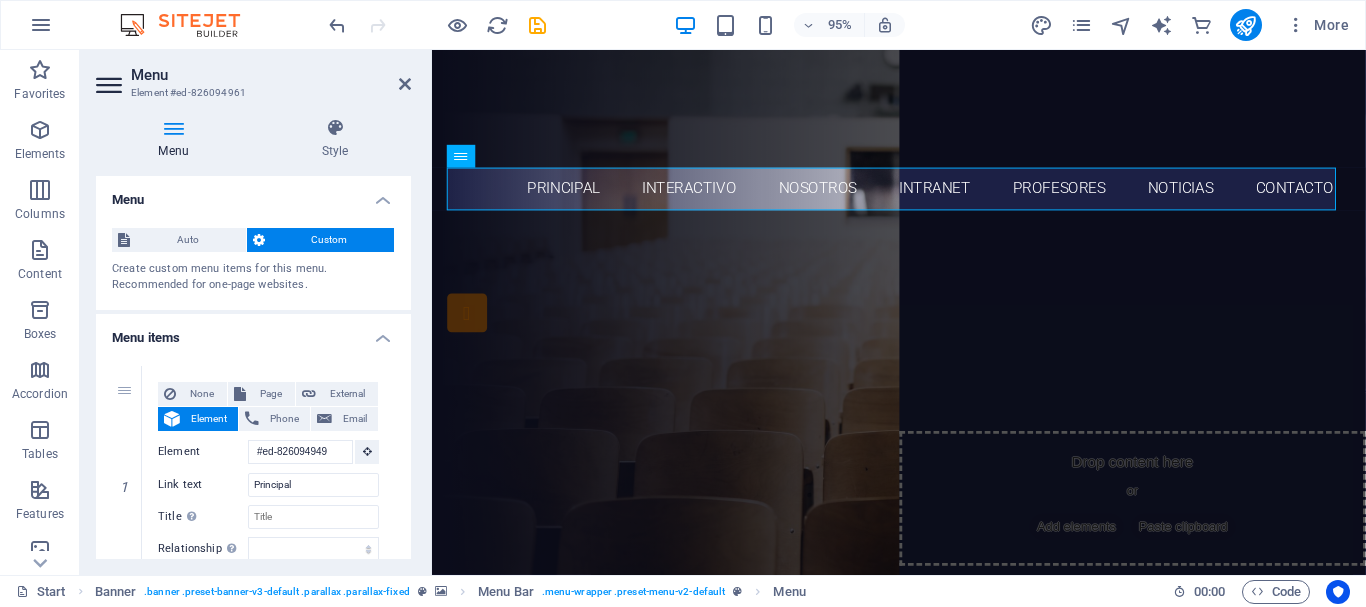 drag, startPoint x: 408, startPoint y: 224, endPoint x: 5, endPoint y: 145, distance: 410.6702 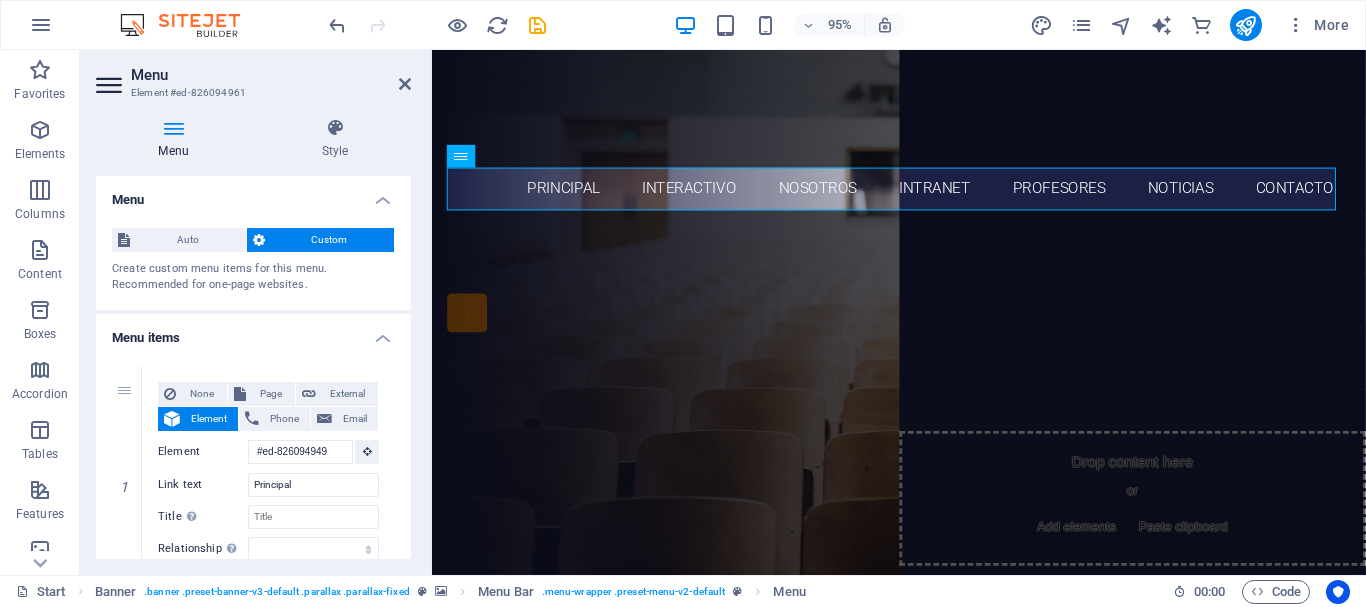 click on "Custom" at bounding box center (330, 240) 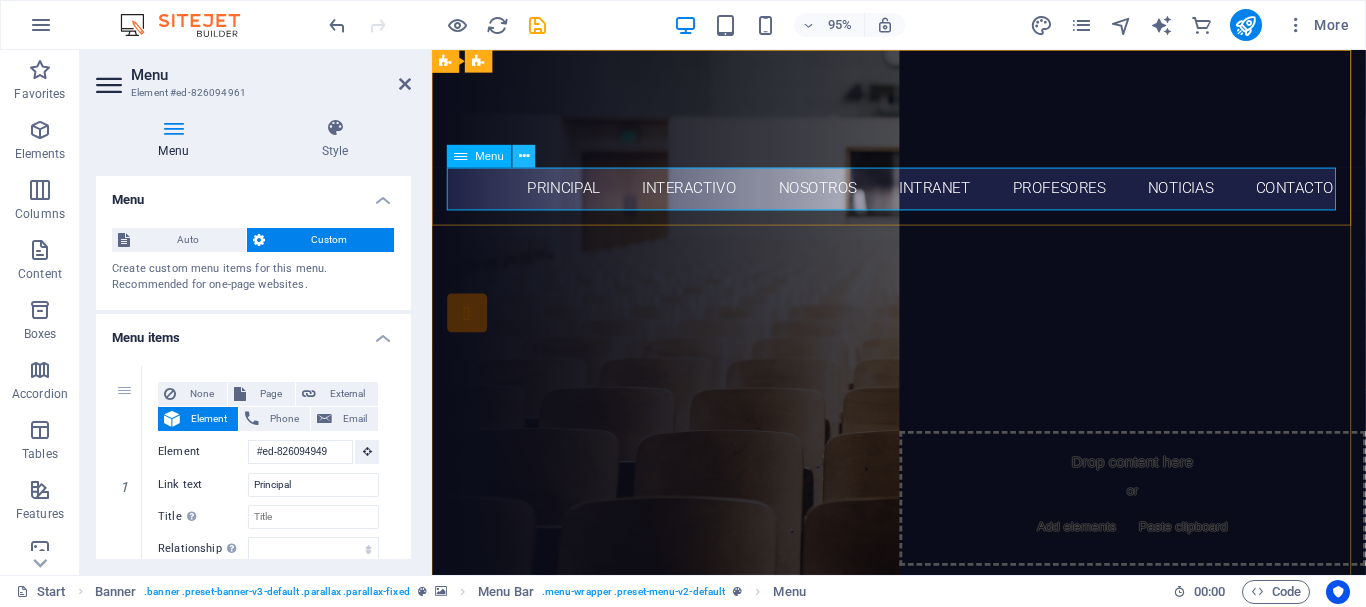 click at bounding box center [524, 156] 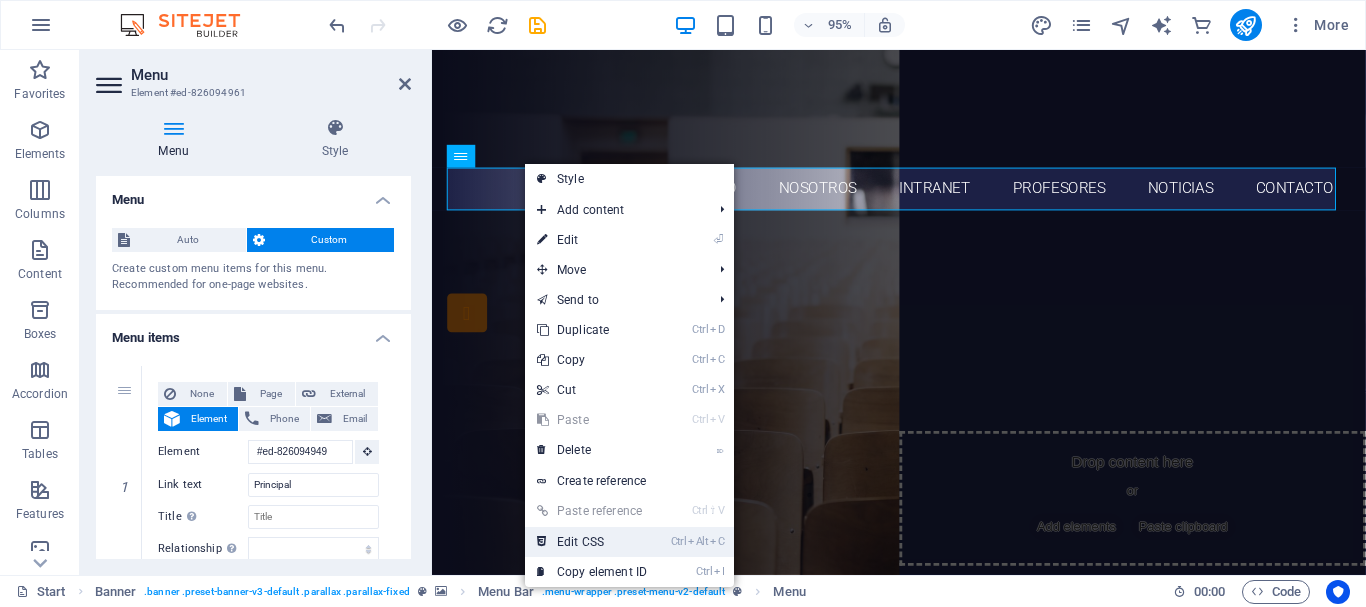 click on "Ctrl Alt C  Edit CSS" at bounding box center (592, 542) 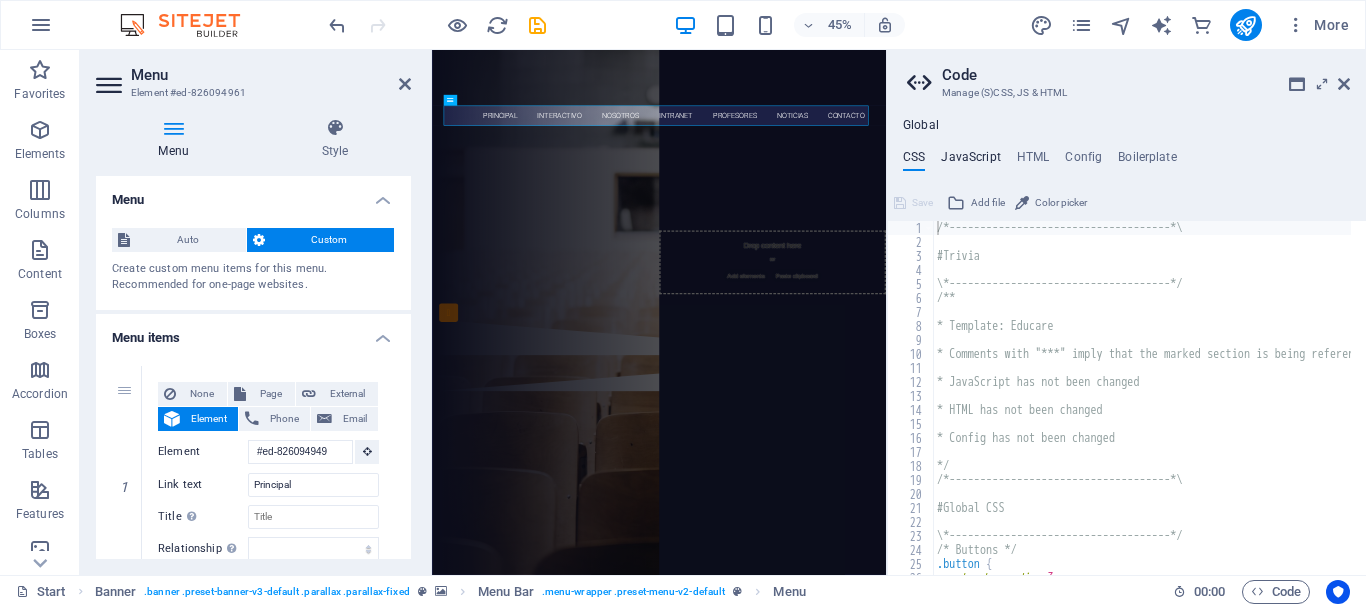 click on "JavaScript" at bounding box center (970, 161) 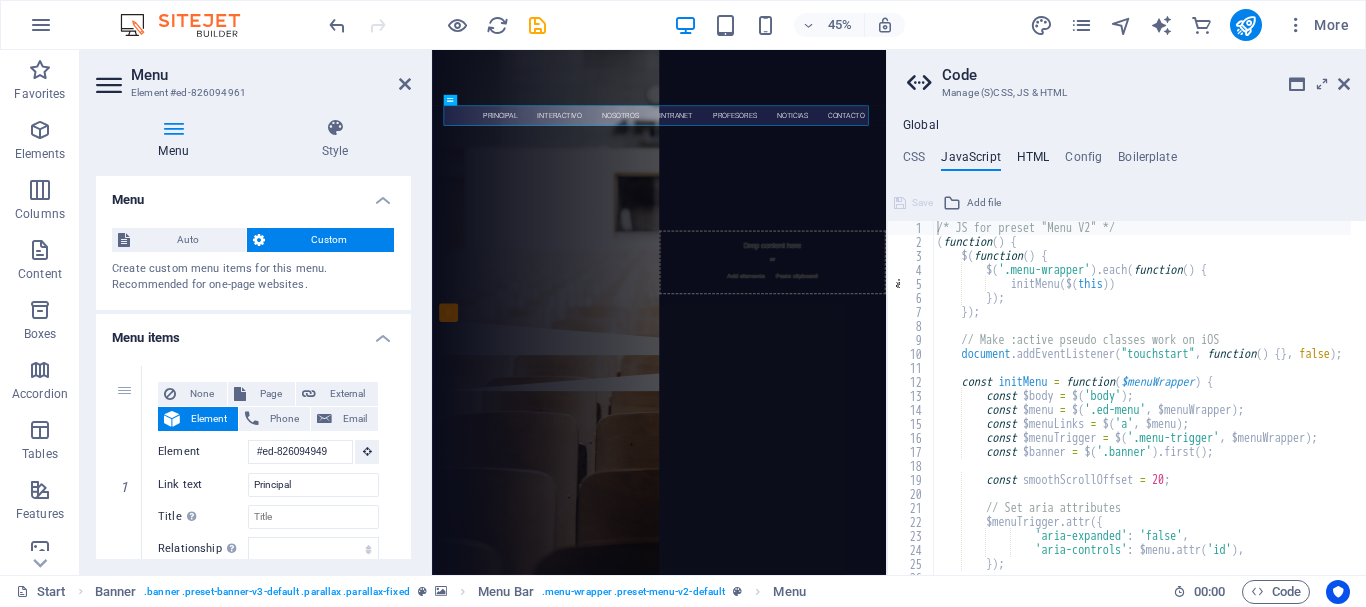 click on "HTML" at bounding box center (1033, 161) 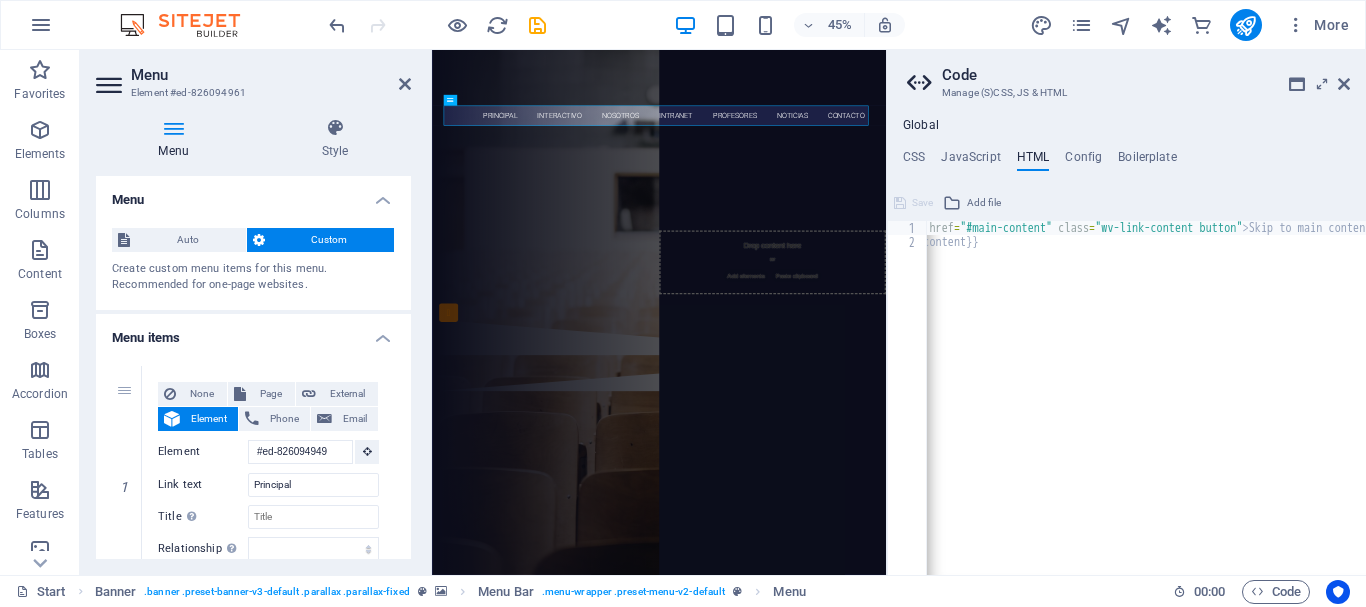 scroll, scrollTop: 0, scrollLeft: 0, axis: both 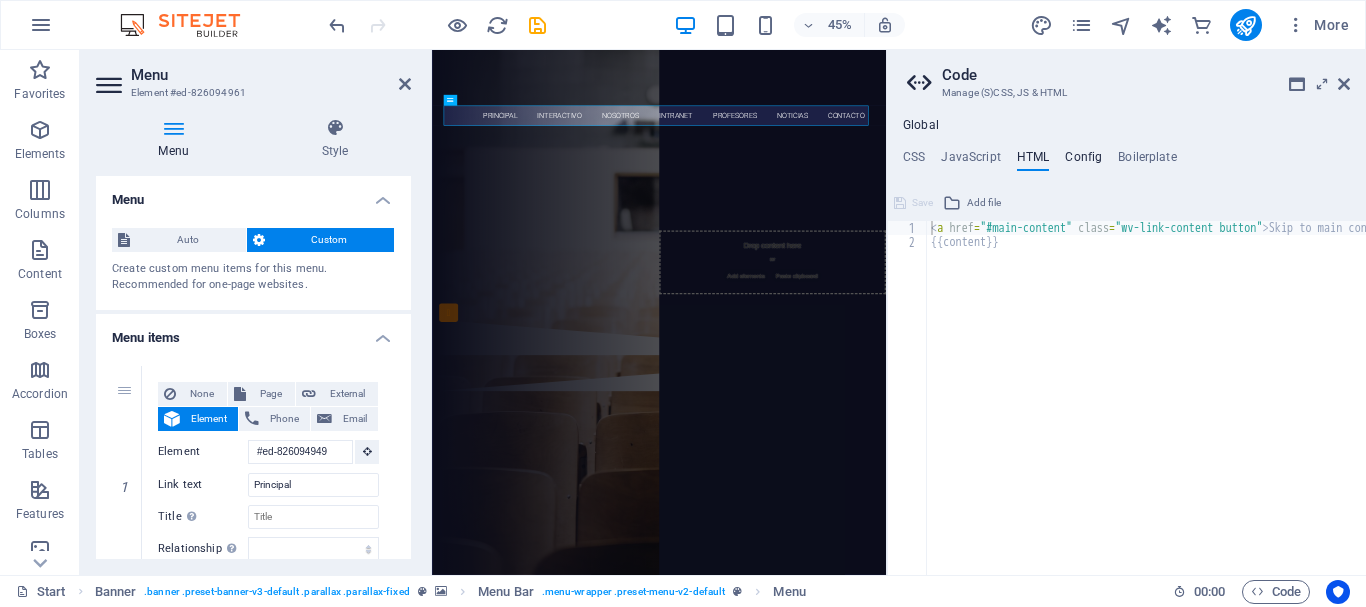 click on "Config" at bounding box center [1083, 161] 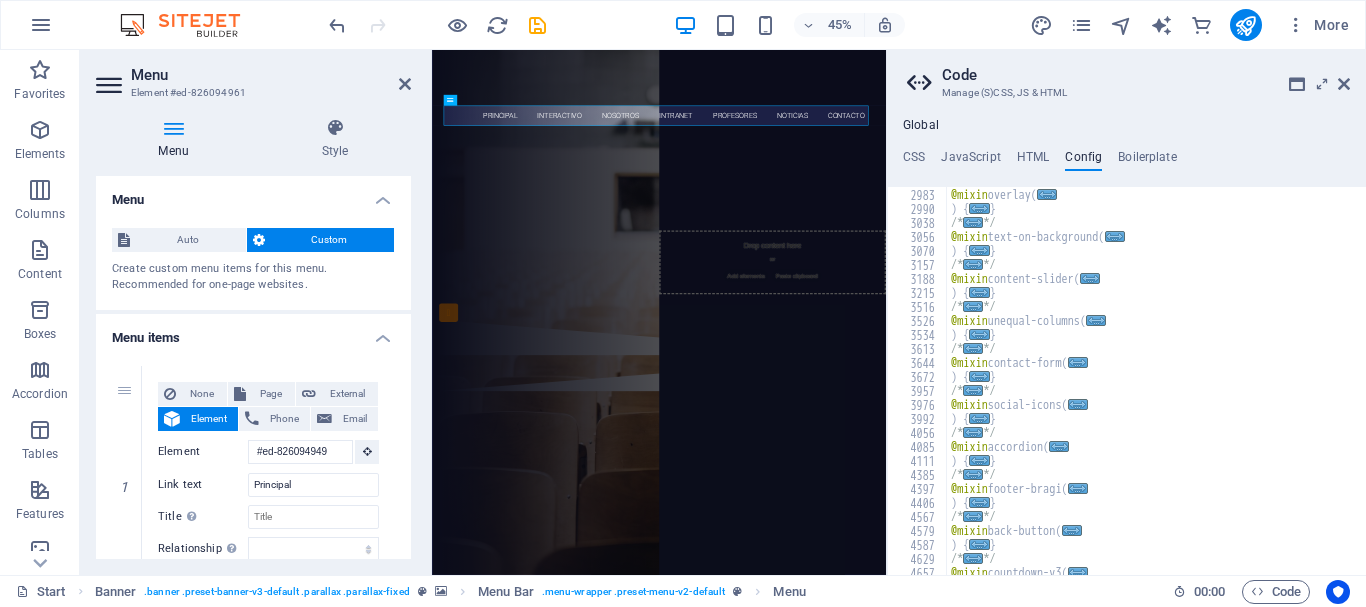 scroll, scrollTop: 844, scrollLeft: 0, axis: vertical 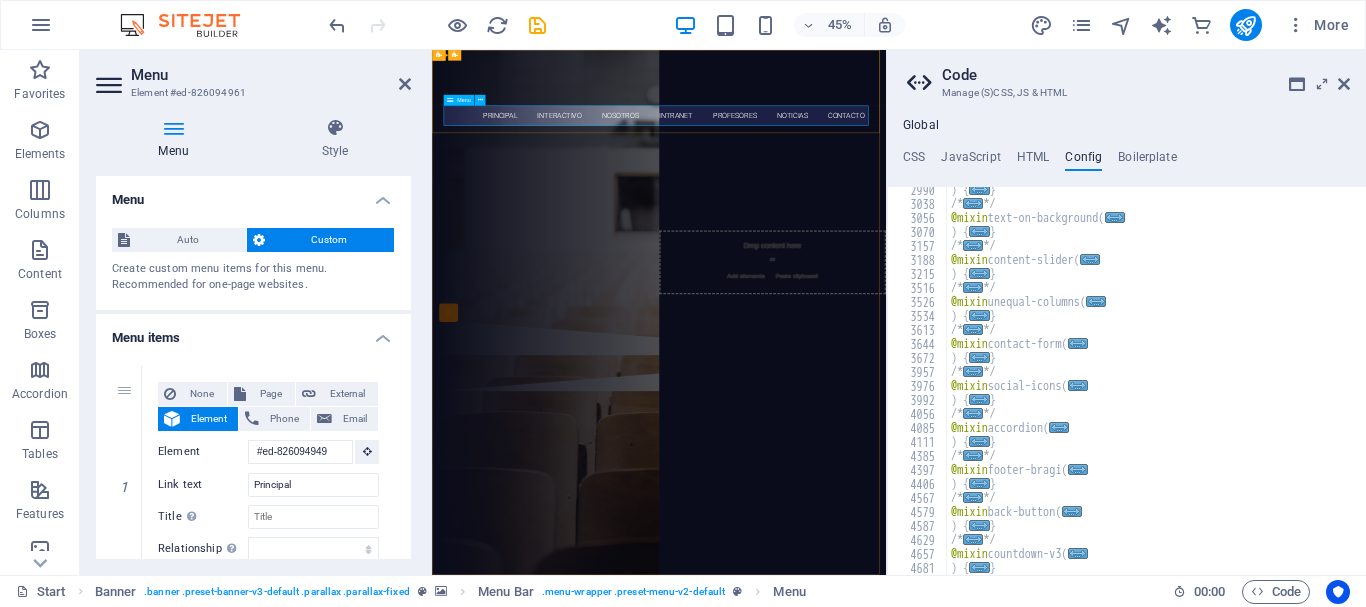 click on "Principal interactivo nosotros Intranet profesores noticias Contacto" at bounding box center (937, 196) 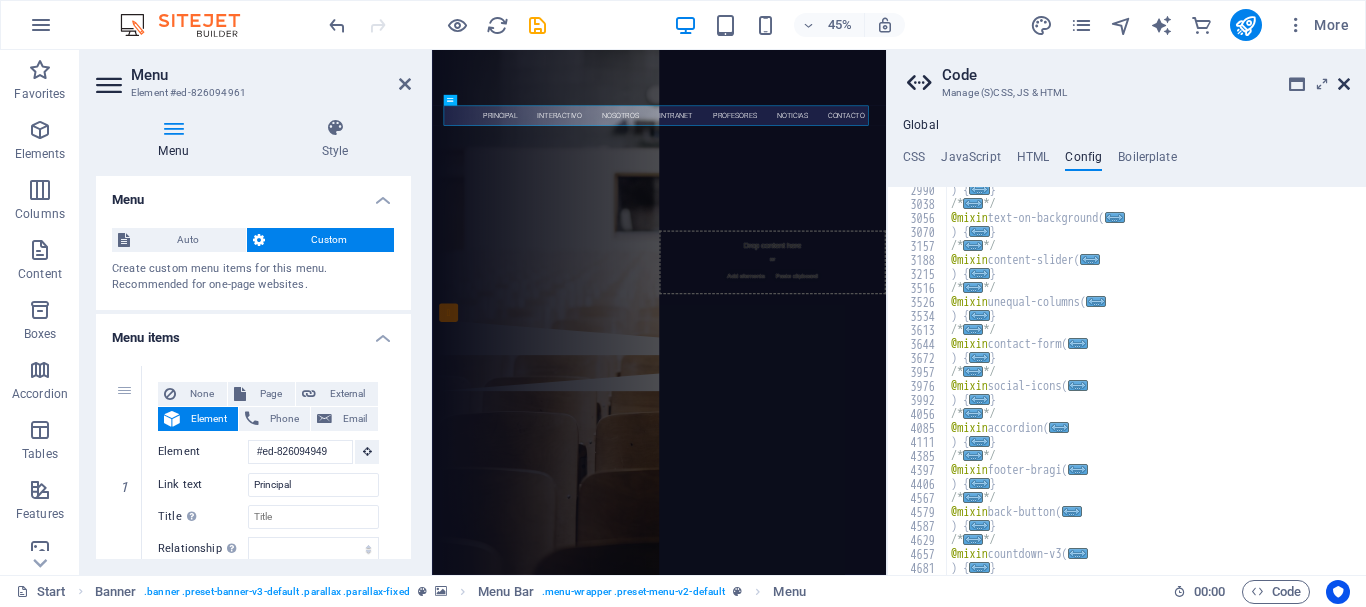 click at bounding box center [1344, 84] 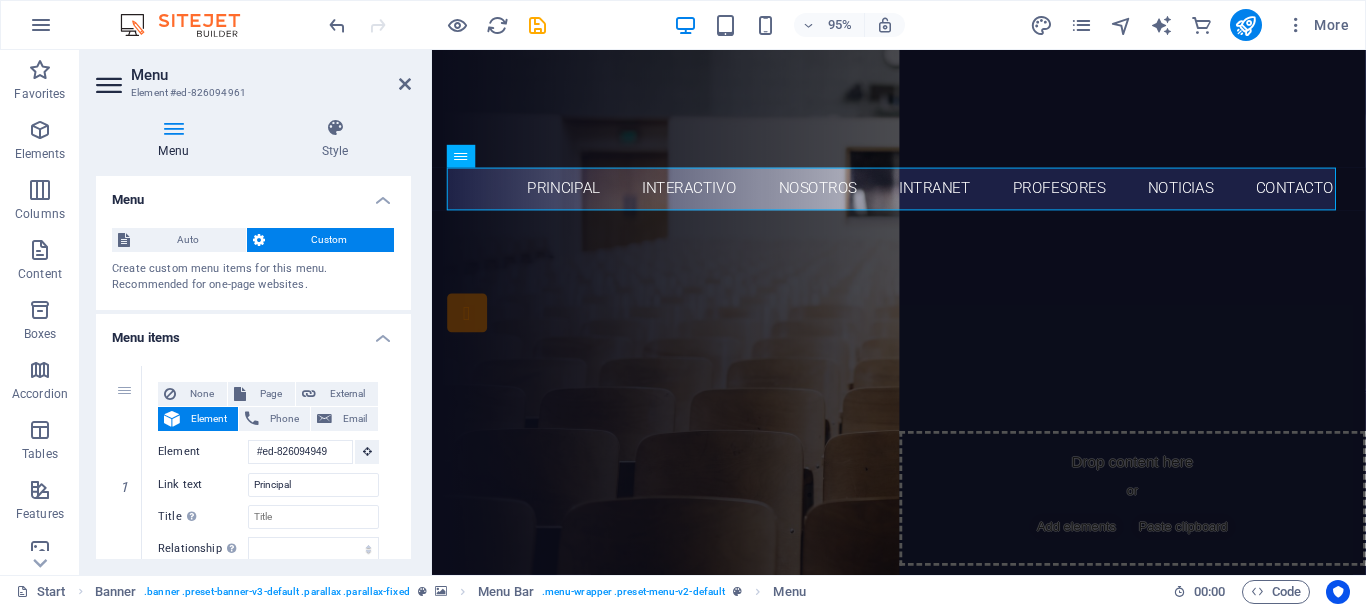 click on "Menu items" at bounding box center (253, 332) 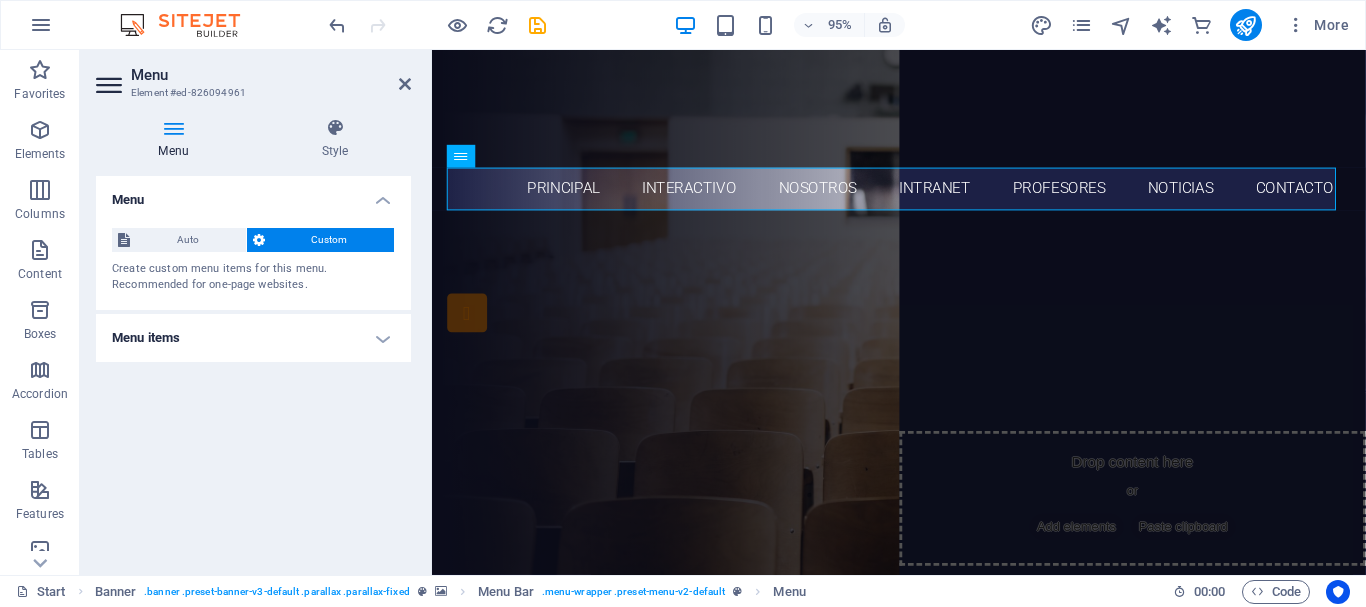 click on "Menu items" at bounding box center (253, 338) 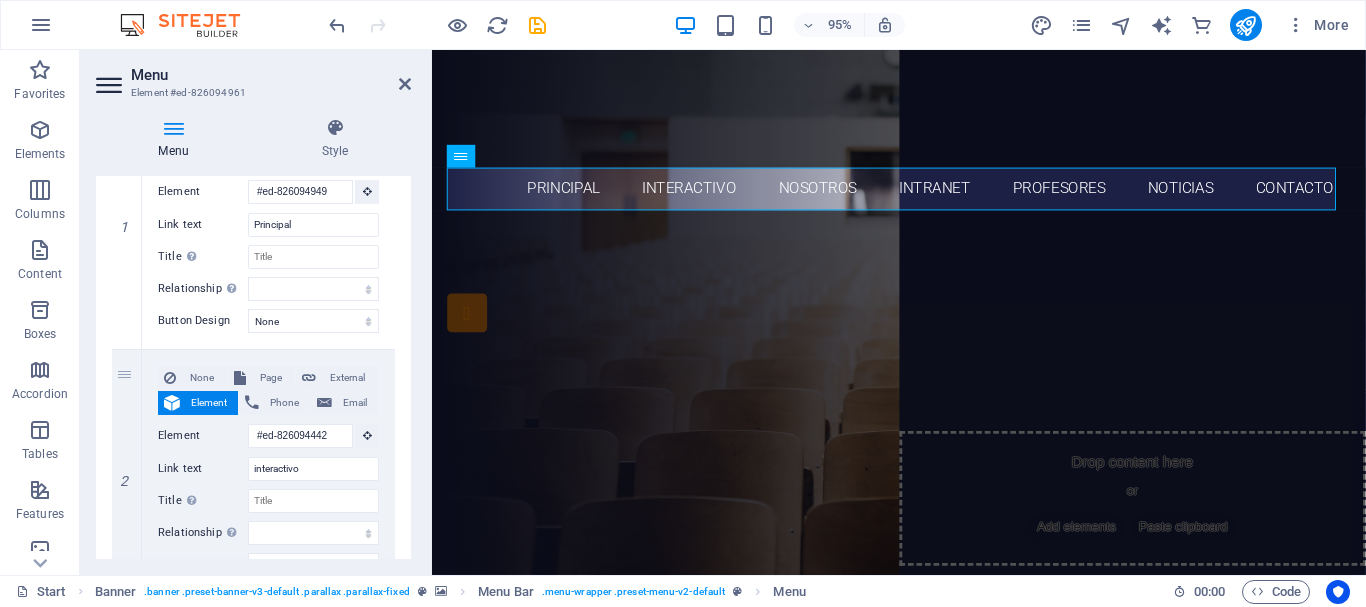 scroll, scrollTop: 270, scrollLeft: 0, axis: vertical 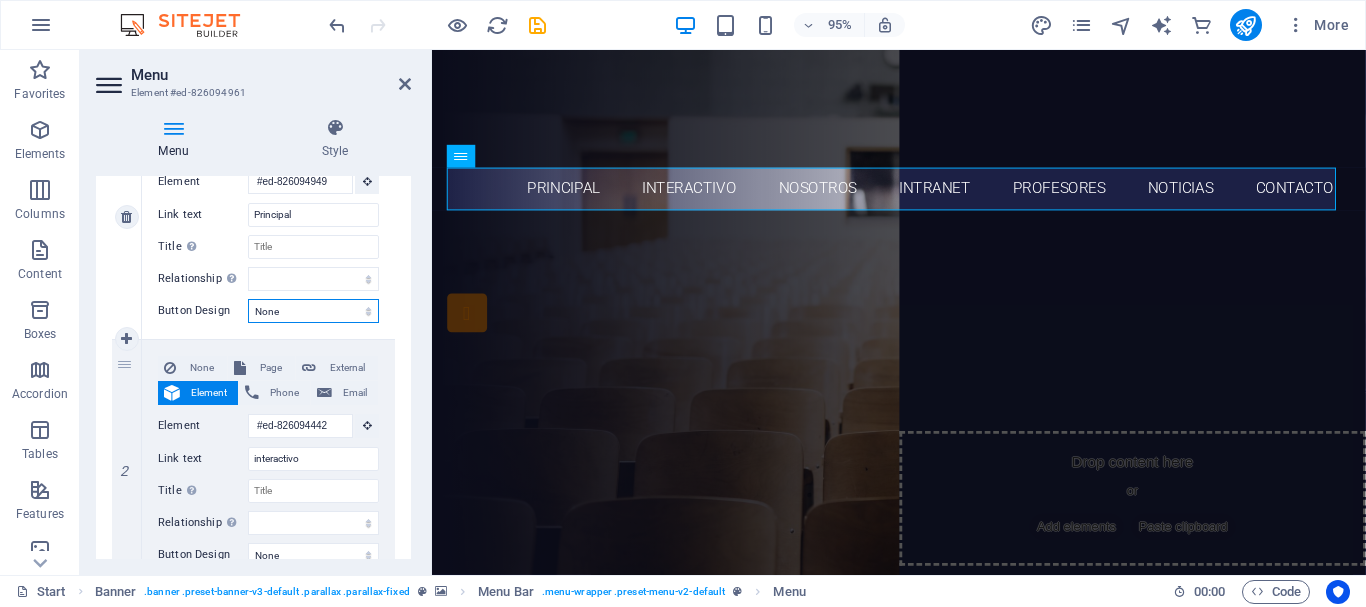 click on "None Default Primary Secondary" at bounding box center (313, 311) 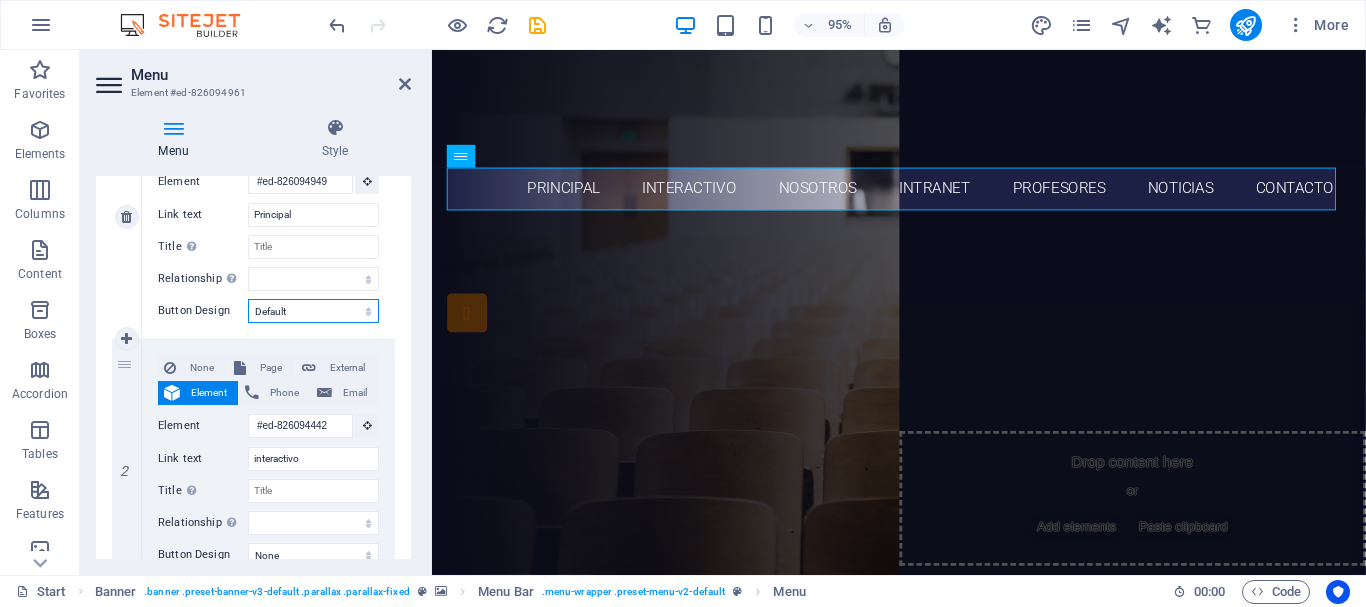 click on "None Default Primary Secondary" at bounding box center [313, 311] 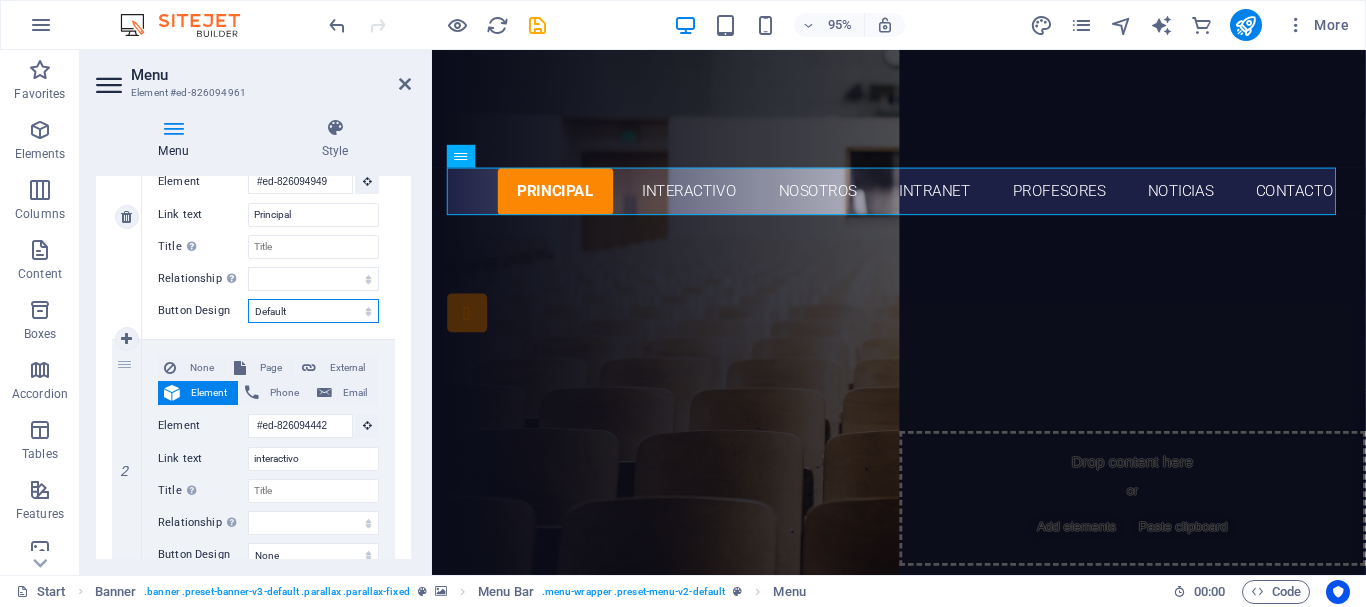 click on "None Default Primary Secondary" at bounding box center [313, 311] 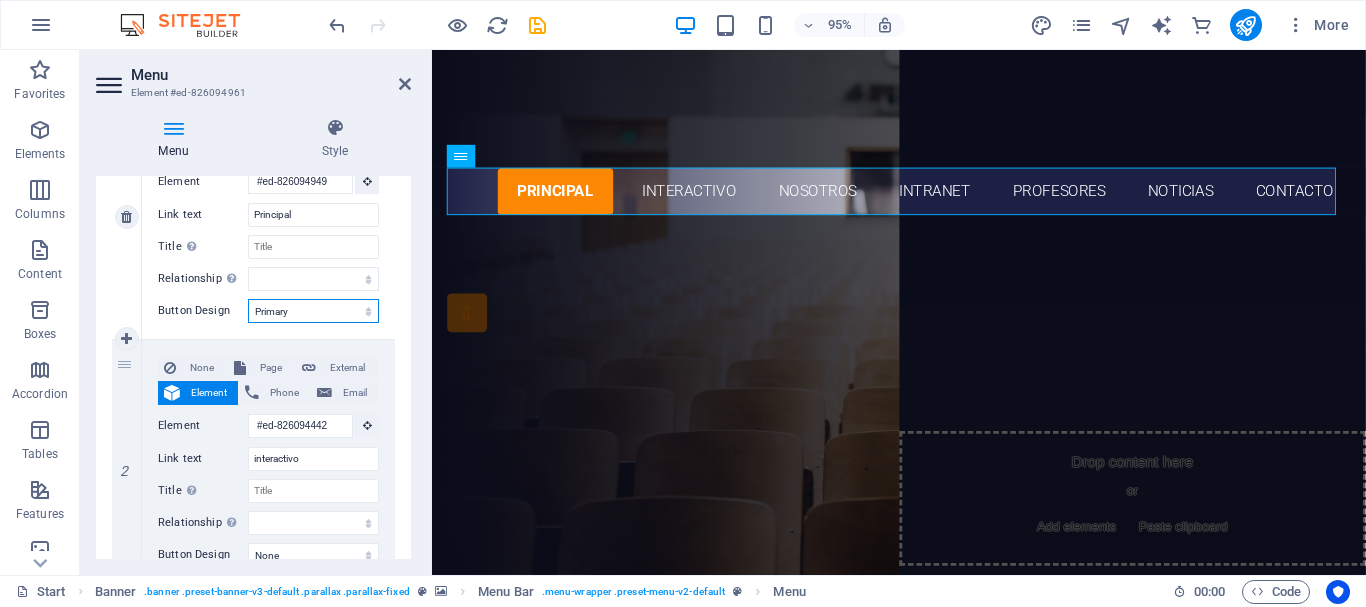 click on "None Default Primary Secondary" at bounding box center (313, 311) 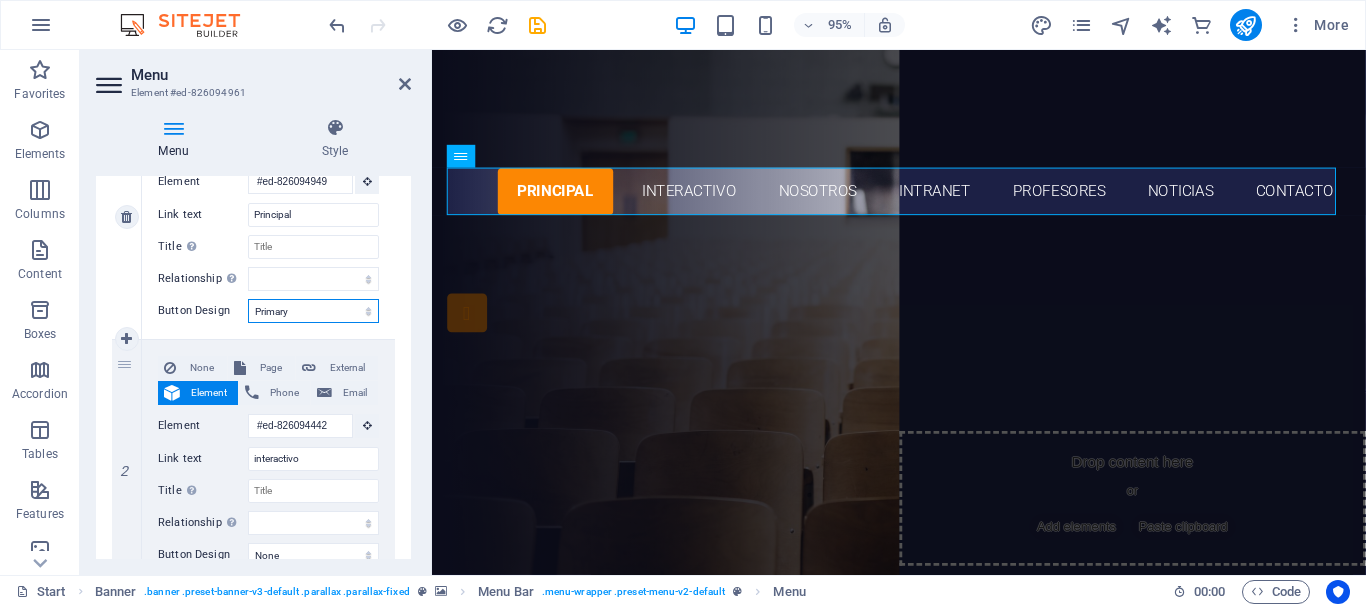 click on "None Default Primary Secondary" at bounding box center [313, 311] 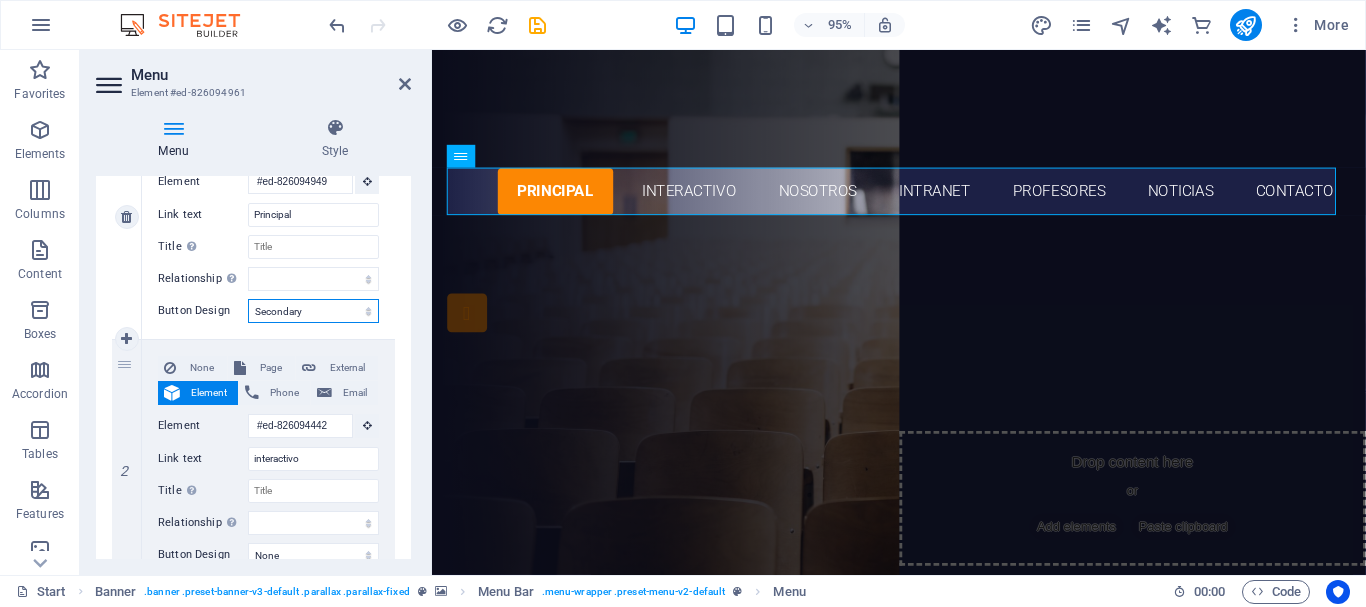 click on "None Default Primary Secondary" at bounding box center [313, 311] 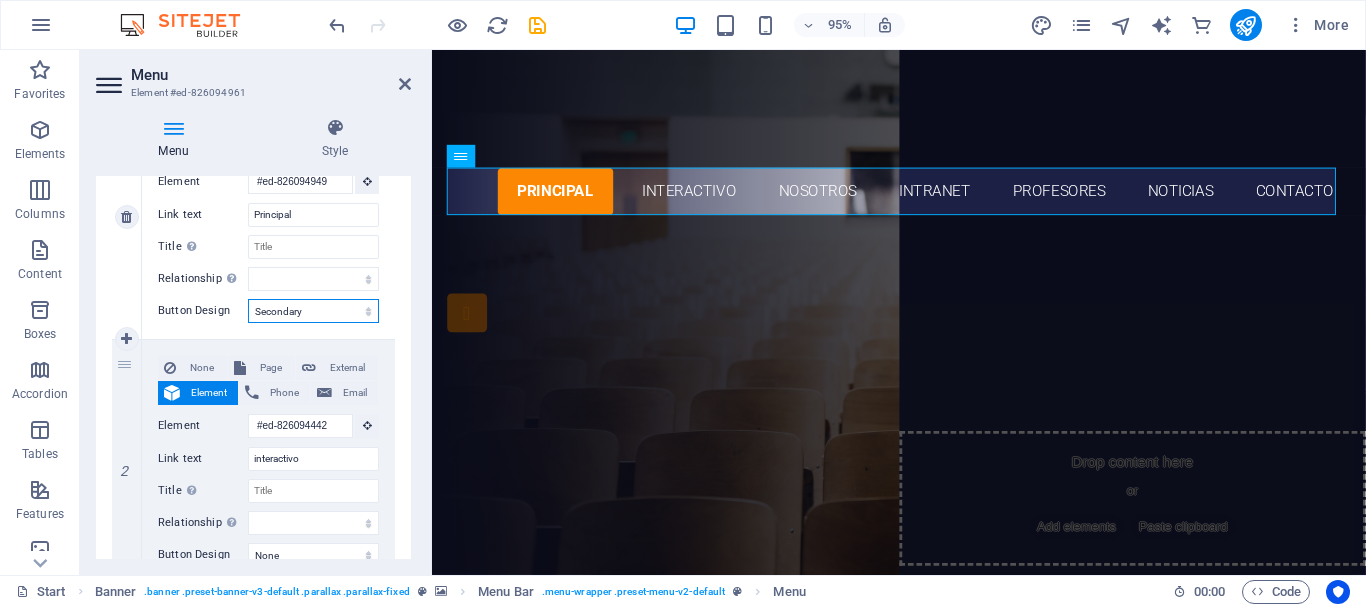 click on "None Default Primary Secondary" at bounding box center (313, 311) 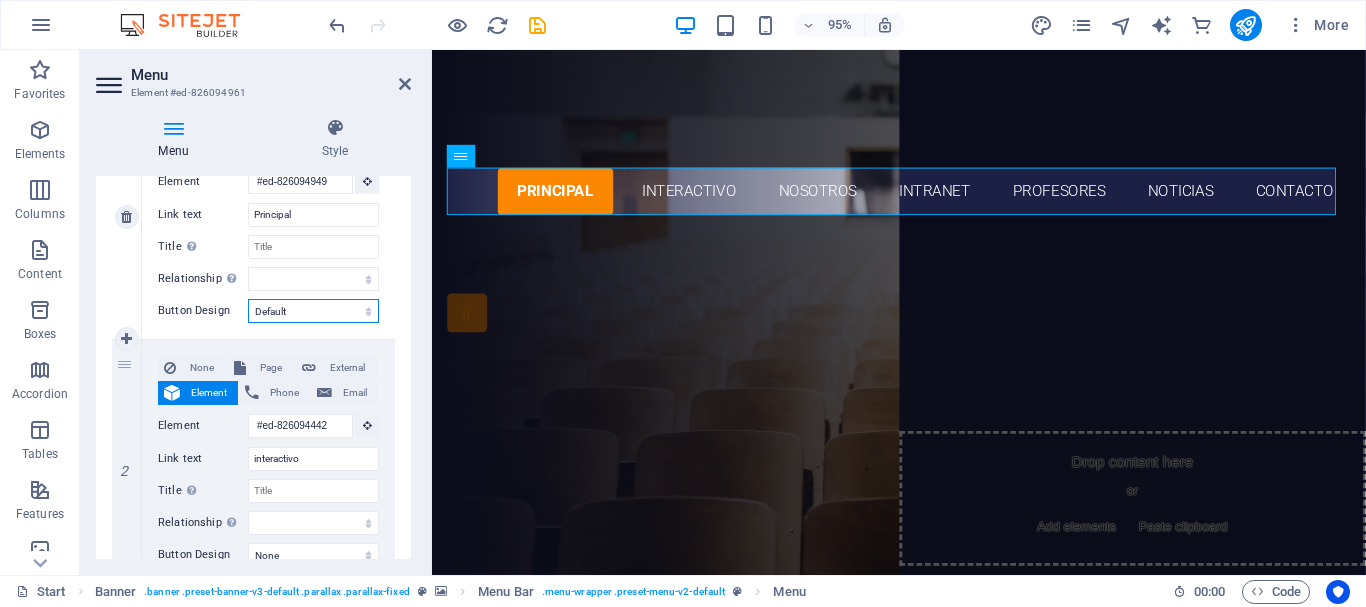 click on "None Default Primary Secondary" at bounding box center [313, 311] 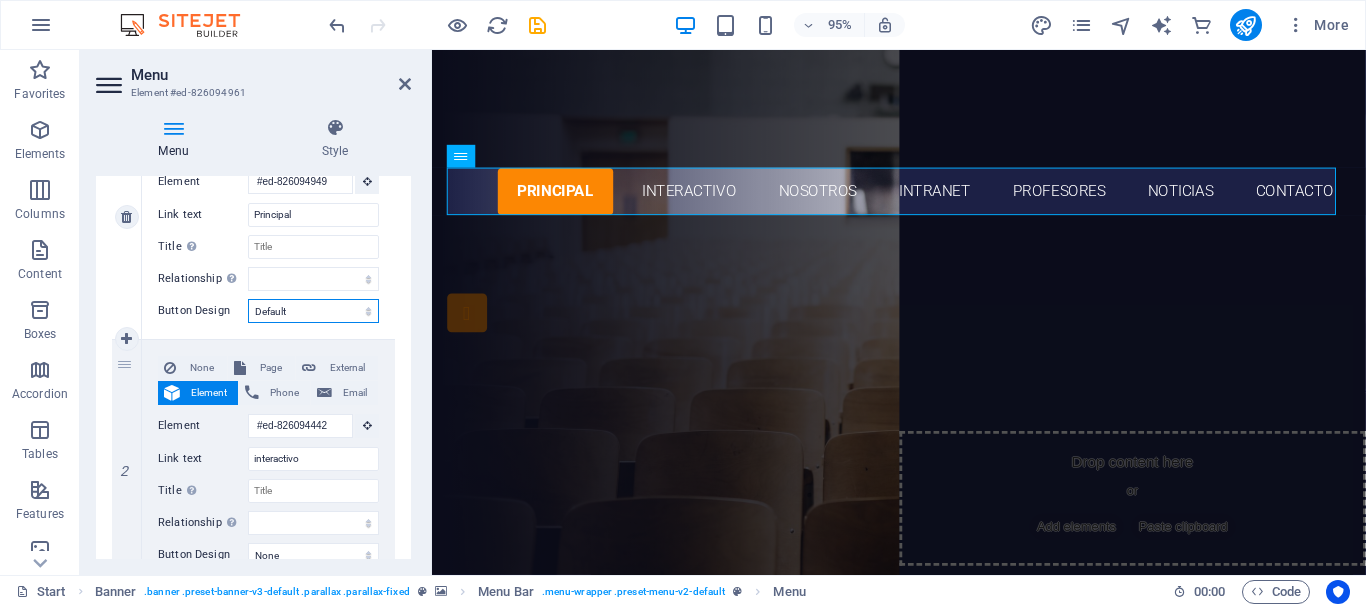 click on "None Default Primary Secondary" at bounding box center [313, 311] 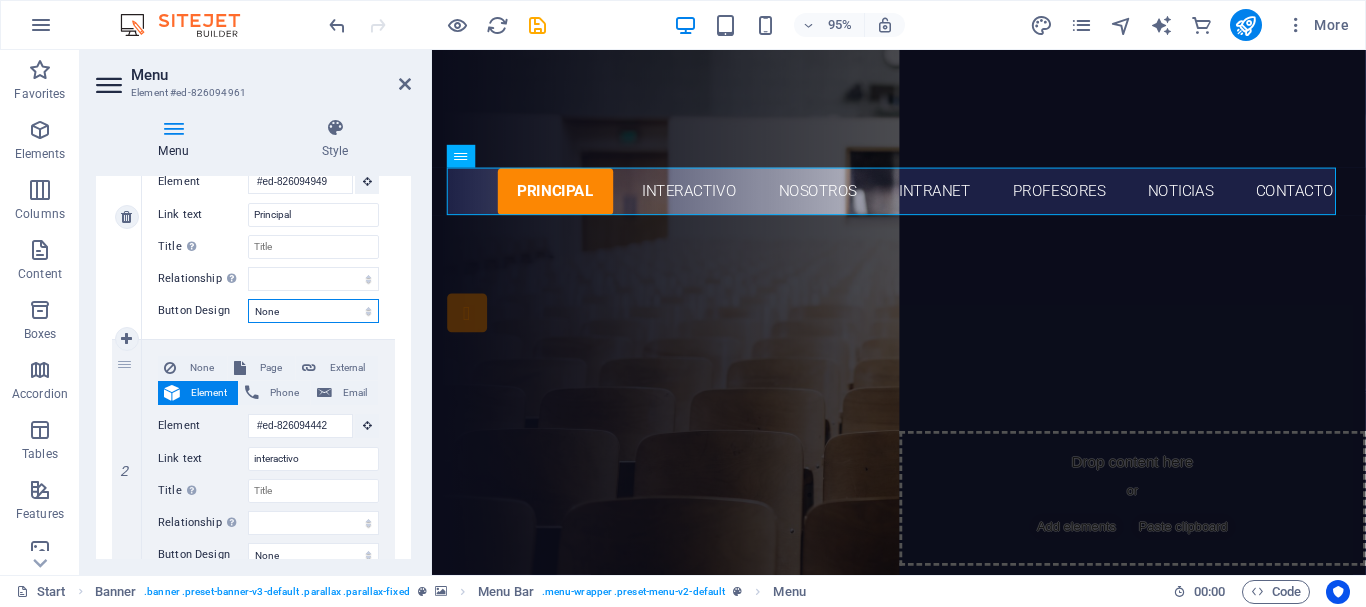 click on "None Default Primary Secondary" at bounding box center (313, 311) 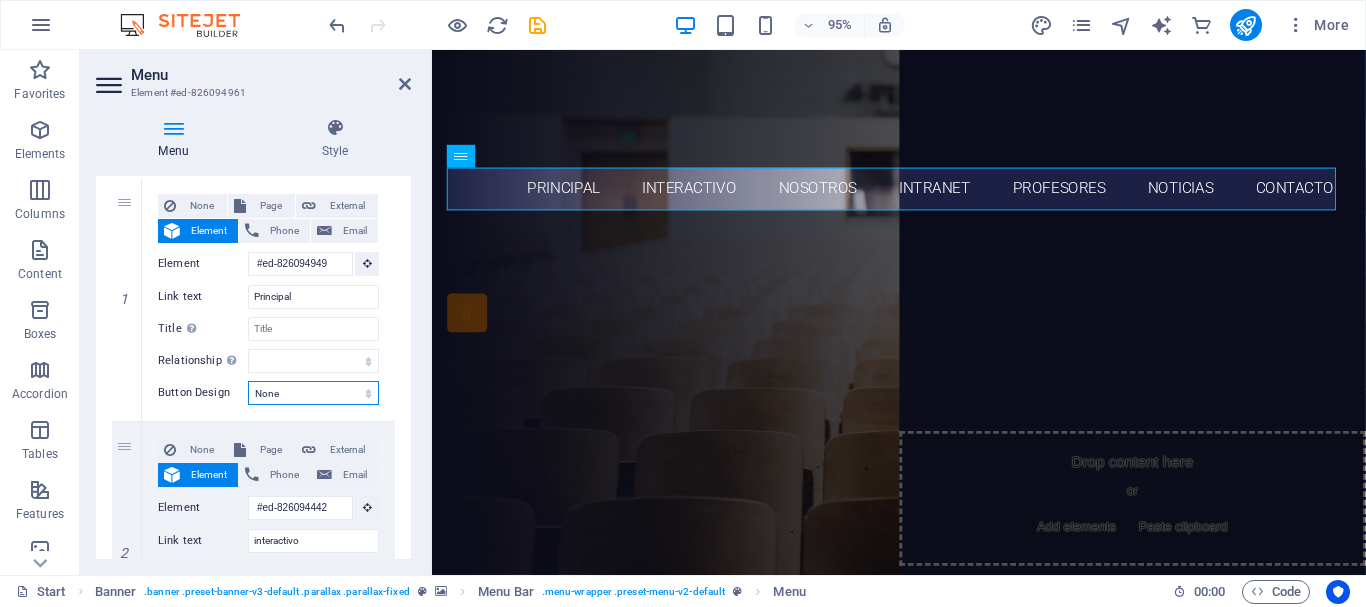 scroll, scrollTop: 142, scrollLeft: 0, axis: vertical 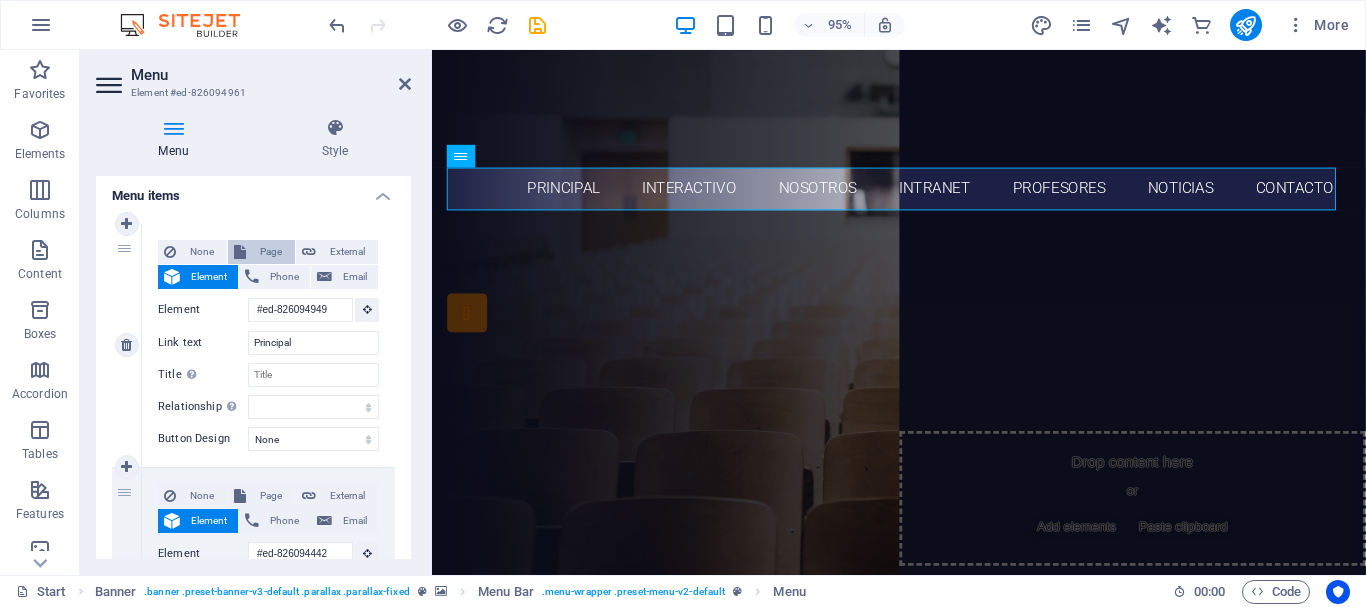 click on "Page" at bounding box center (270, 252) 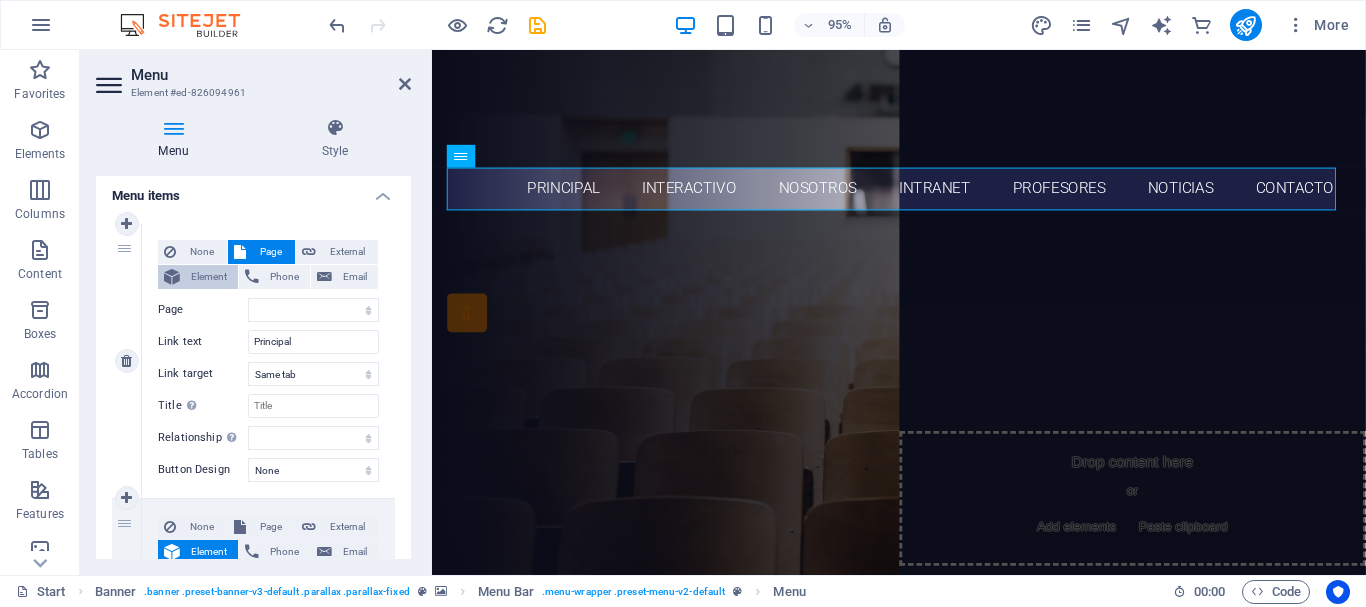 click on "Element" at bounding box center [209, 277] 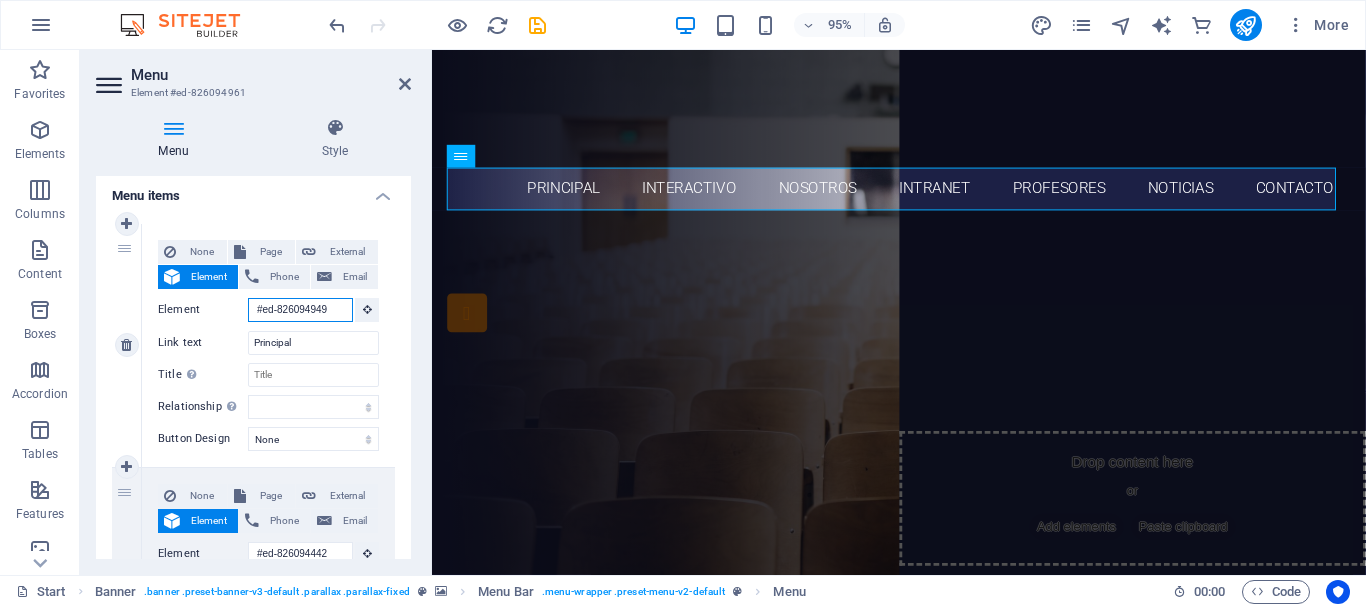 scroll, scrollTop: 0, scrollLeft: 3, axis: horizontal 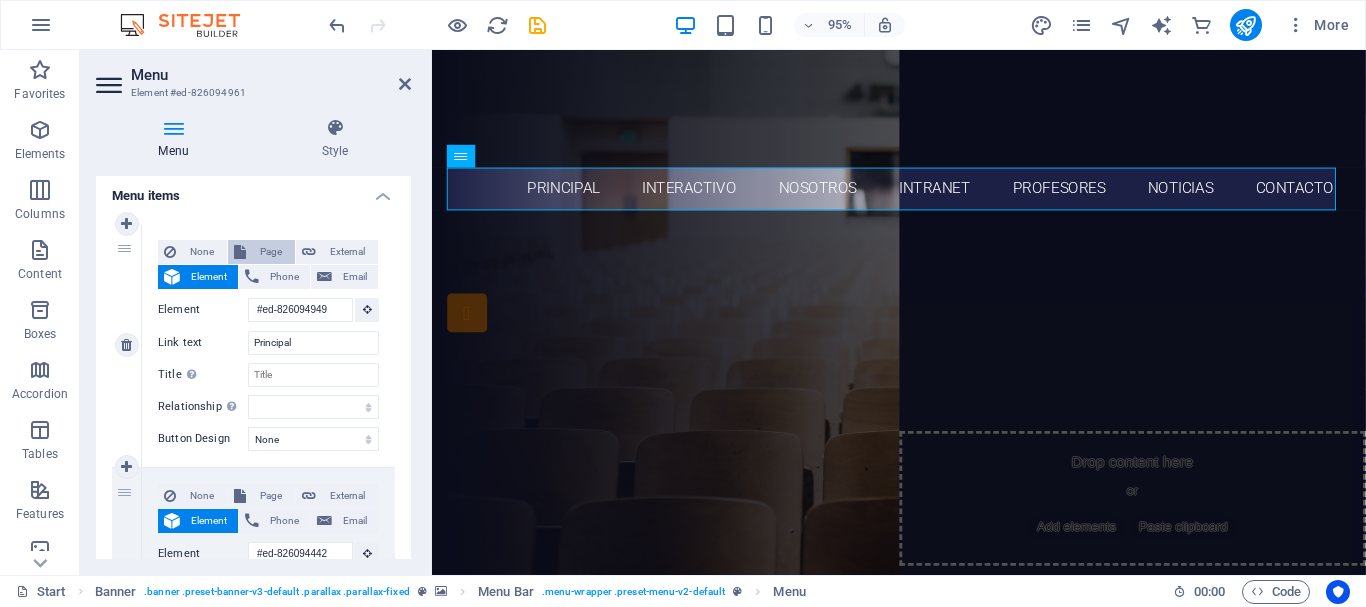click on "Page" at bounding box center (261, 252) 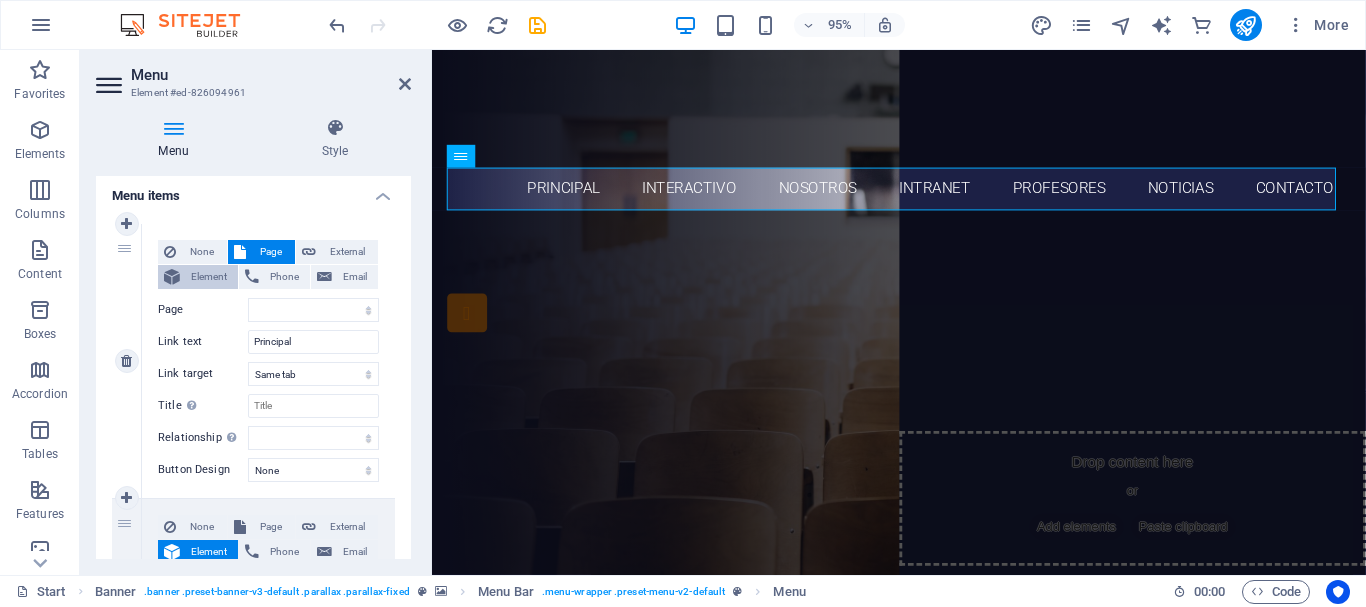 click on "Element" at bounding box center [209, 277] 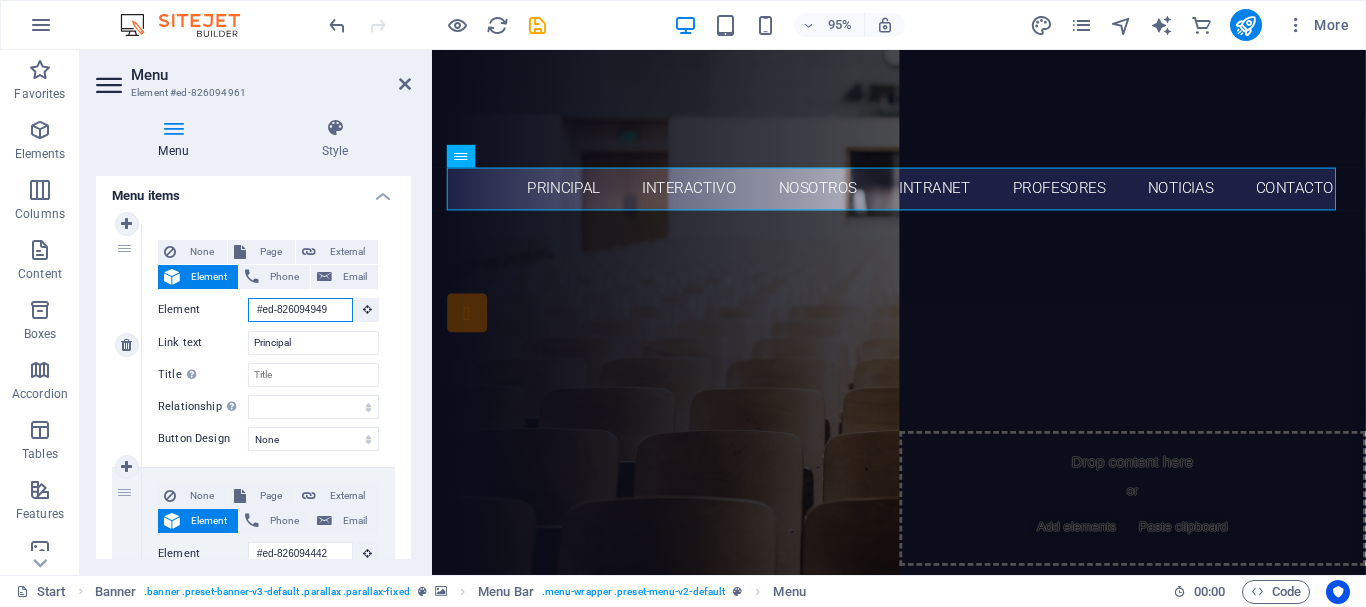 scroll, scrollTop: 0, scrollLeft: 3, axis: horizontal 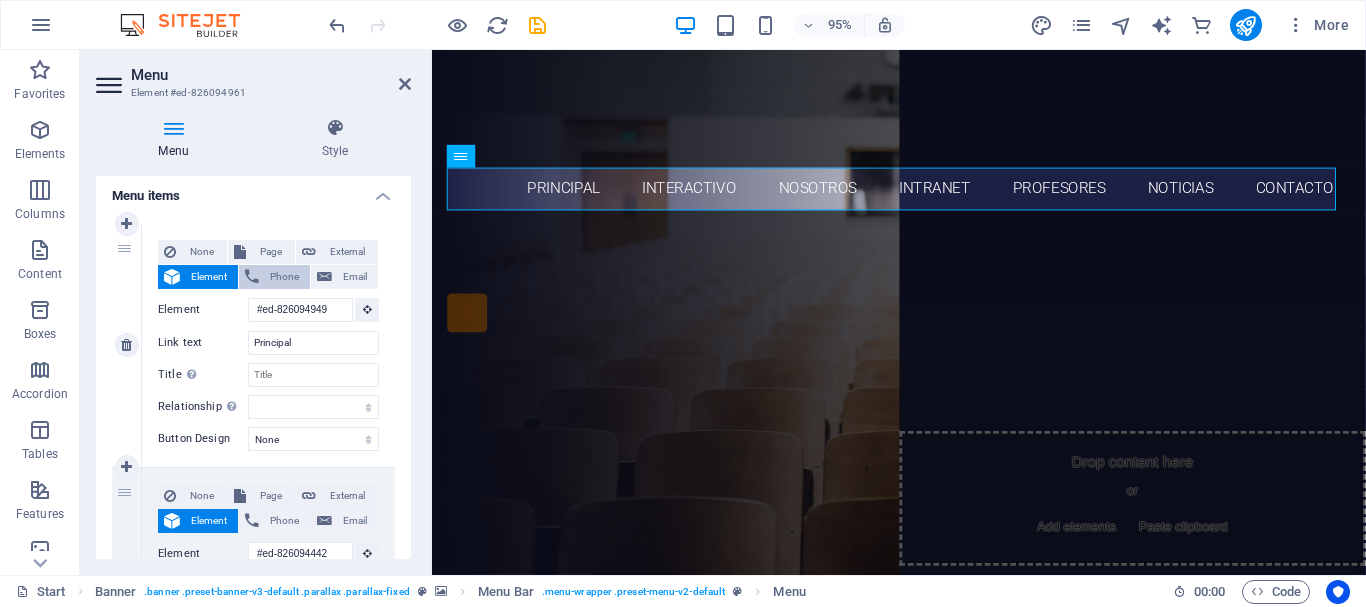 click on "Phone" at bounding box center (284, 277) 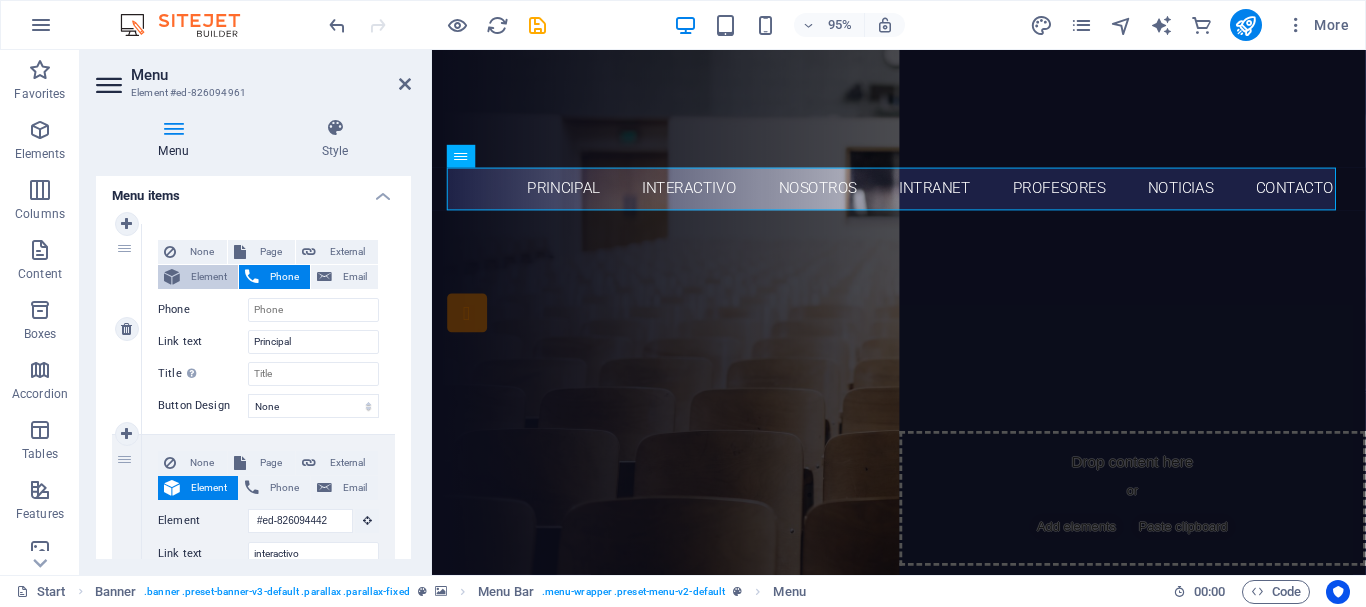 click on "Element" at bounding box center (209, 277) 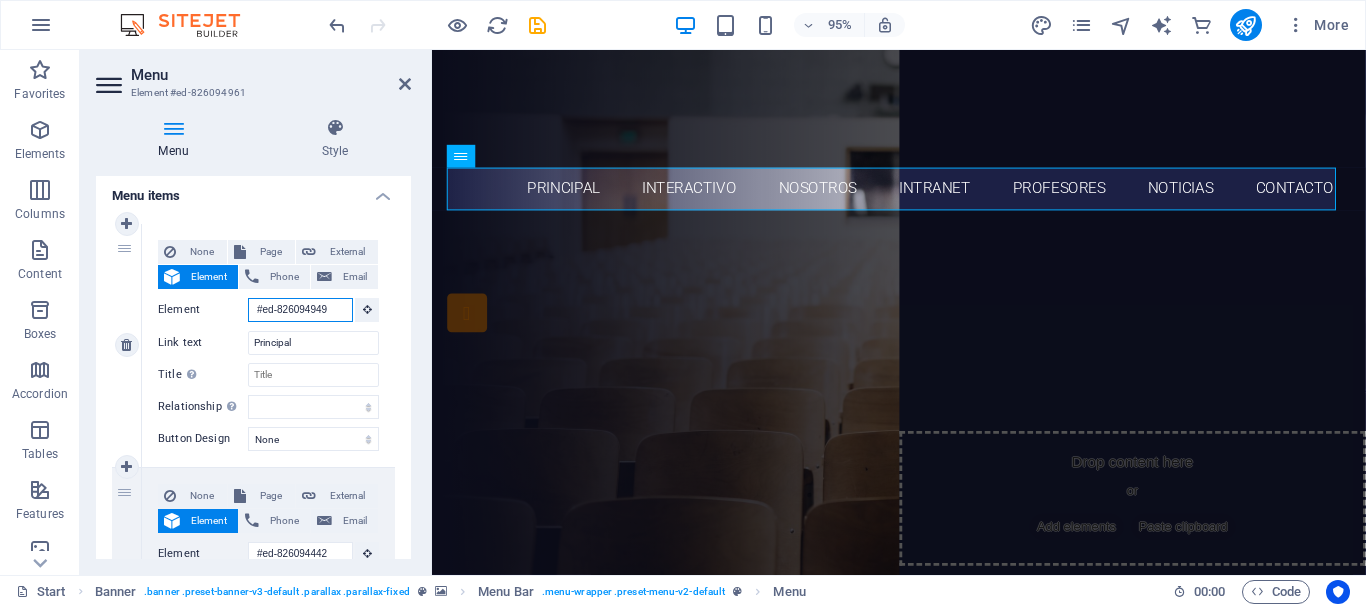 scroll, scrollTop: 0, scrollLeft: 3, axis: horizontal 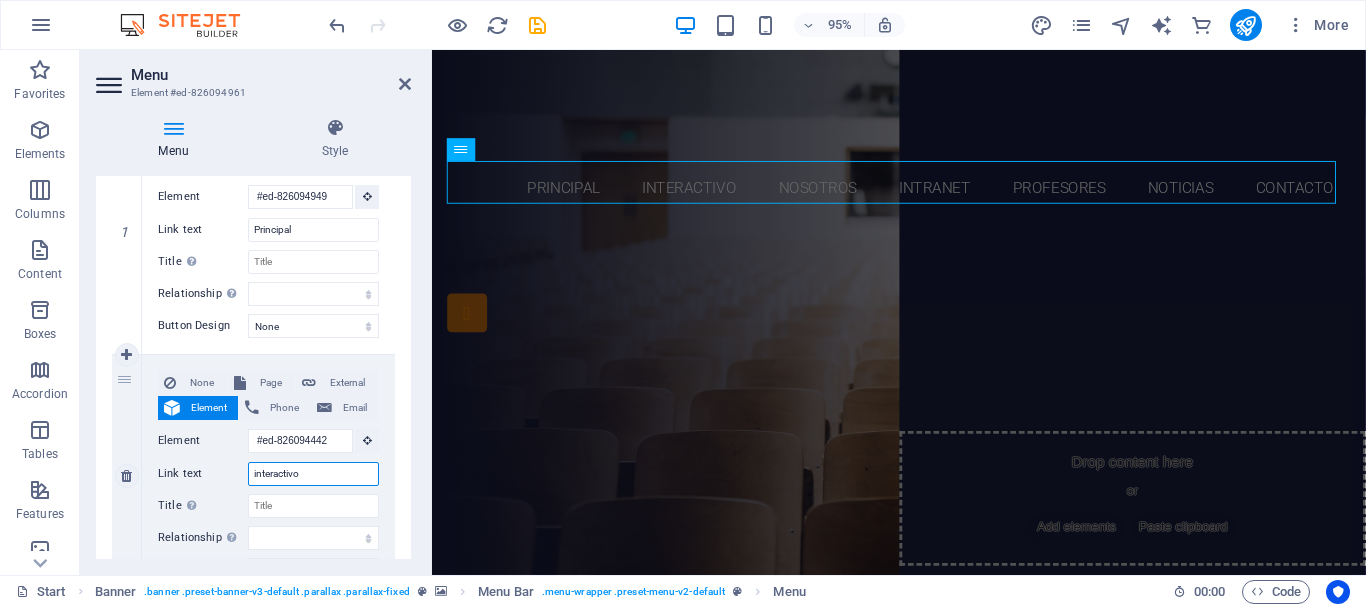 click on "interactivo" at bounding box center [313, 474] 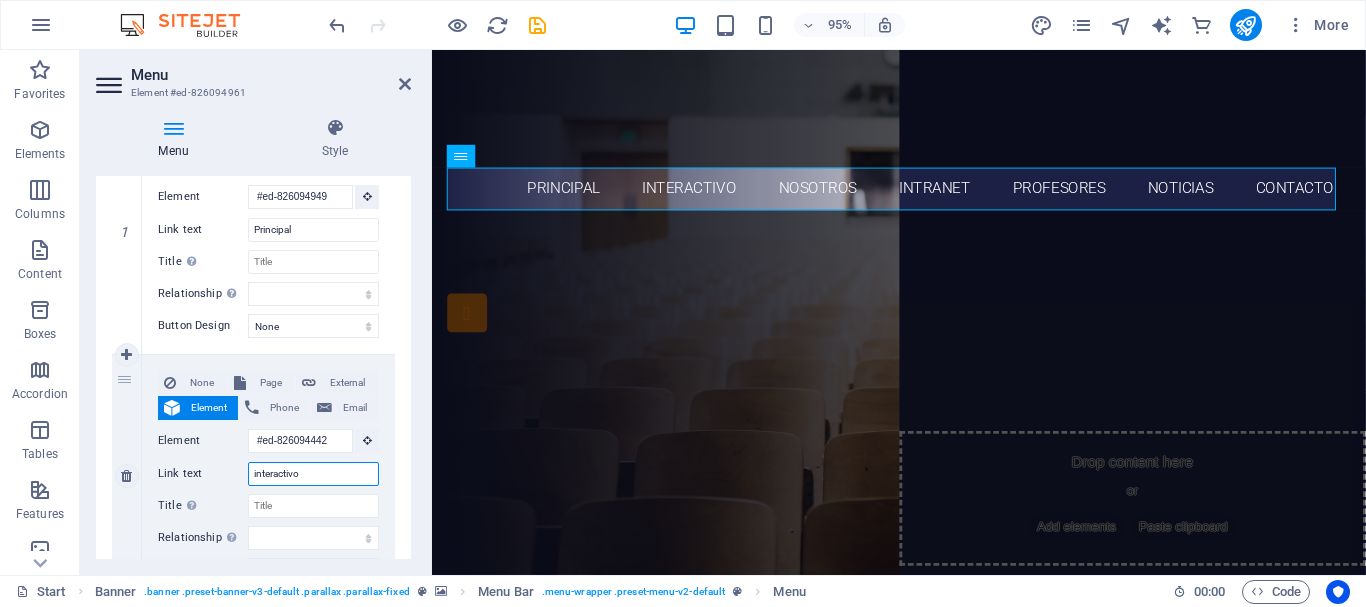 scroll, scrollTop: 0, scrollLeft: 0, axis: both 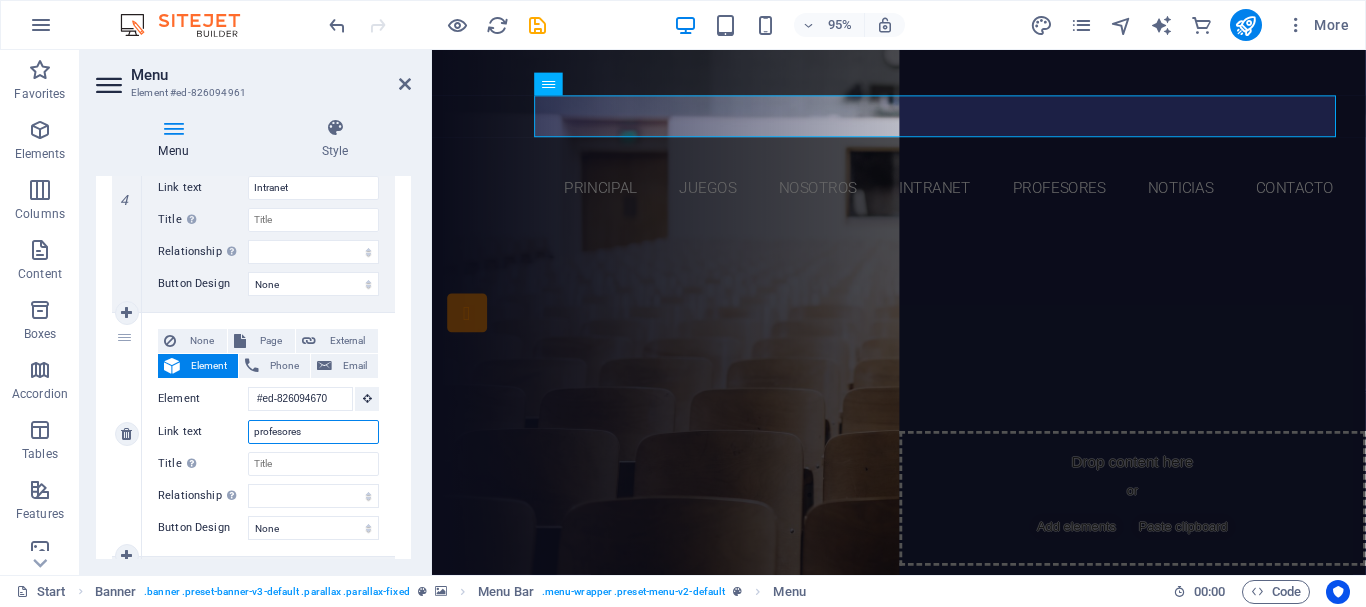 click on "profesores" at bounding box center [313, 432] 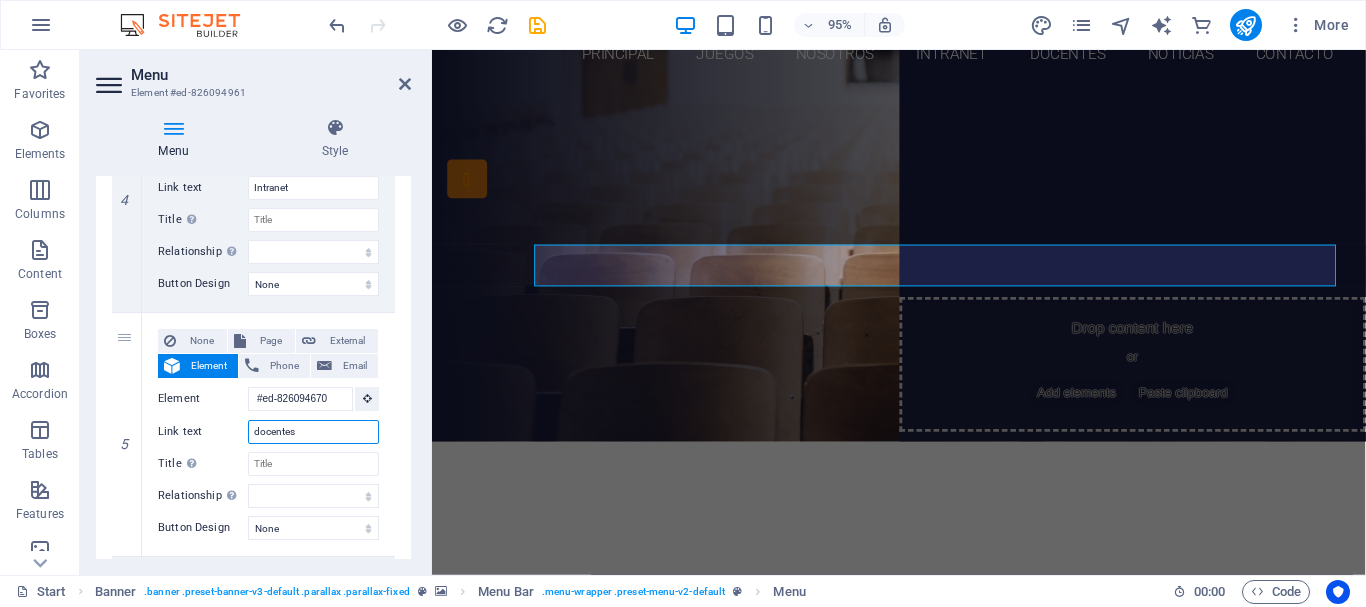 scroll, scrollTop: 0, scrollLeft: 0, axis: both 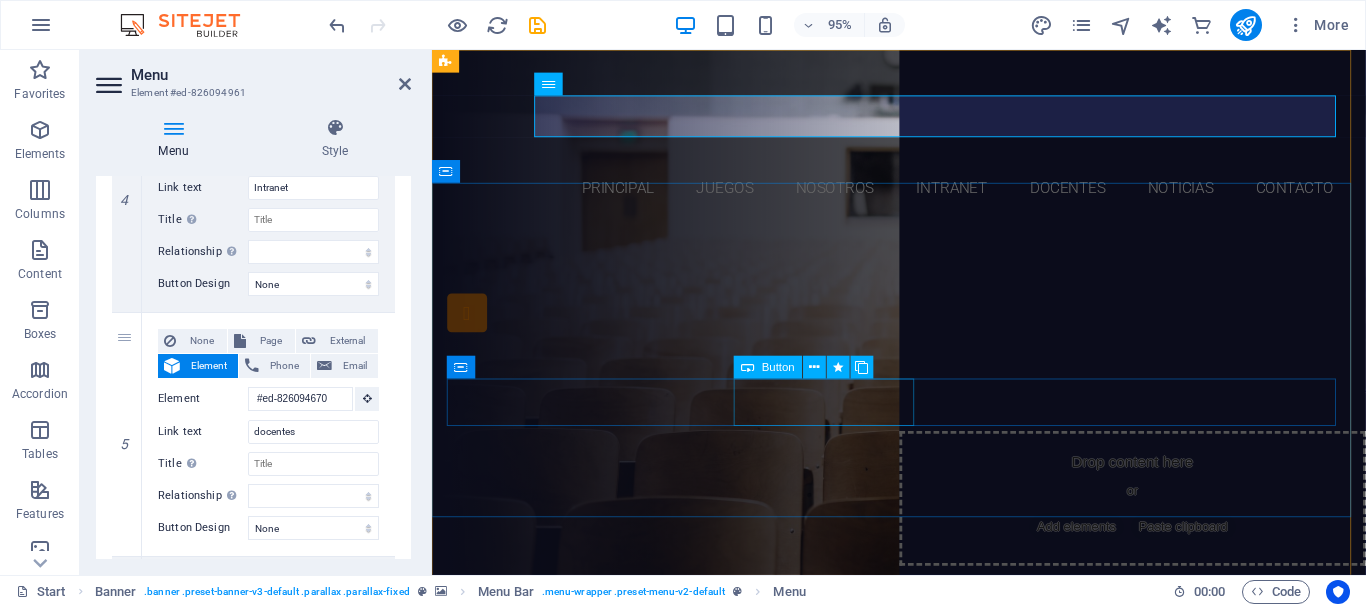 click on "NUESTROS CURSOS" at bounding box center [924, 466] 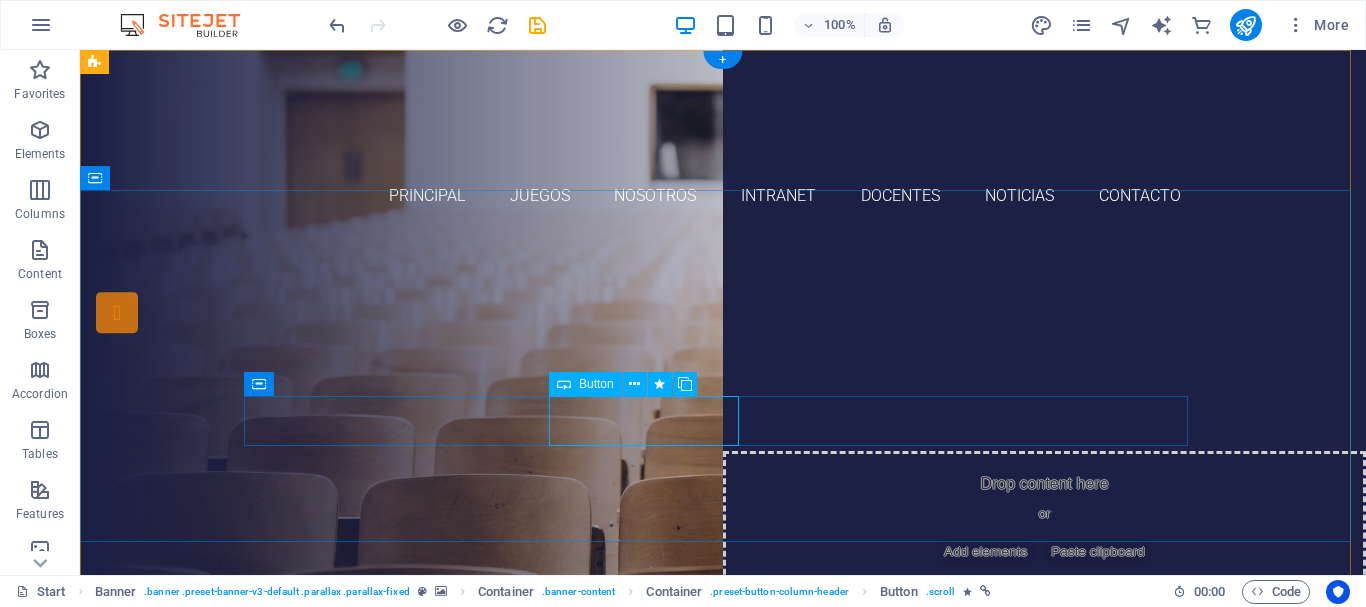 click on "NUESTROS CURSOS" at bounding box center (723, 466) 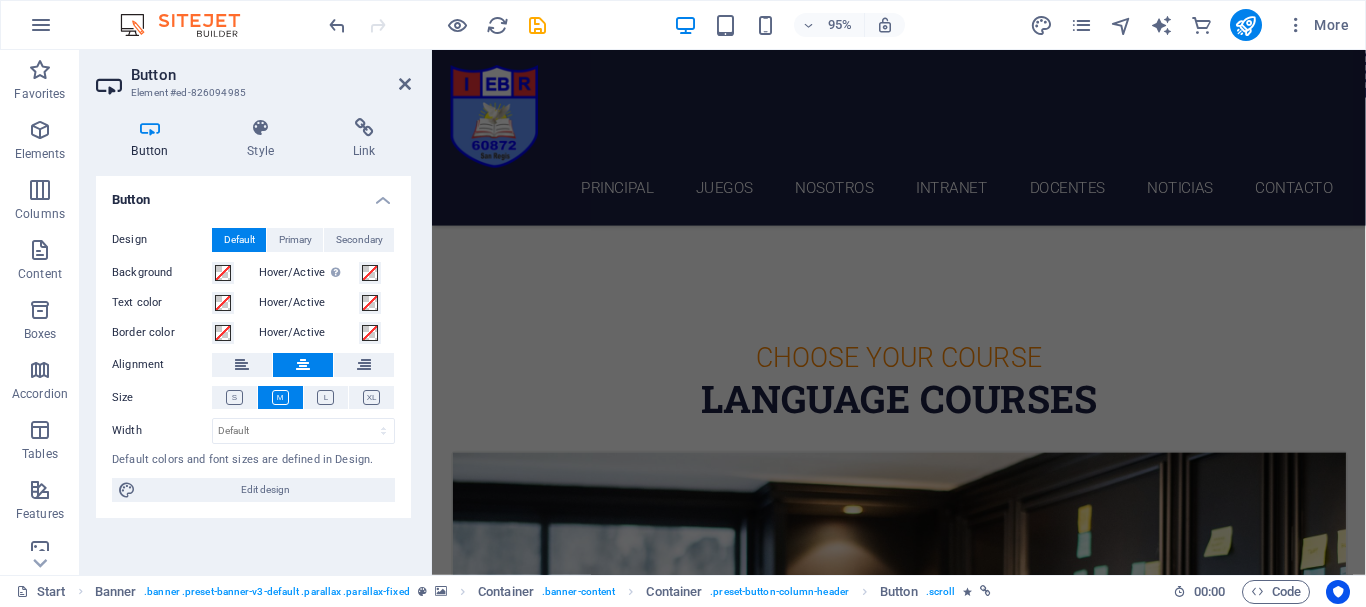 scroll, scrollTop: 487, scrollLeft: 0, axis: vertical 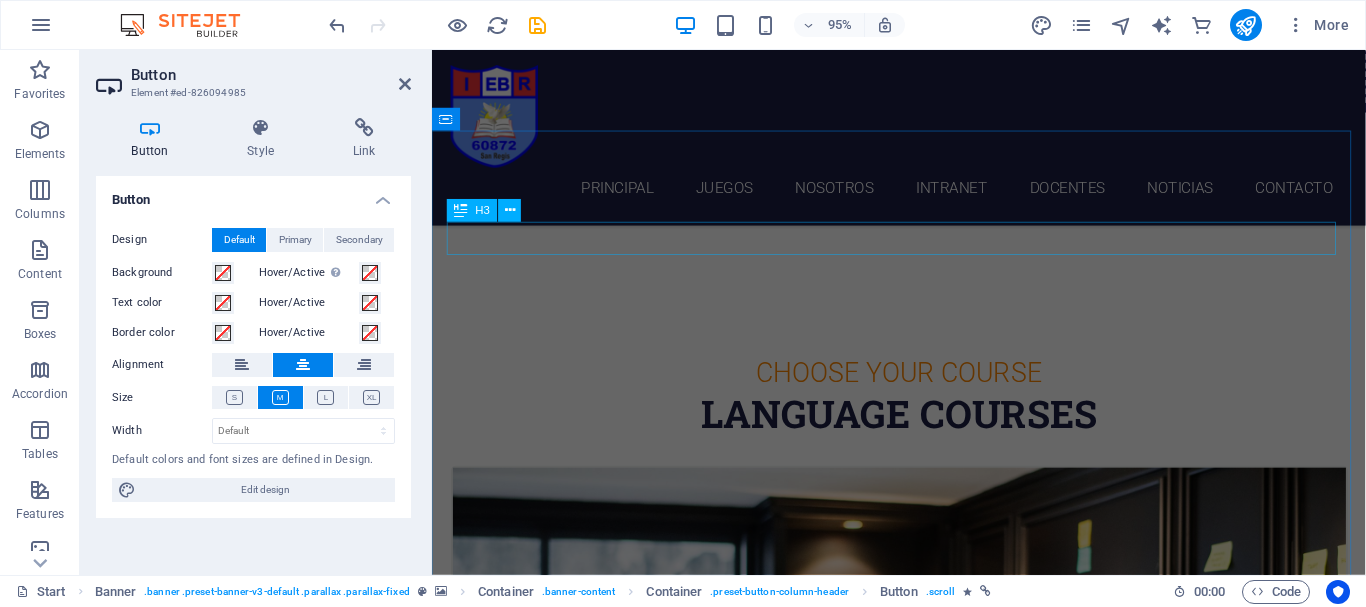 click on "Choose Your Course" at bounding box center [924, 390] 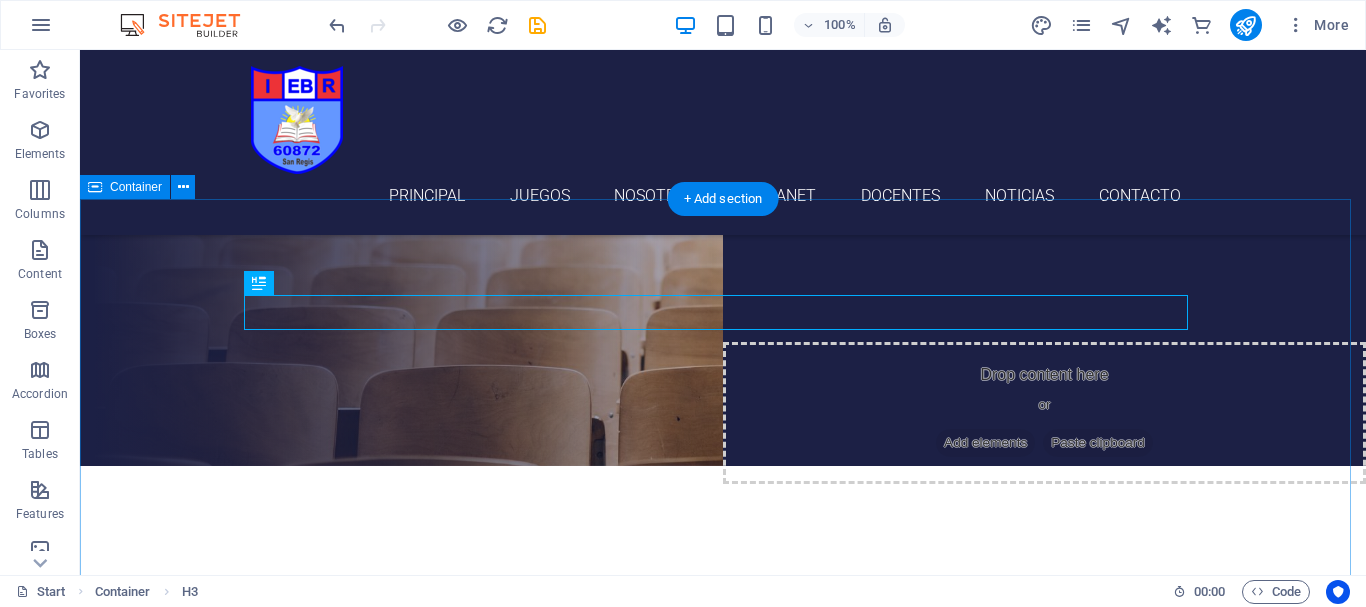 scroll, scrollTop: 423, scrollLeft: 0, axis: vertical 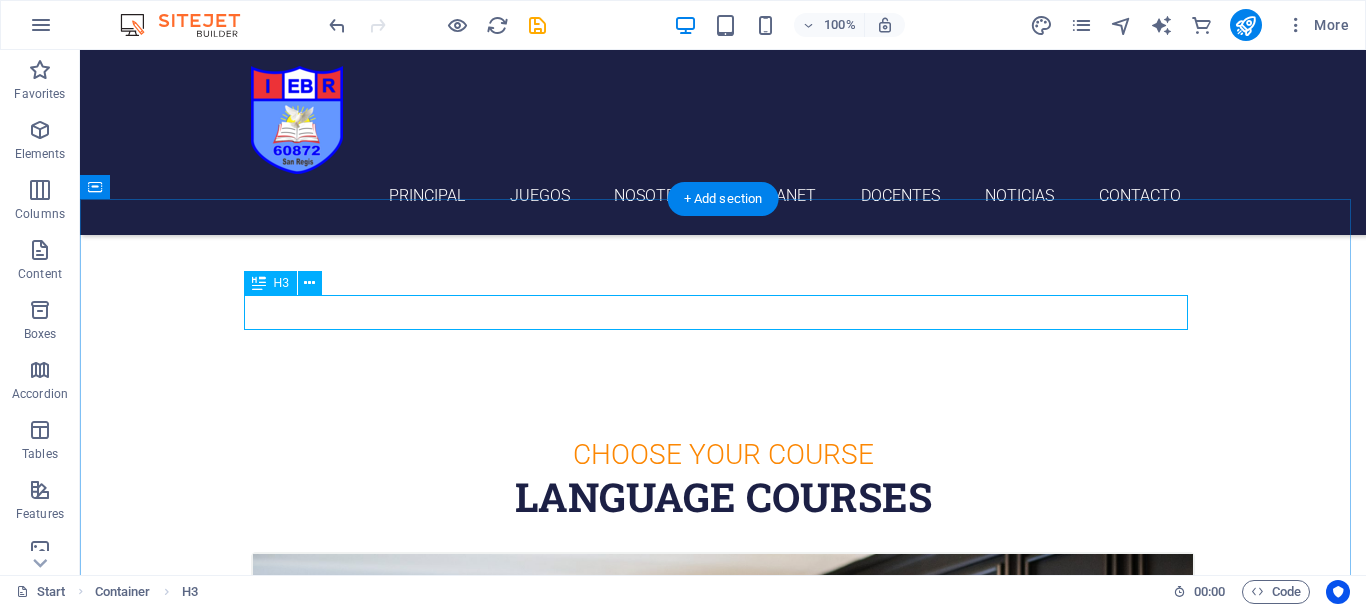 click on "Choose Your Course" at bounding box center (723, 454) 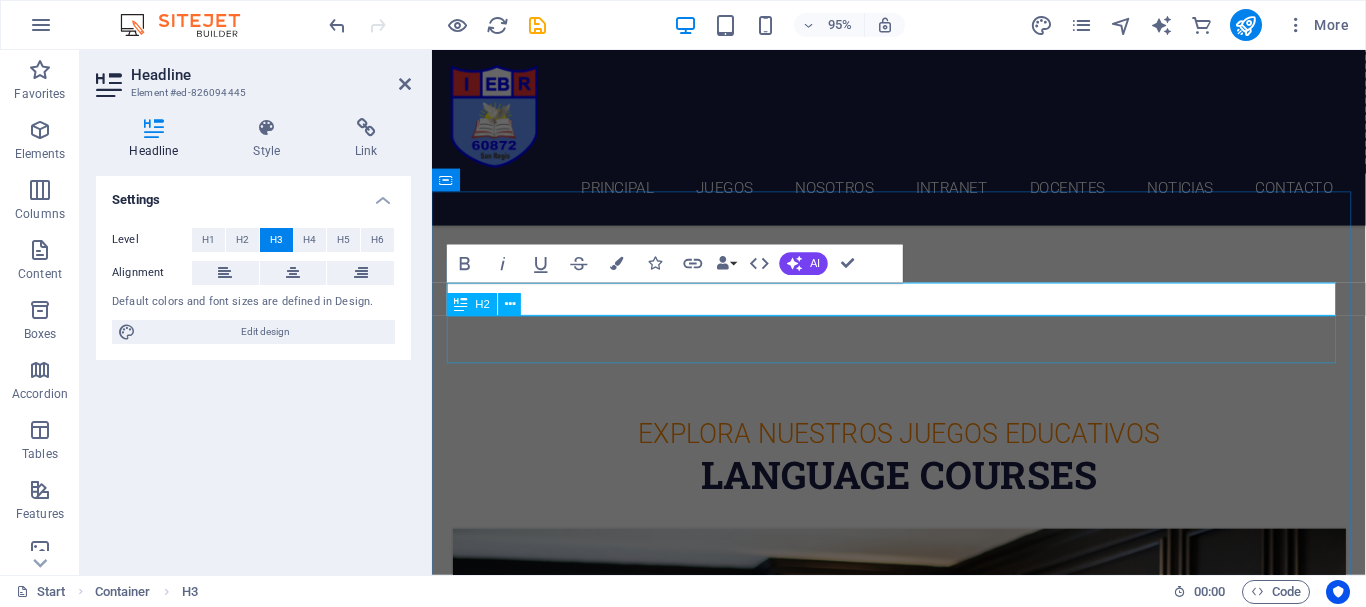 click on "Language Courses" at bounding box center (924, 497) 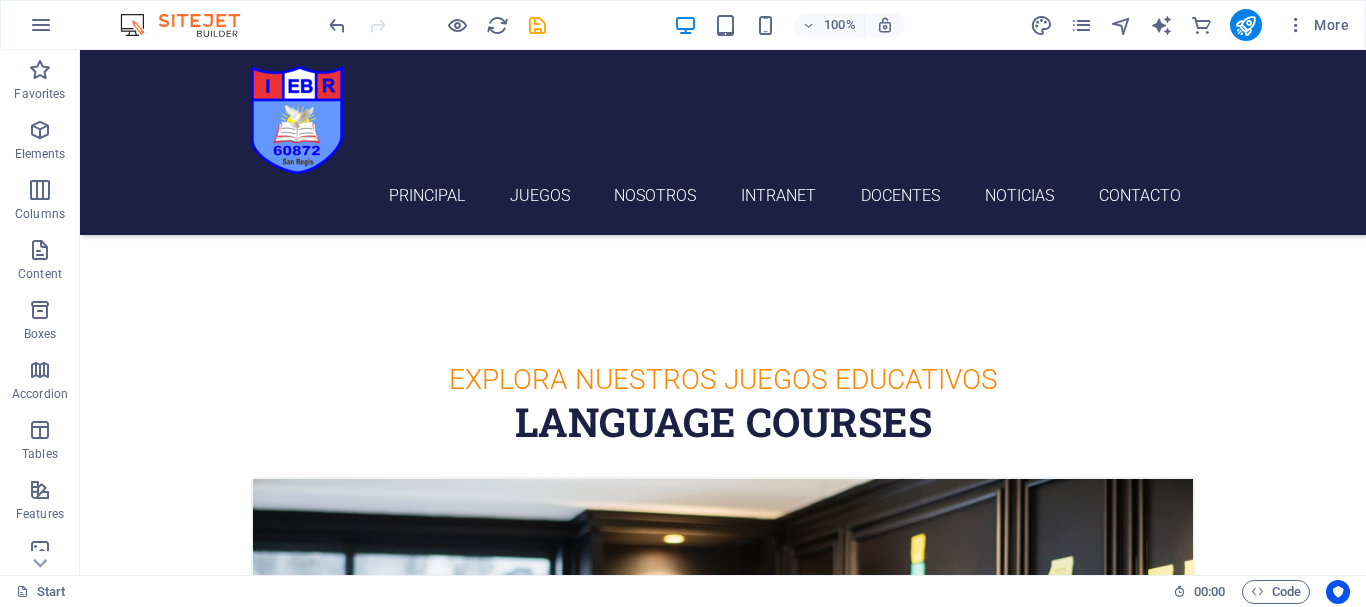 scroll, scrollTop: 515, scrollLeft: 0, axis: vertical 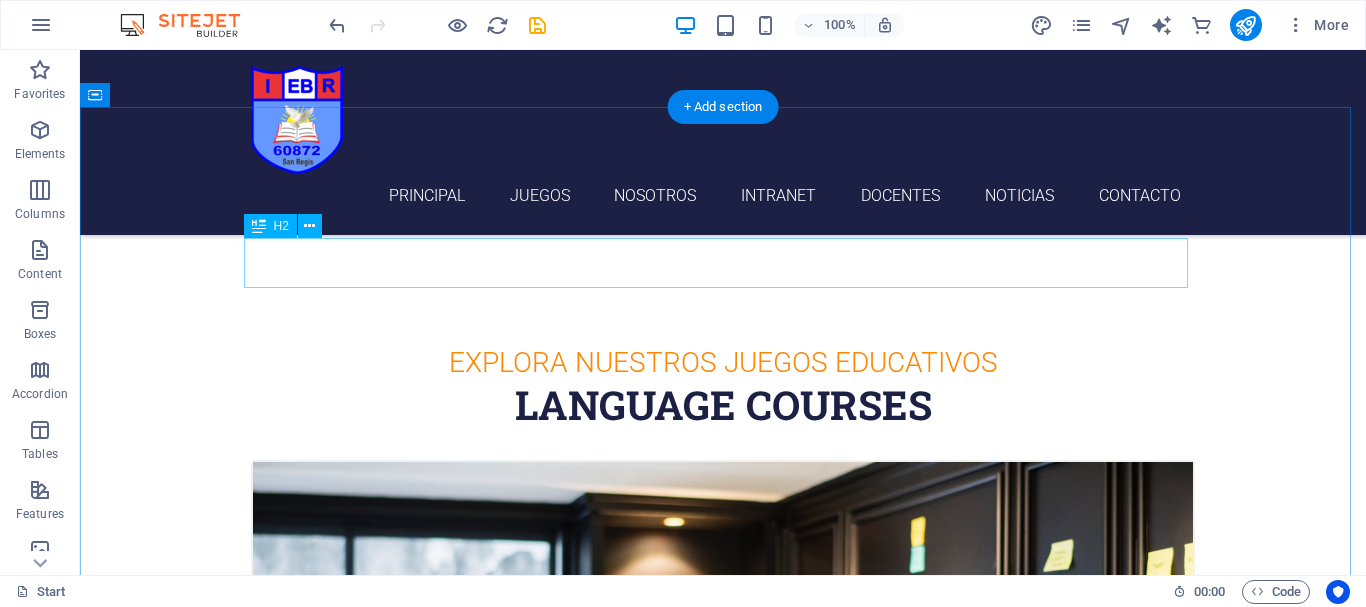 click on "Language Courses" at bounding box center (723, 405) 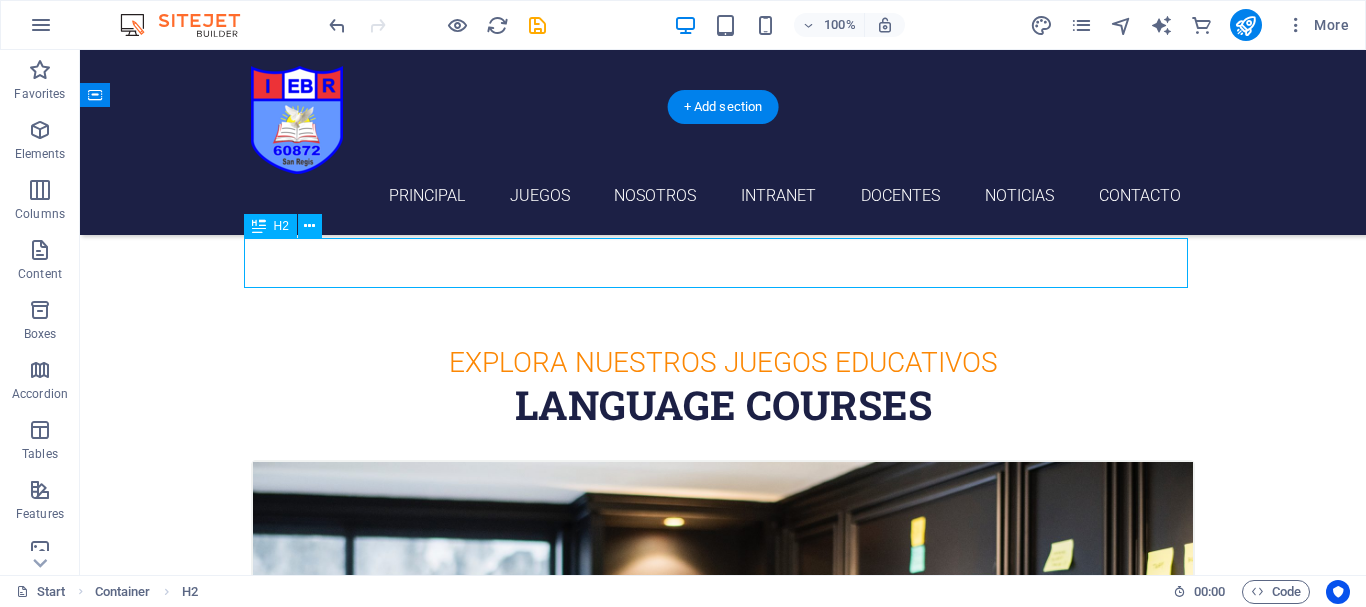 click on "Language Courses" at bounding box center (723, 405) 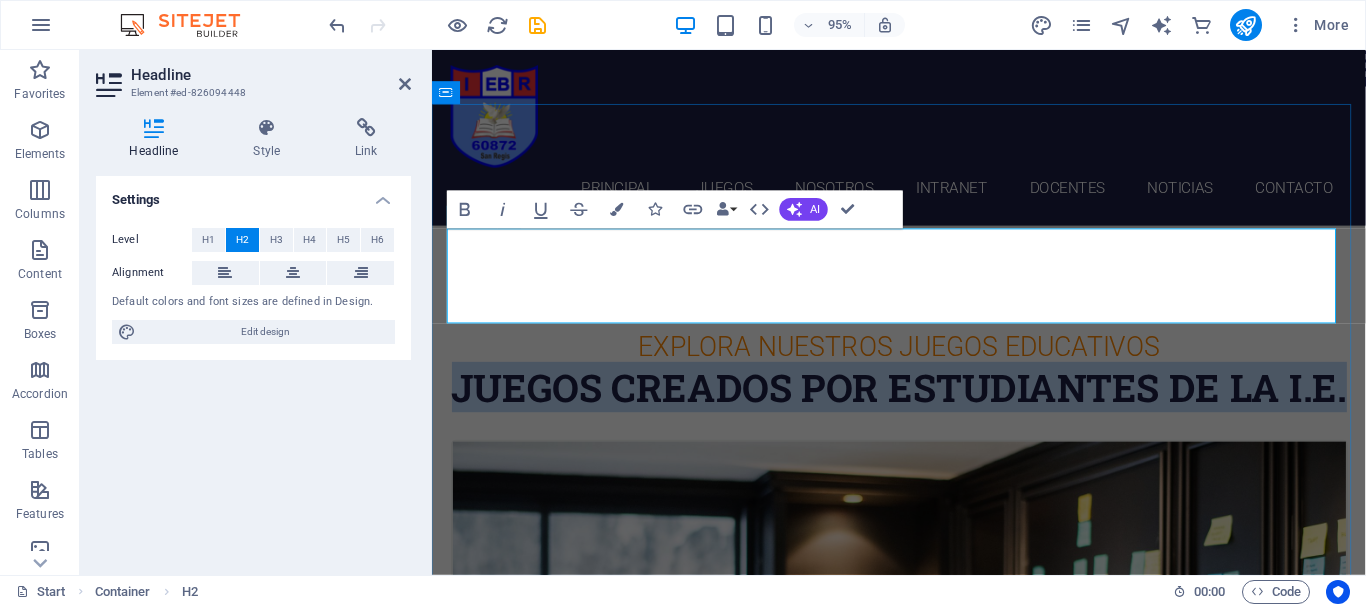 drag, startPoint x: 955, startPoint y: 323, endPoint x: 488, endPoint y: 258, distance: 471.50186 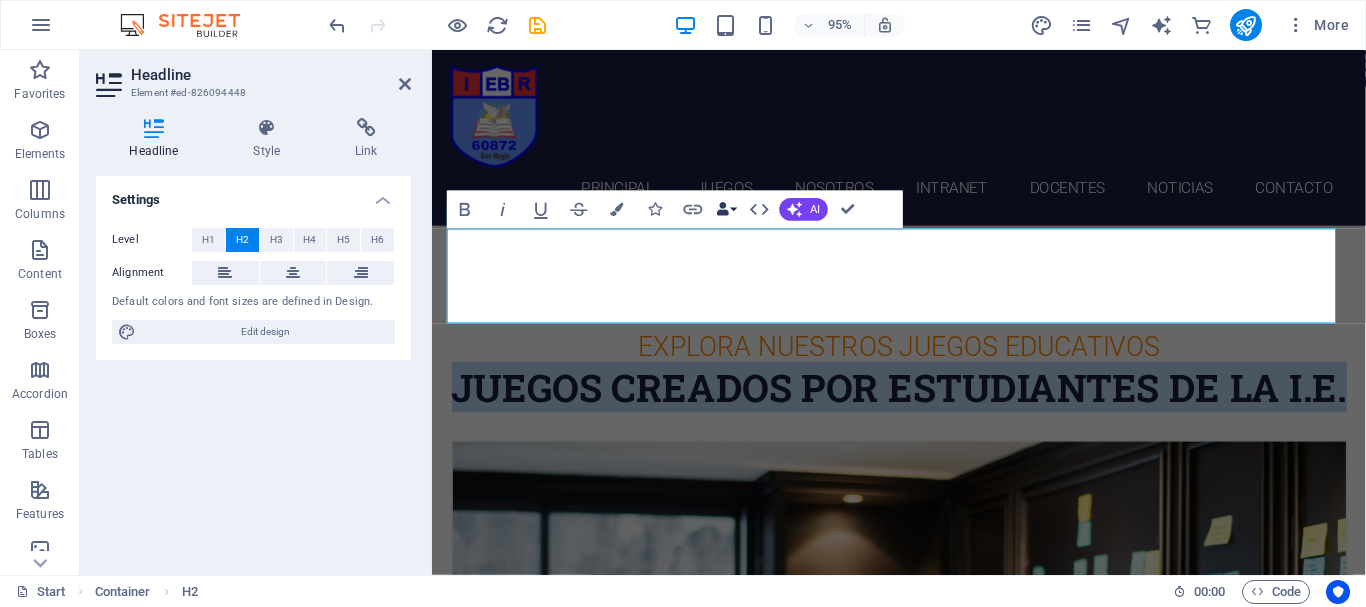 click on "Data Bindings" at bounding box center (726, 210) 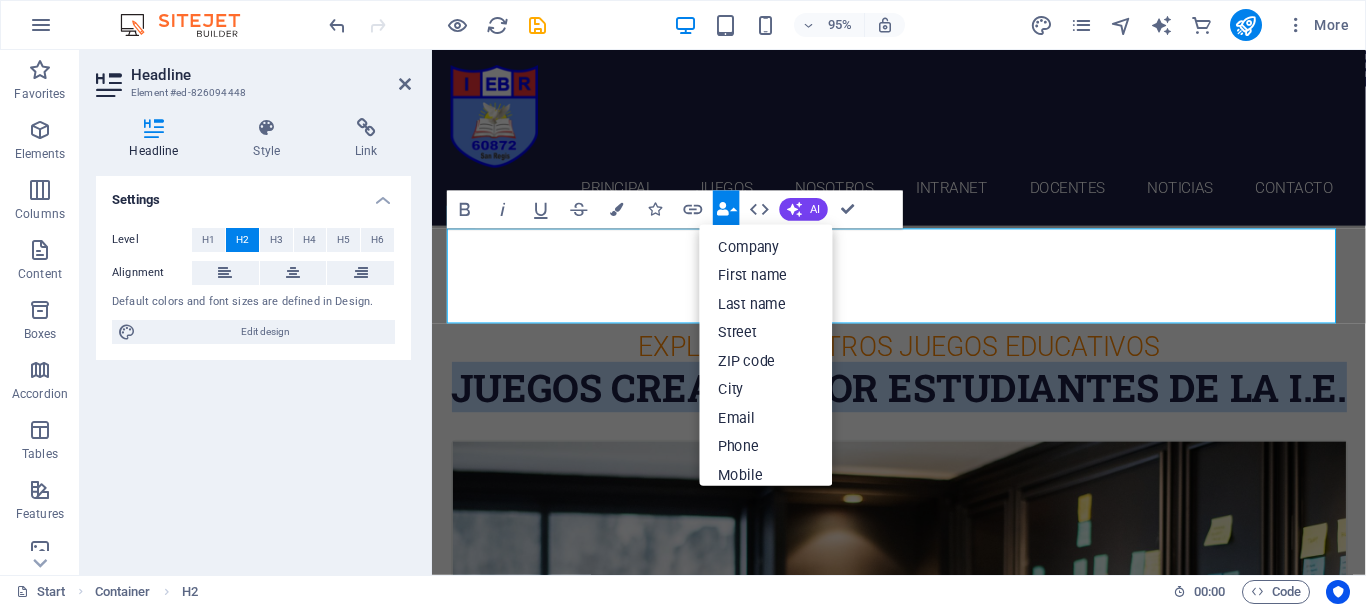 click on "Data Bindings" at bounding box center [726, 210] 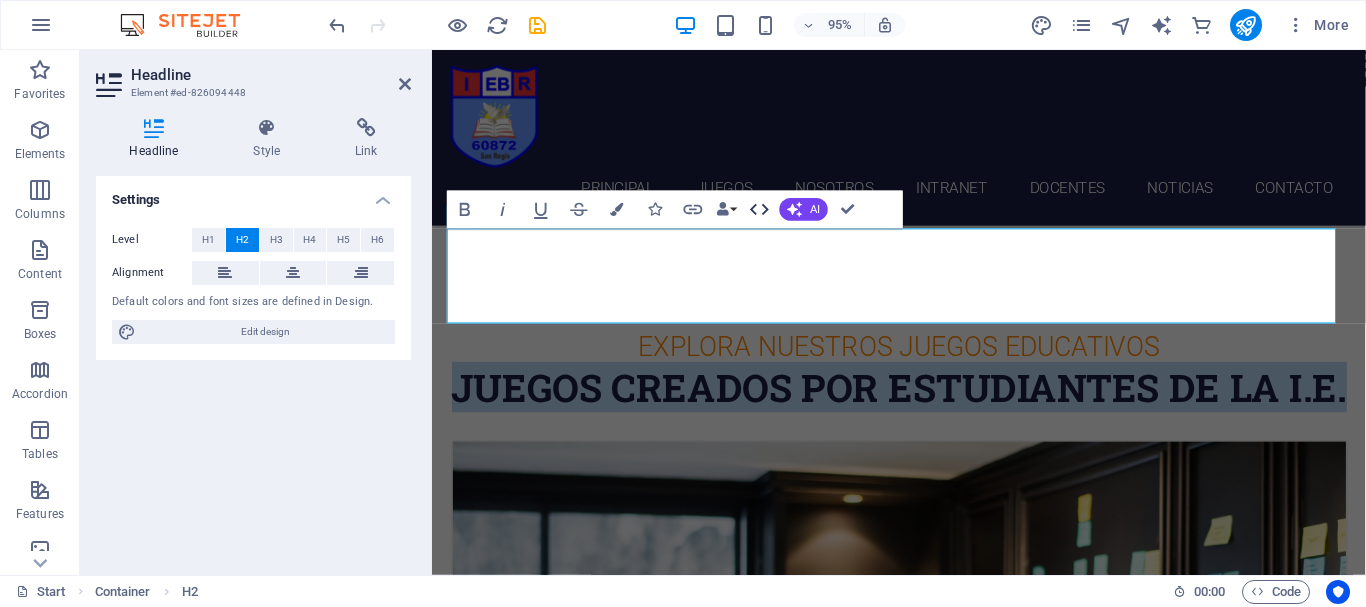 click 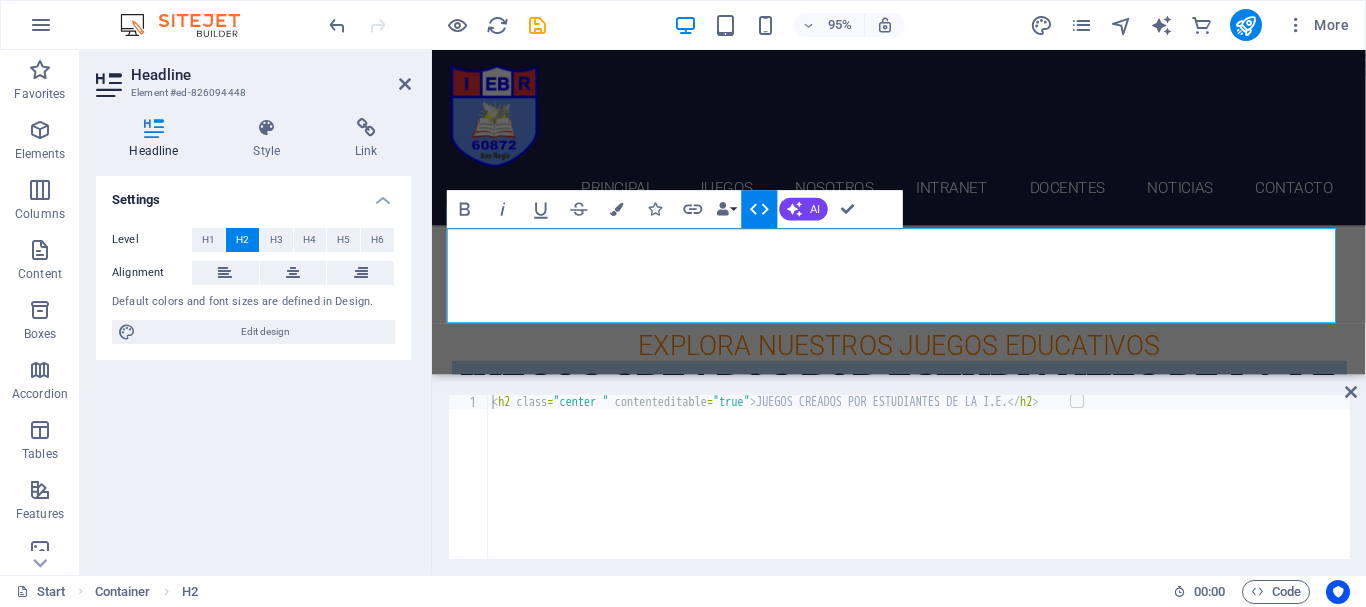 click 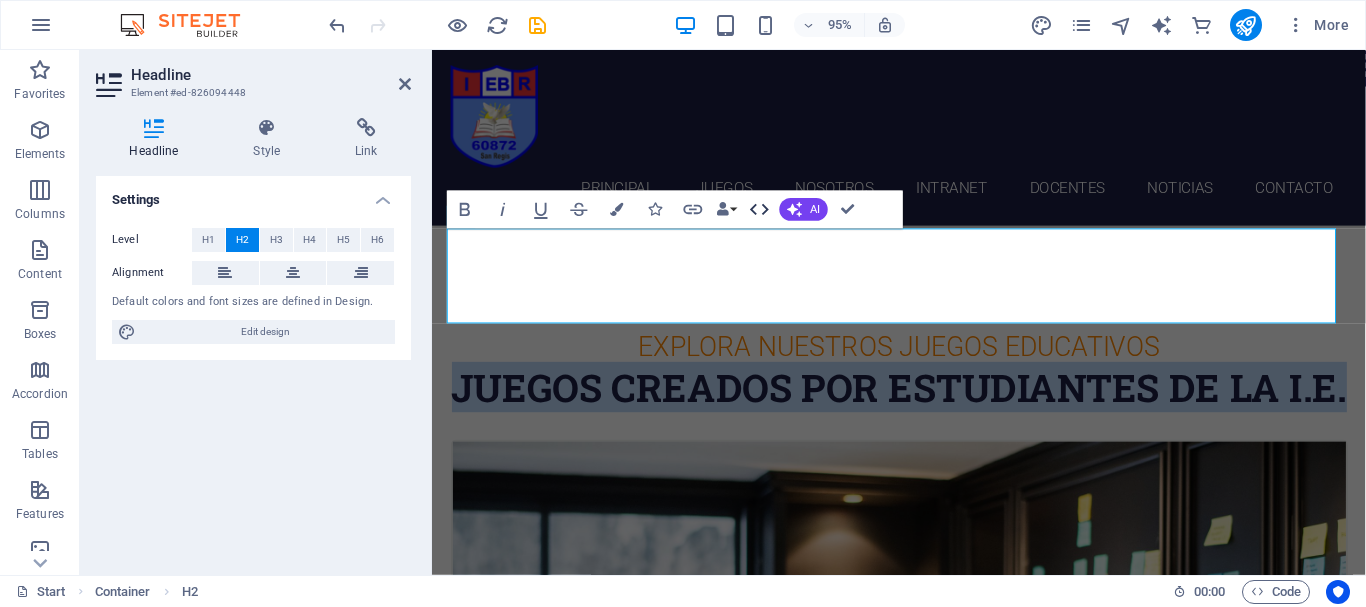 click 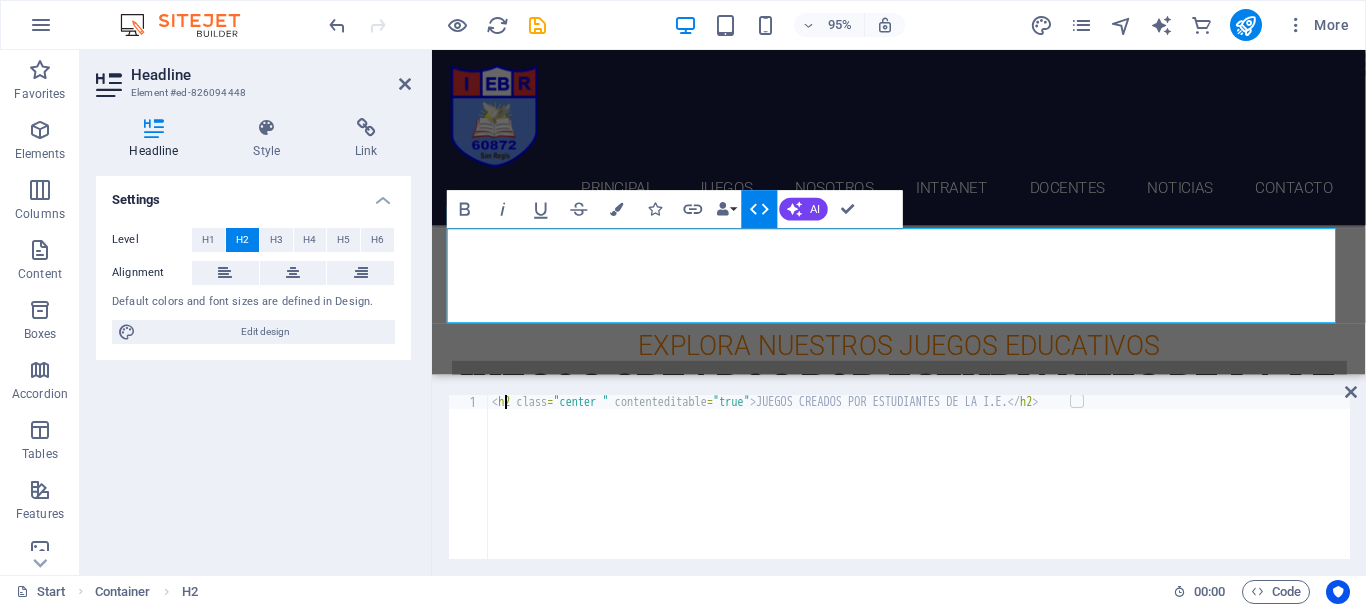 click on "< h2   class = "center "   contenteditable = "true" > JUEGOS CREADOS POR ESTUDIANTES DE LA I.E. </ h2 >" at bounding box center [919, 491] 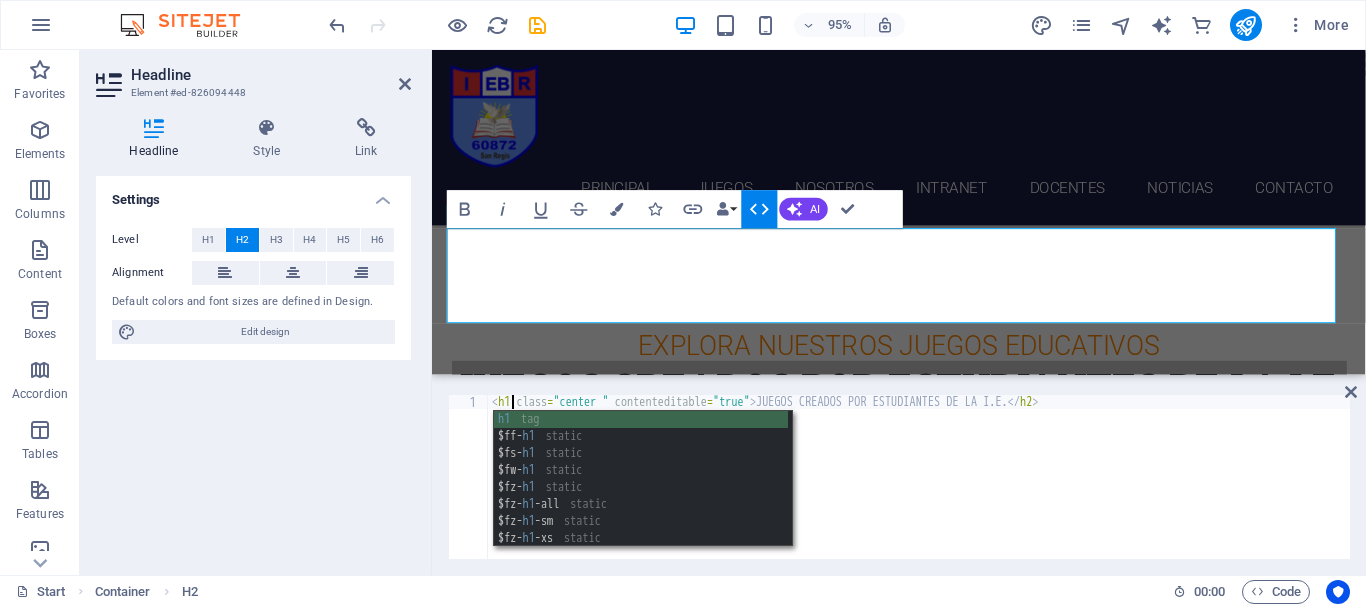 scroll, scrollTop: 0, scrollLeft: 1, axis: horizontal 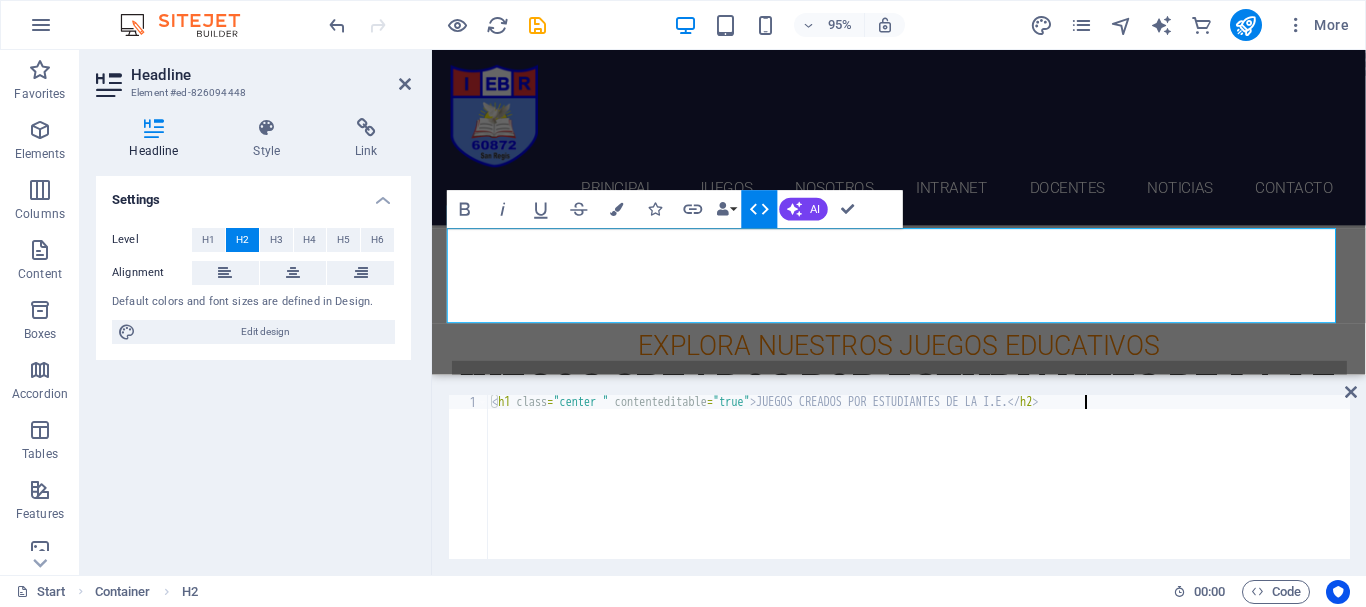 click on "< h1   class = "center "   contenteditable = "true" > JUEGOS CREADOS POR ESTUDIANTES DE LA I.E. </ h2 >" at bounding box center (919, 491) 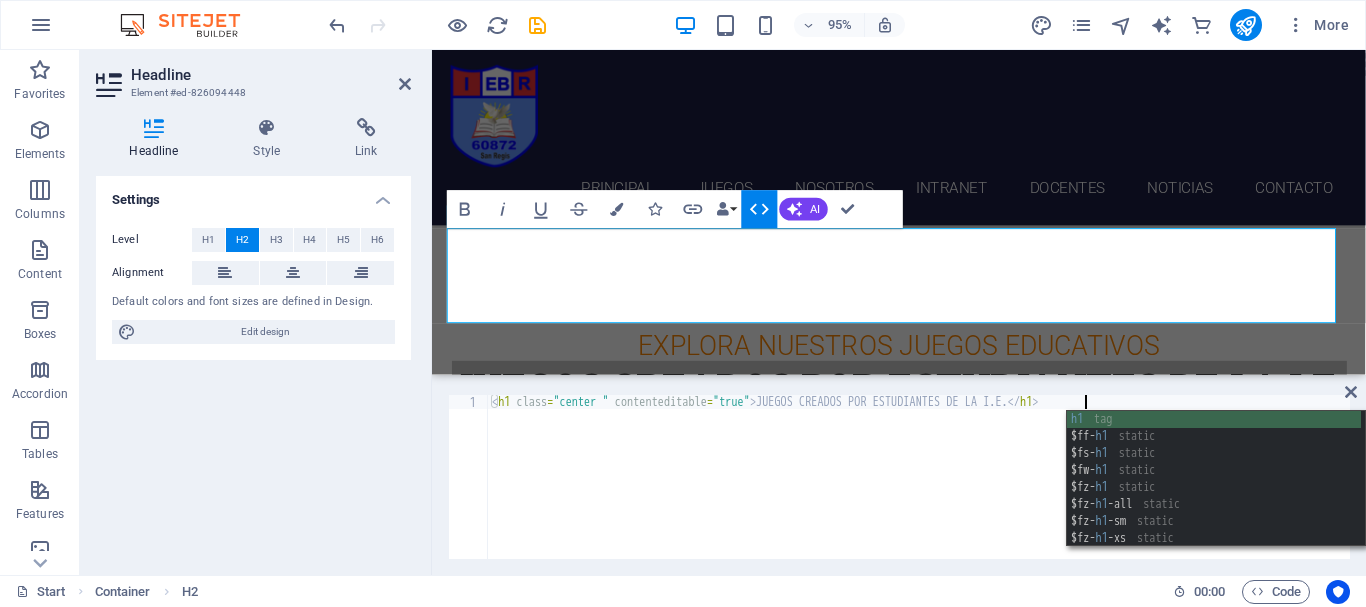 scroll, scrollTop: 0, scrollLeft: 47, axis: horizontal 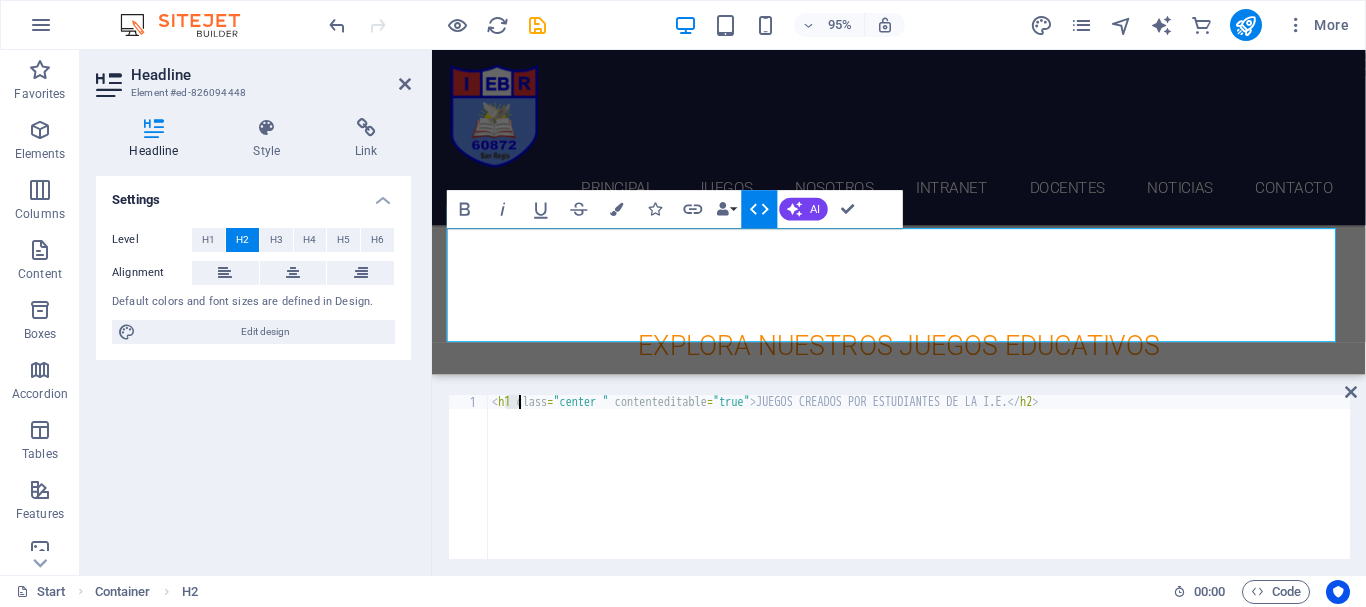 drag, startPoint x: 507, startPoint y: 402, endPoint x: 519, endPoint y: 402, distance: 12 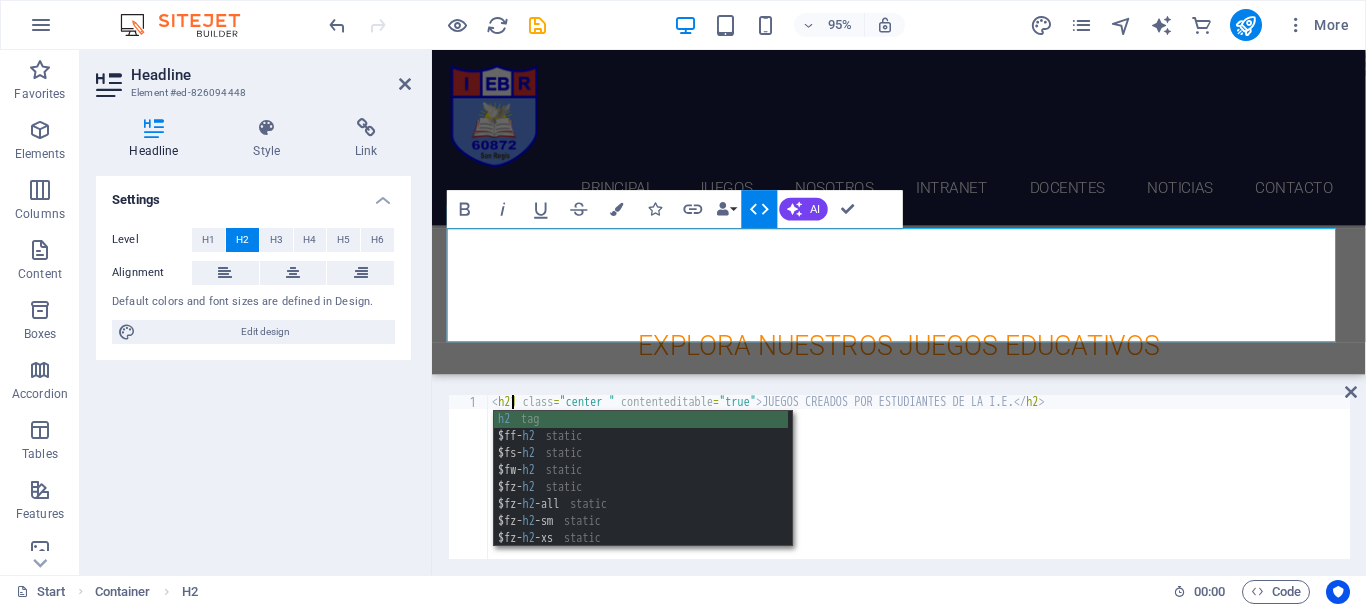 scroll, scrollTop: 0, scrollLeft: 2, axis: horizontal 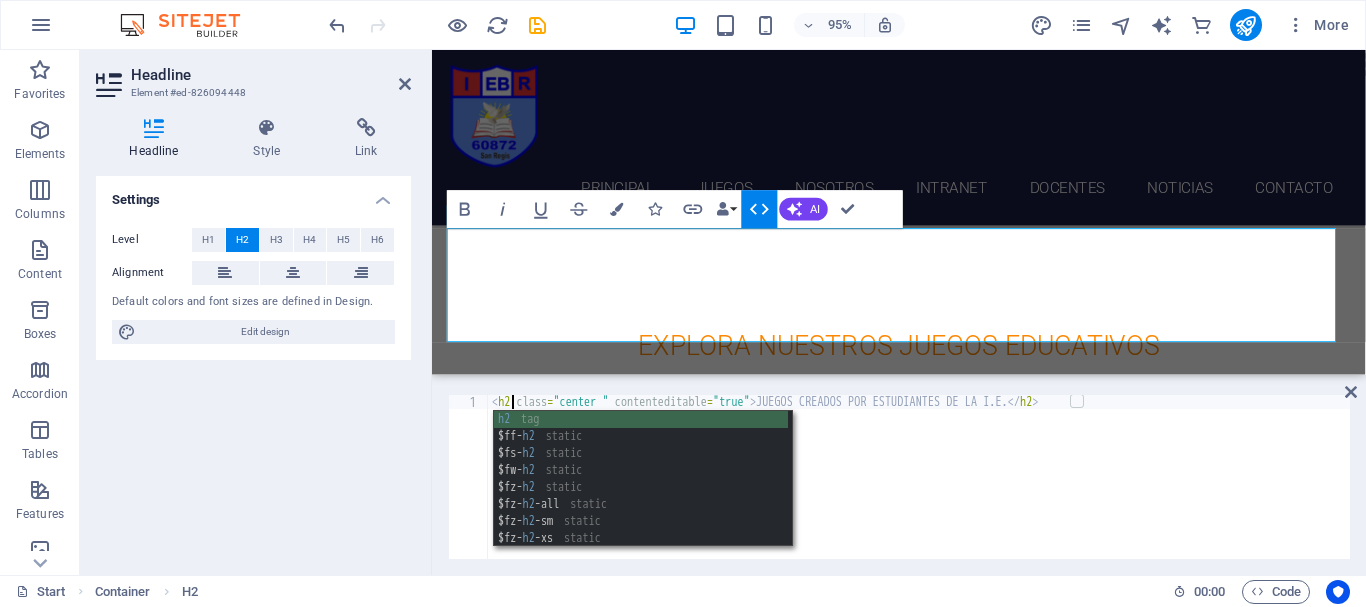 click on "< h2   class = "center "   contenteditable = "true" > JUEGOS CREADOS POR ESTUDIANTES DE LA I.E. </ h2 >" at bounding box center [919, 491] 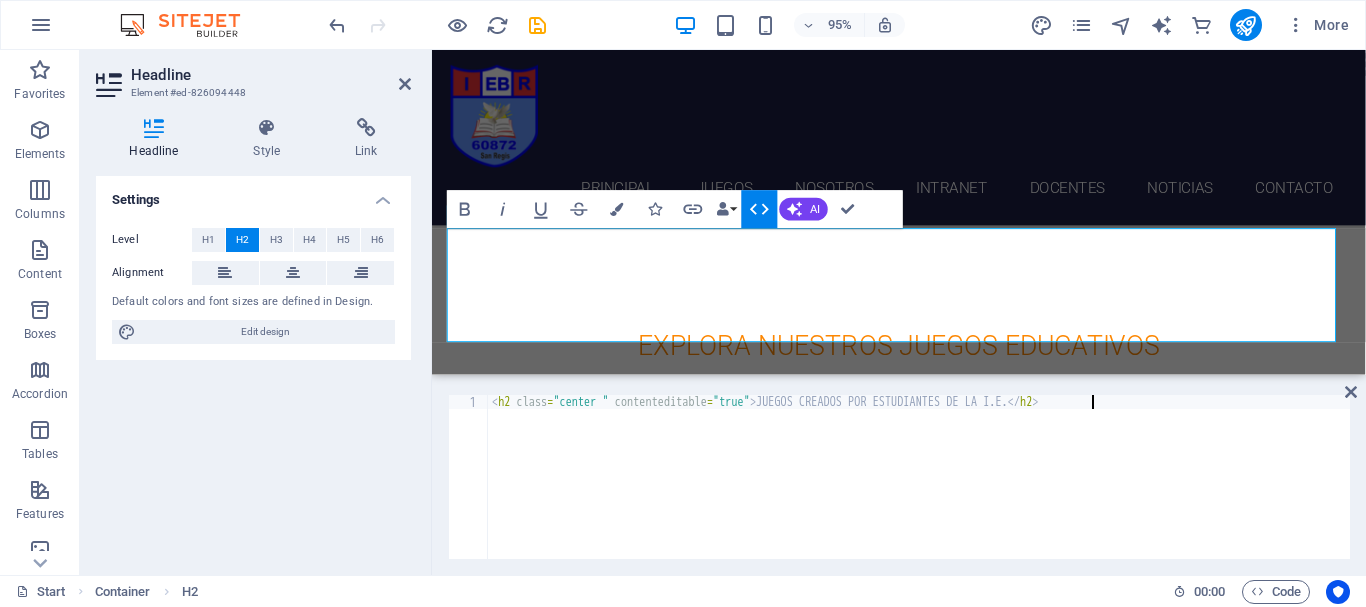 click 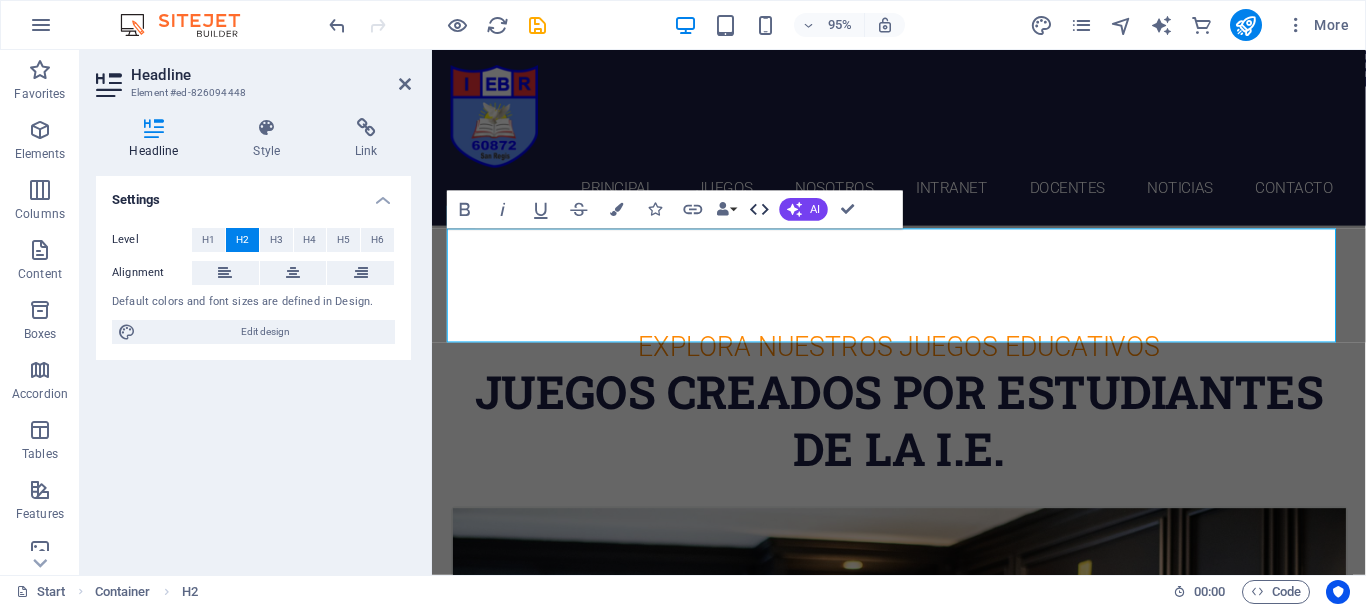 click 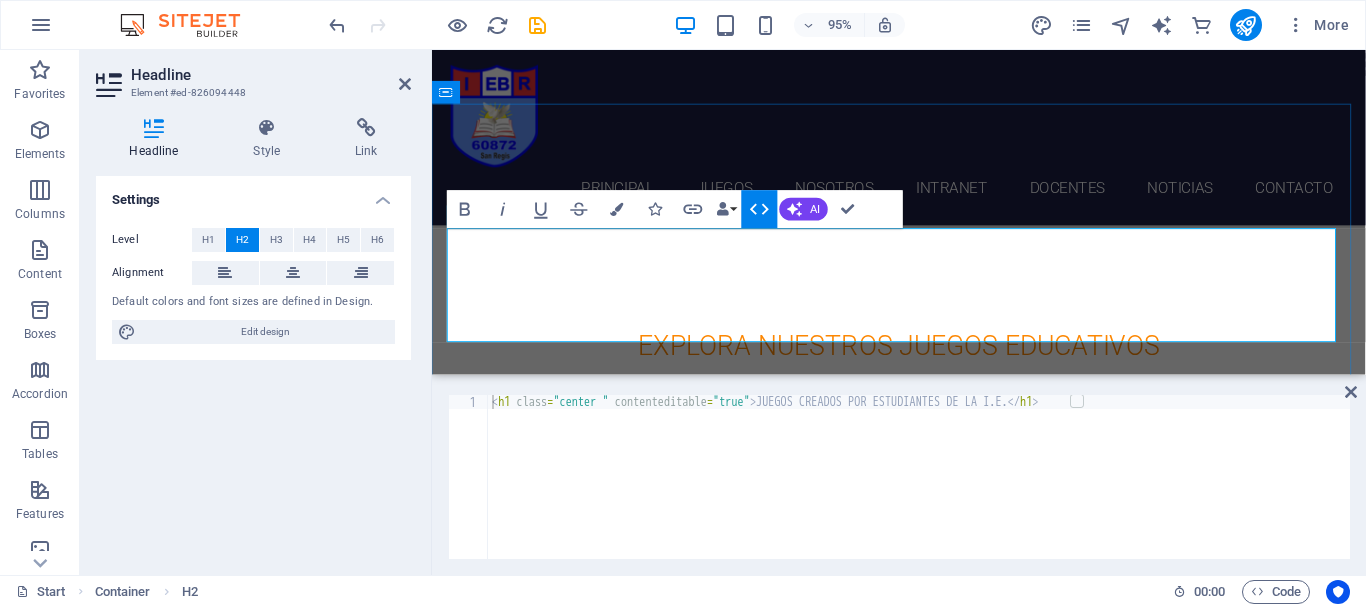 click on "JUEGOS CREADOS POR ESTUDIANTES DE LA I.E." at bounding box center [924, 440] 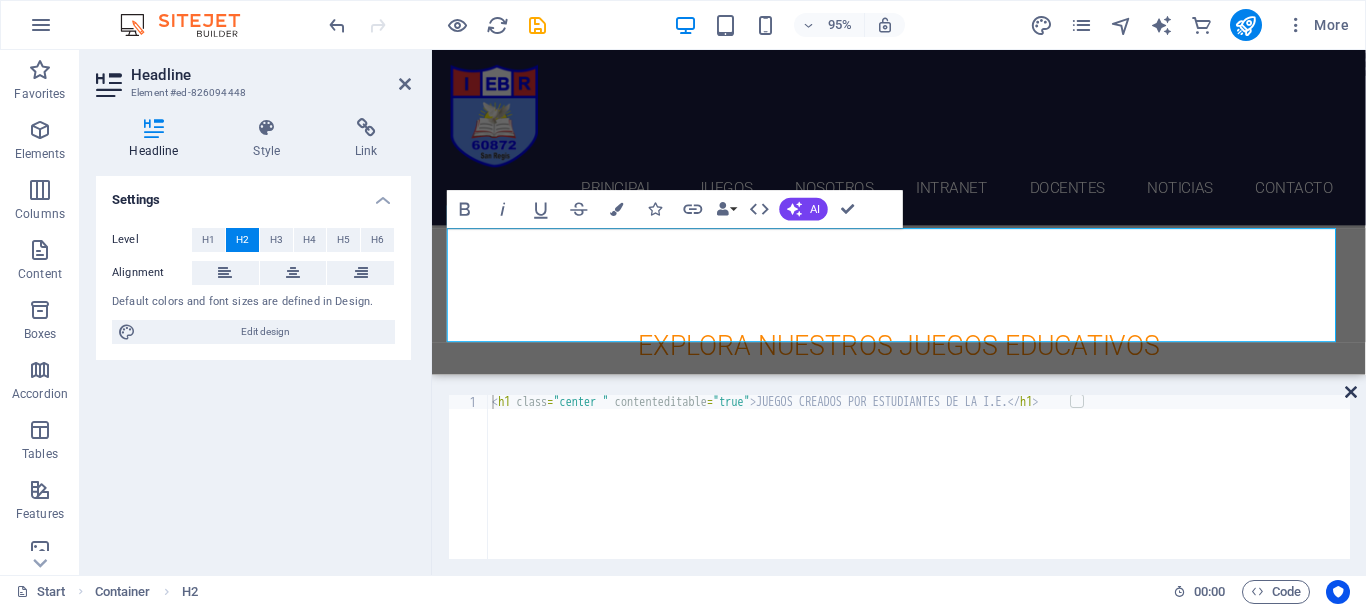 click at bounding box center [1351, 392] 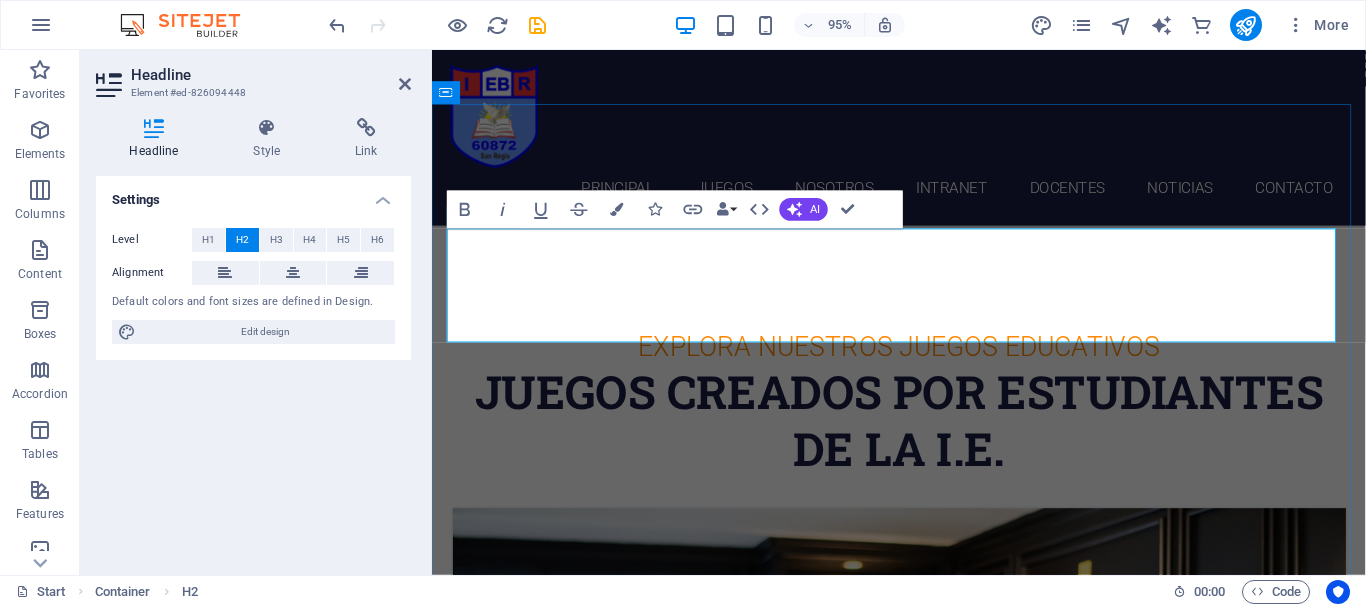 click on "JUEGOS CREADOS POR ESTUDIANTES DE LA I.E." at bounding box center [924, 440] 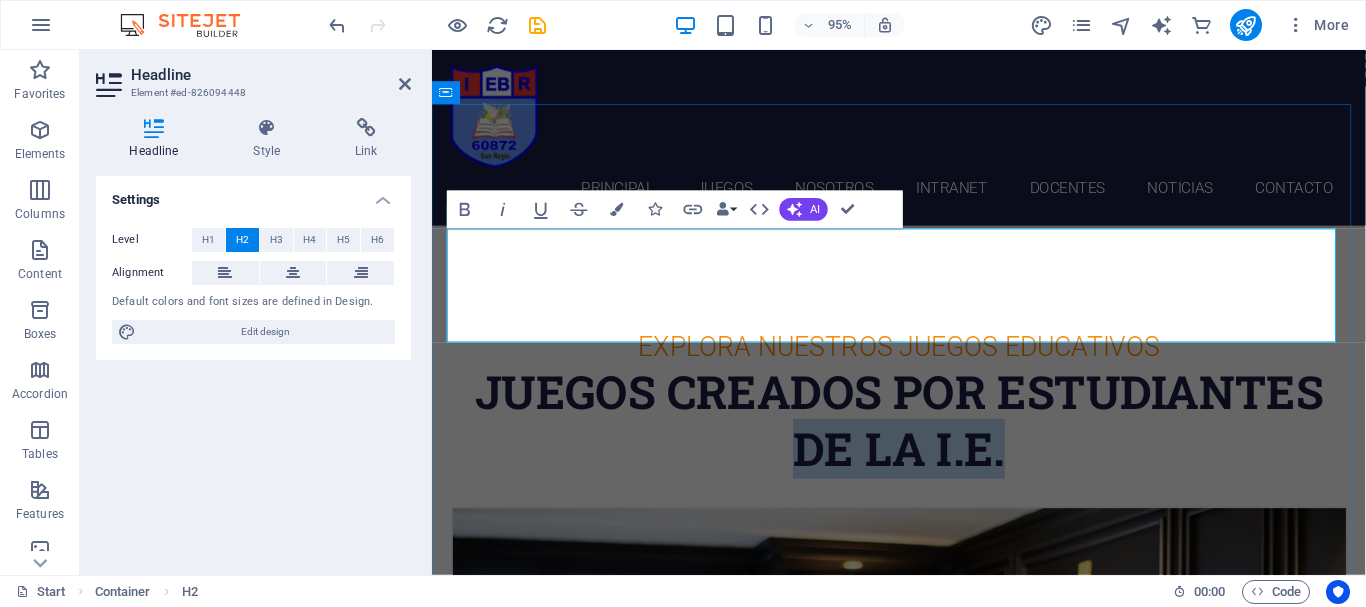 drag, startPoint x: 1036, startPoint y: 328, endPoint x: 810, endPoint y: 325, distance: 226.01991 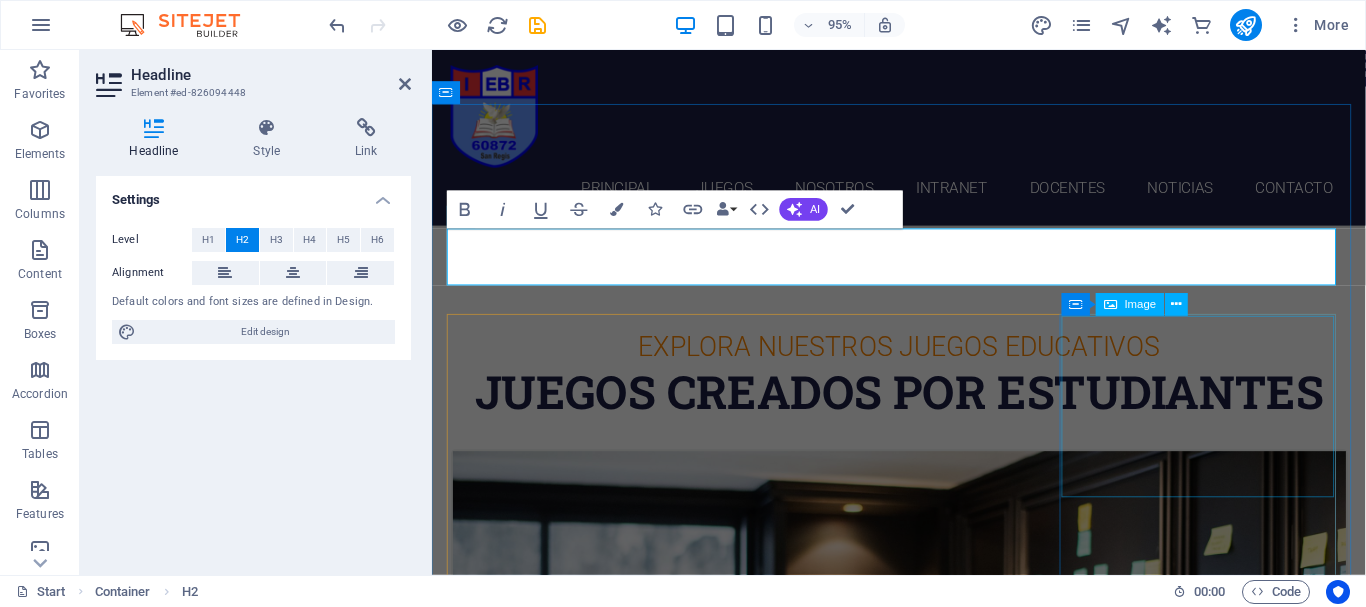 click at bounding box center (924, 2405) 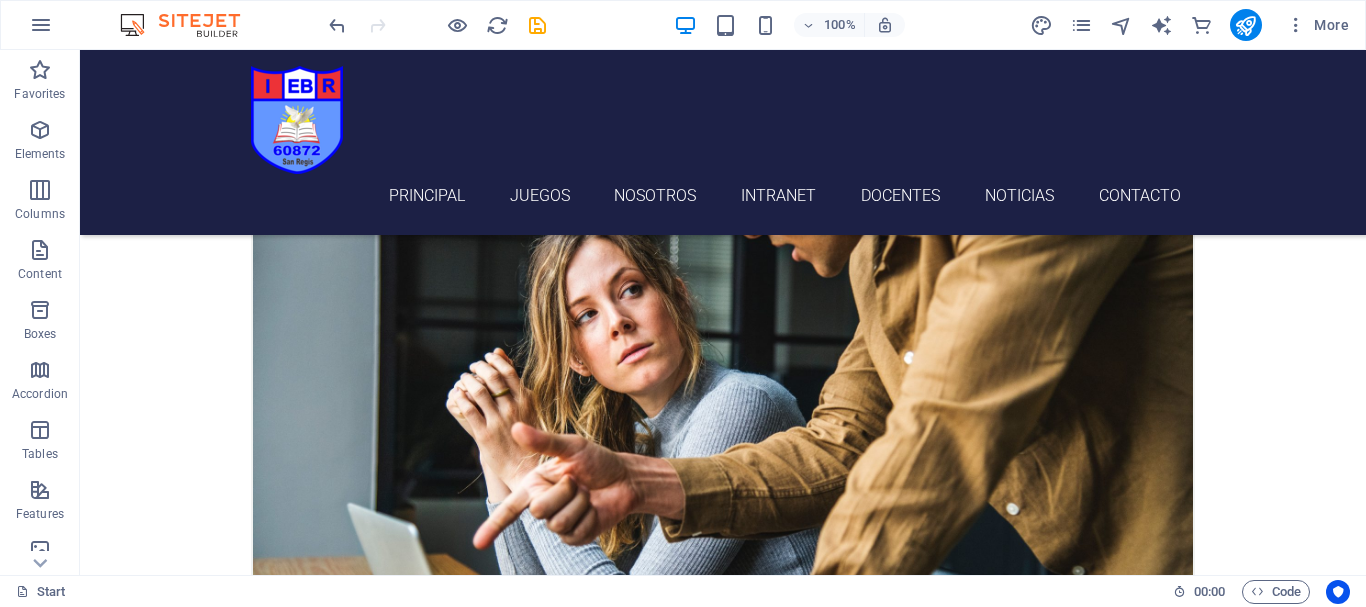 scroll, scrollTop: 1628, scrollLeft: 0, axis: vertical 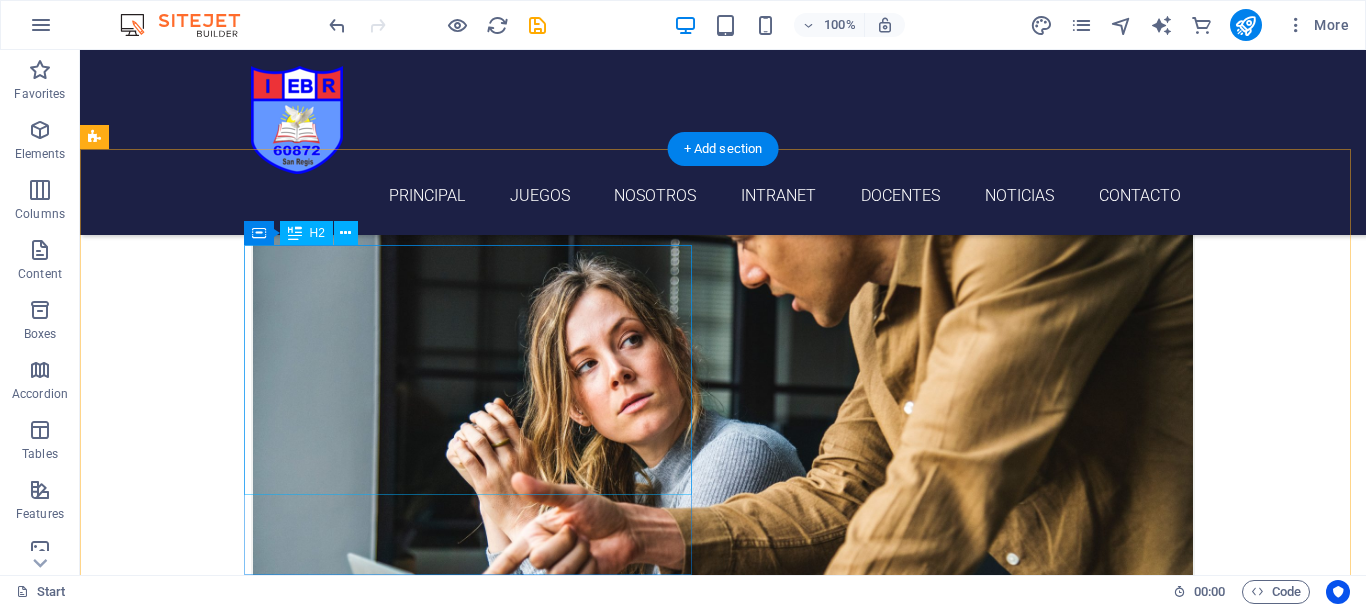 click on "Overcome the Language Barrier with Multilingual Translation Services" at bounding box center [568, 4497] 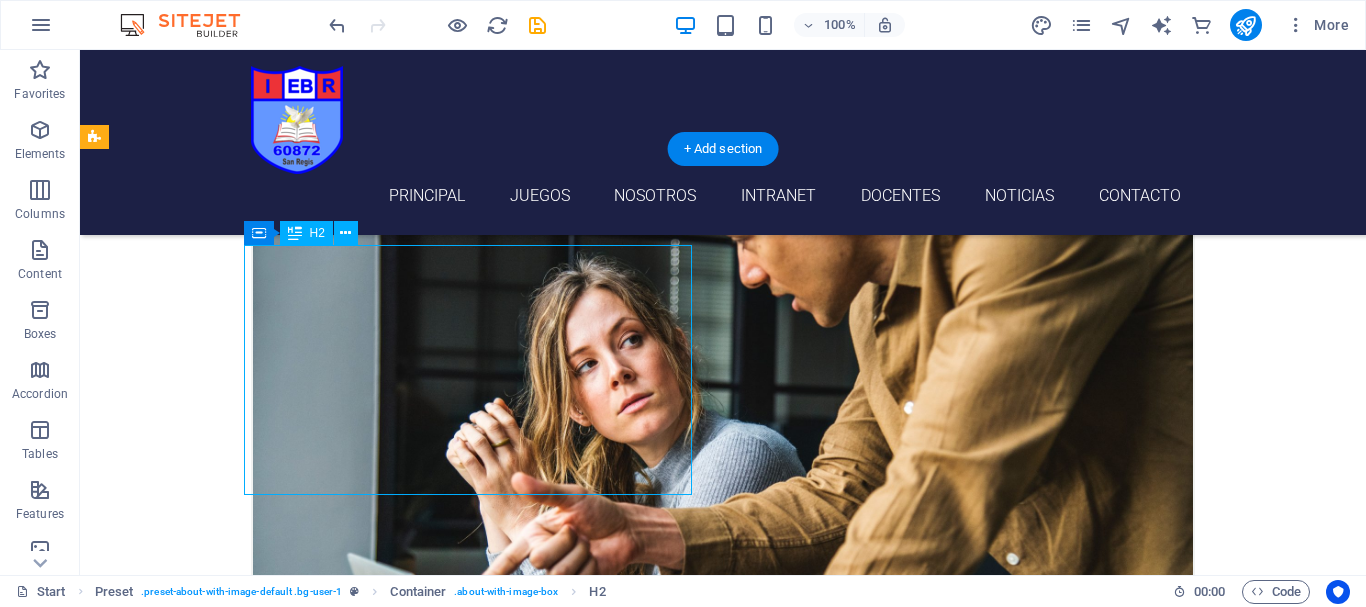click on "Overcome the Language Barrier with Multilingual Translation Services" at bounding box center (568, 4497) 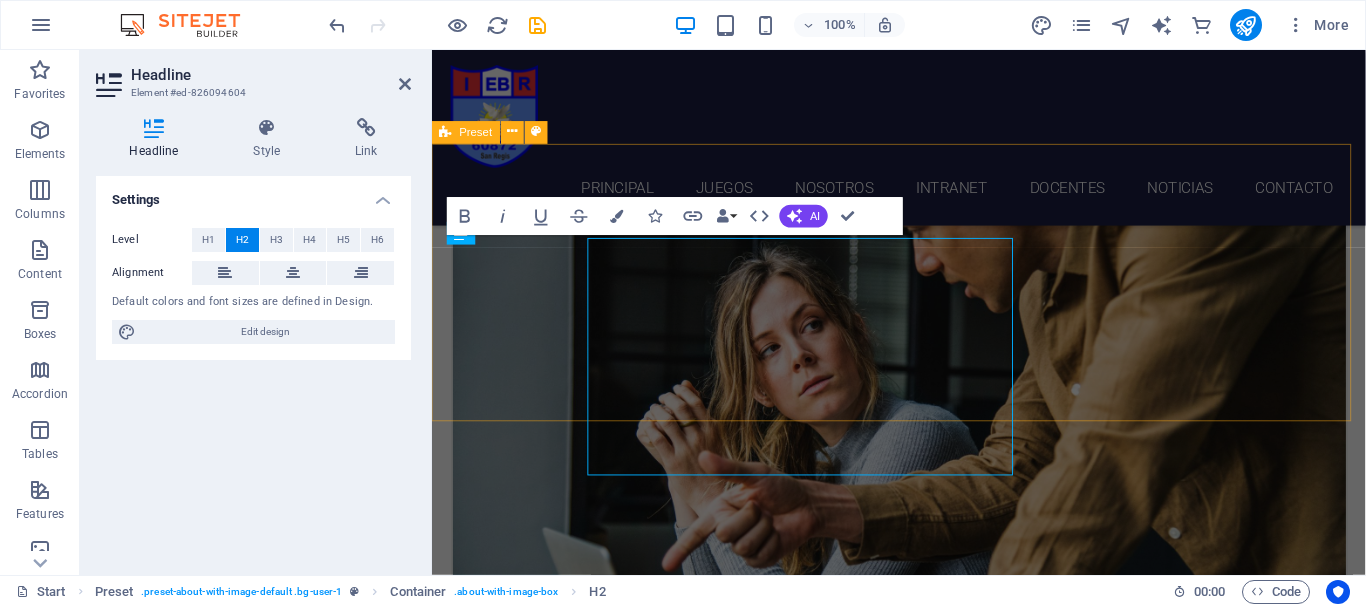 scroll, scrollTop: 1625, scrollLeft: 0, axis: vertical 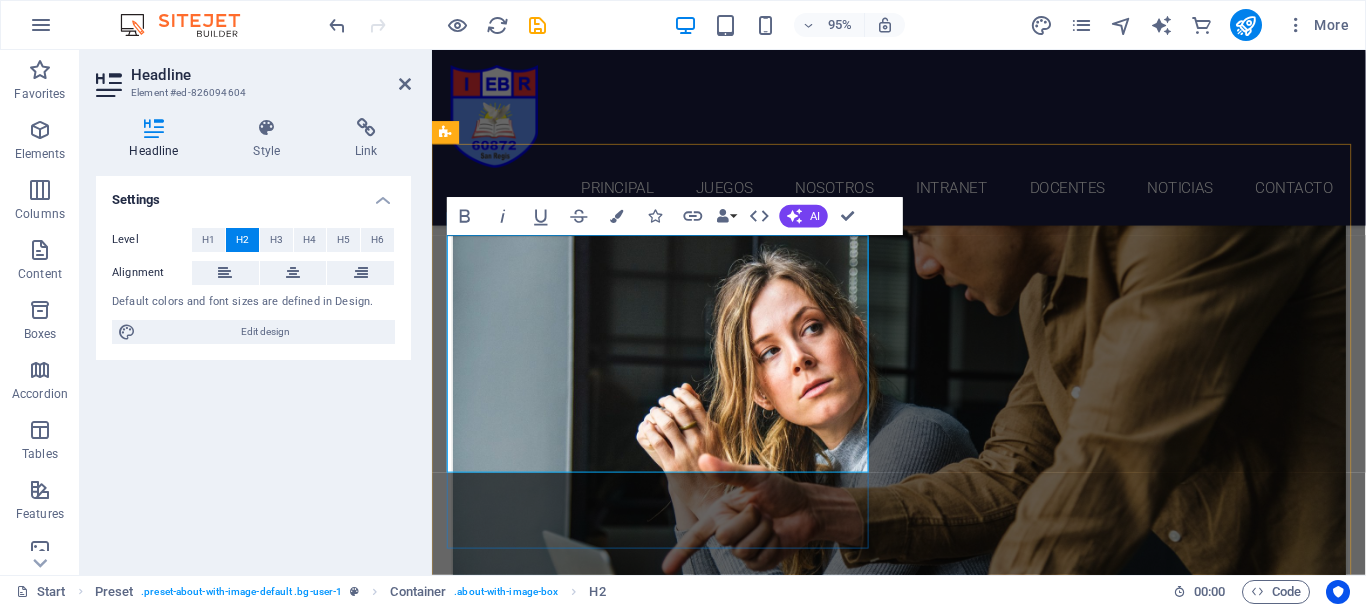 click on "GANADORES REGIONAL DEL CONCURSO NACIONAL CREA Y EMPRENDE DELMINEDU" at bounding box center (920, 4500) 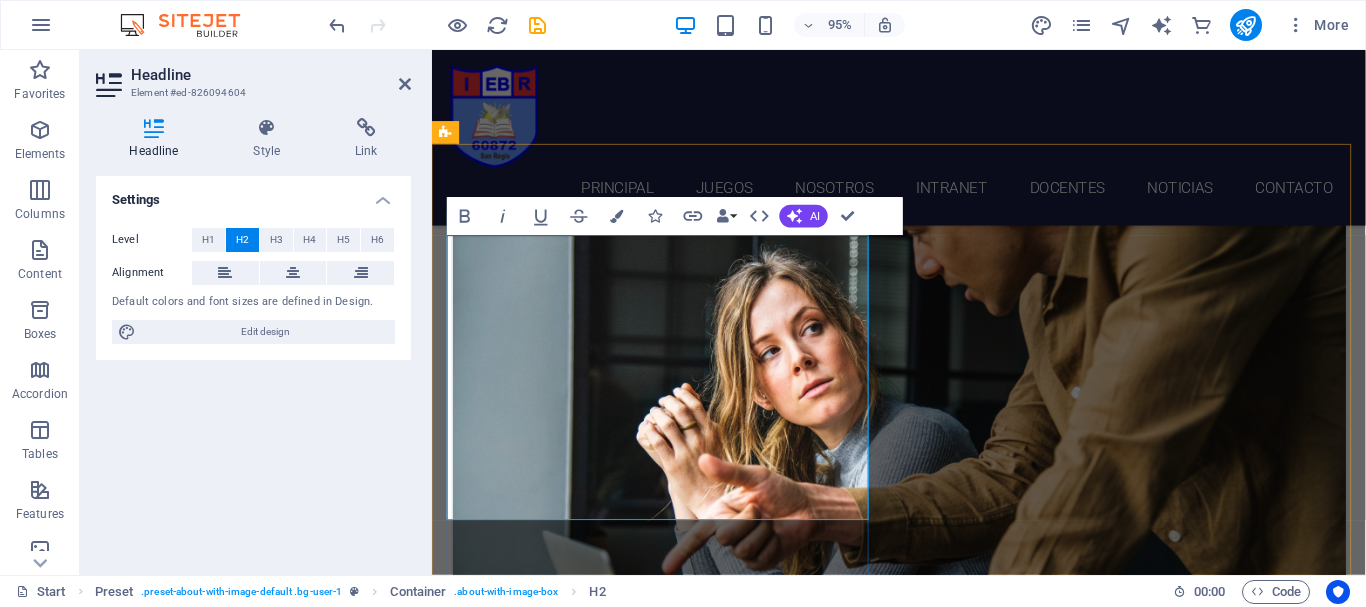 click on "GANADORES REGIONAL DEL 2024 DEL CONCURSO NACIONAL CREA Y EMPRENDE DELMINEDU" at bounding box center (920, 4525) 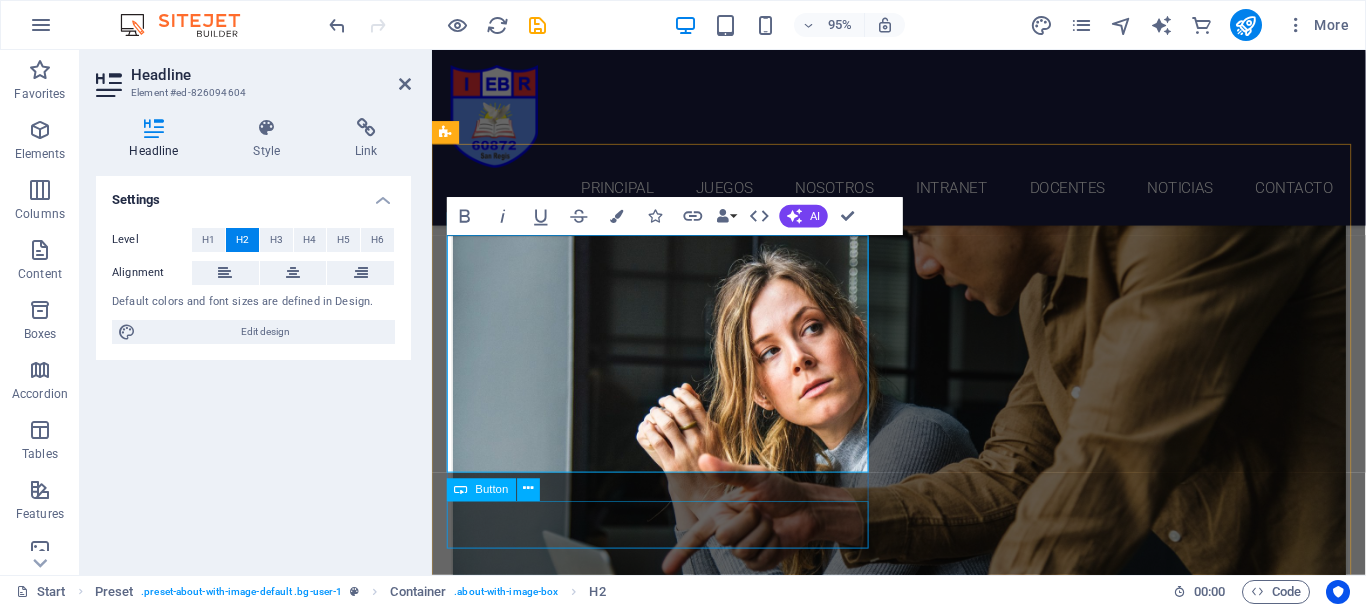 click on "Learn more" at bounding box center [920, 4605] 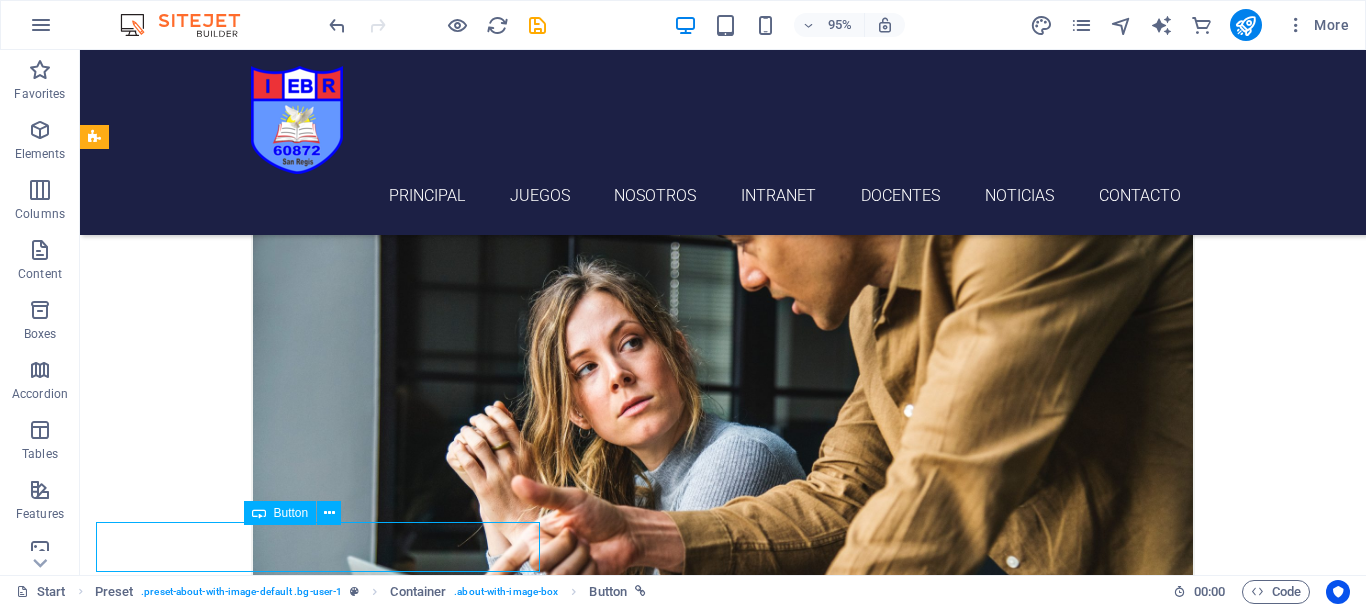 scroll, scrollTop: 1628, scrollLeft: 0, axis: vertical 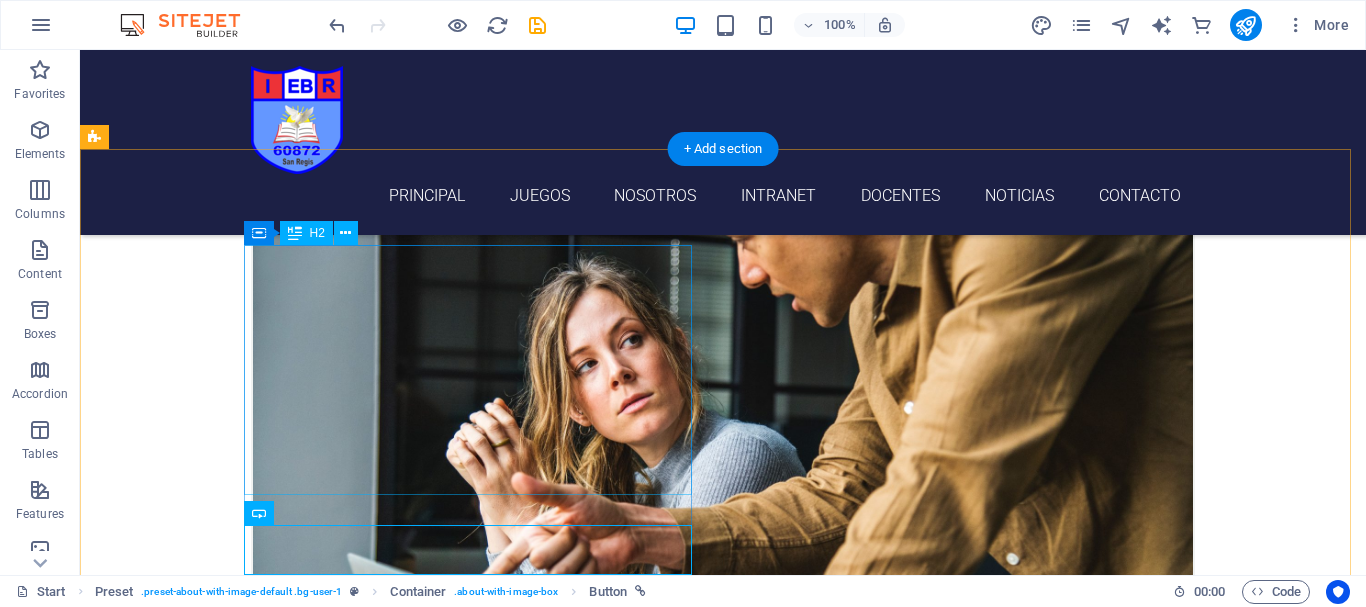 click on "GANADOR REGIONAL DEL 2024 DEL CONCURSO NACIONAL CREA Y EMPRENDE DEL MINEDU" at bounding box center [568, 4497] 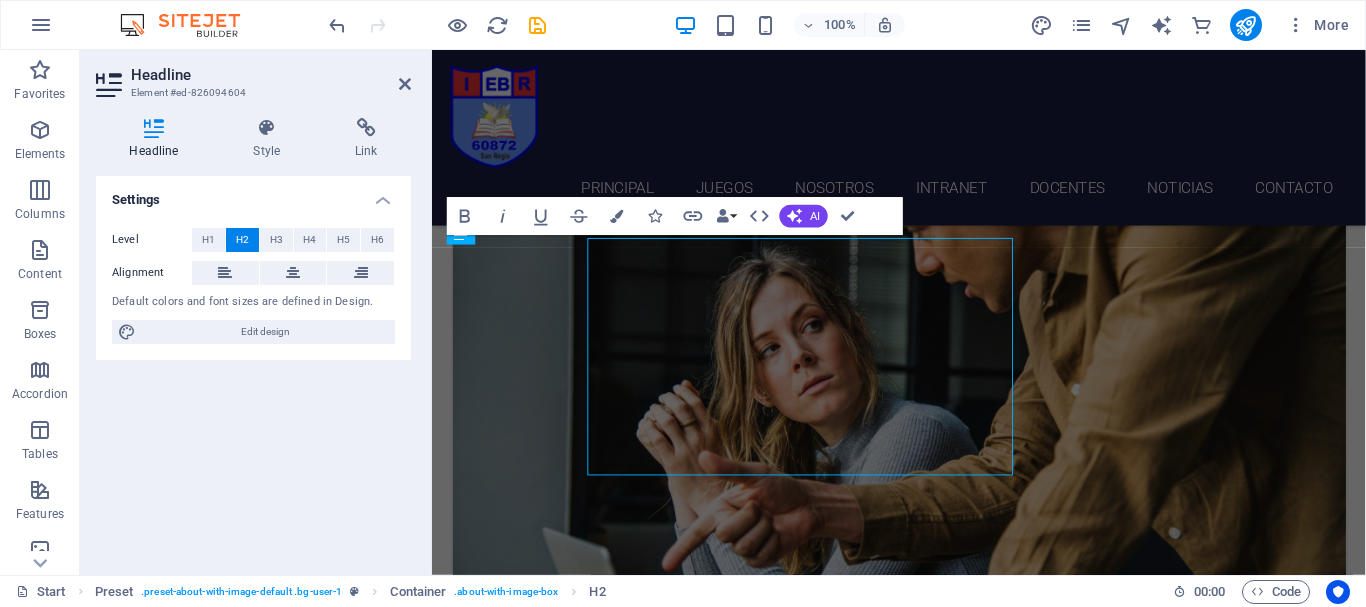 scroll, scrollTop: 1625, scrollLeft: 0, axis: vertical 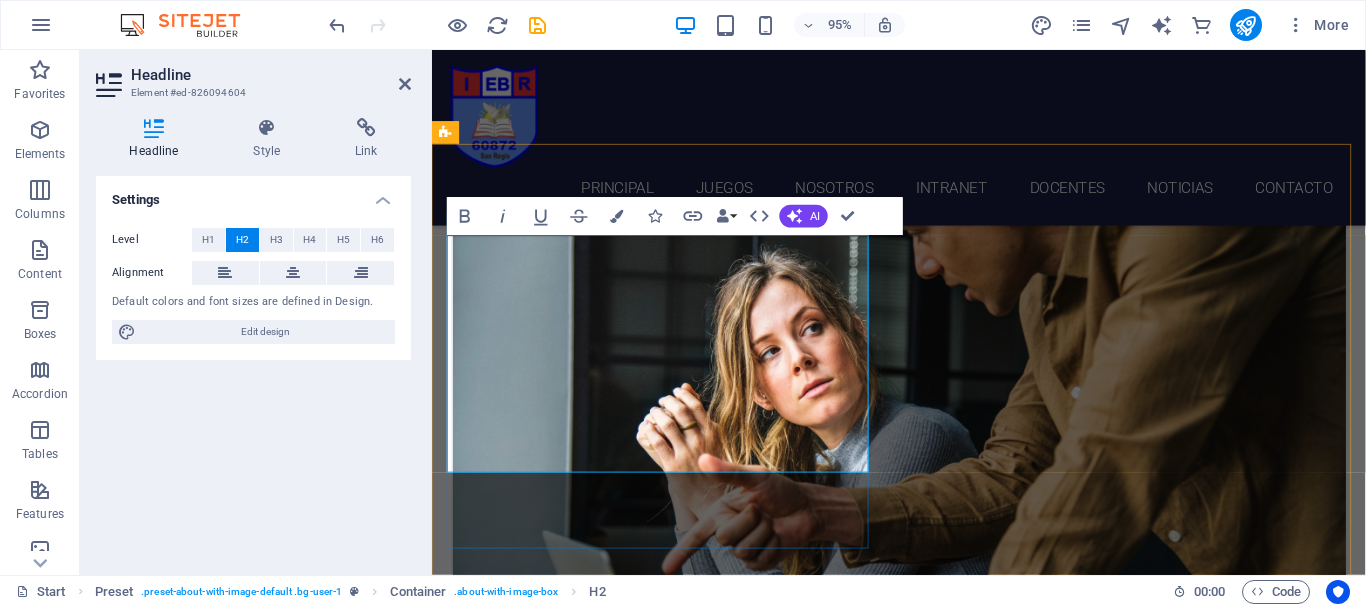 click on "GANADOR REGIONAL DEL 2024 DEL CONCURSO NACIONAL CREA Y EMPRENDE DEL MINEDU" at bounding box center [920, 4500] 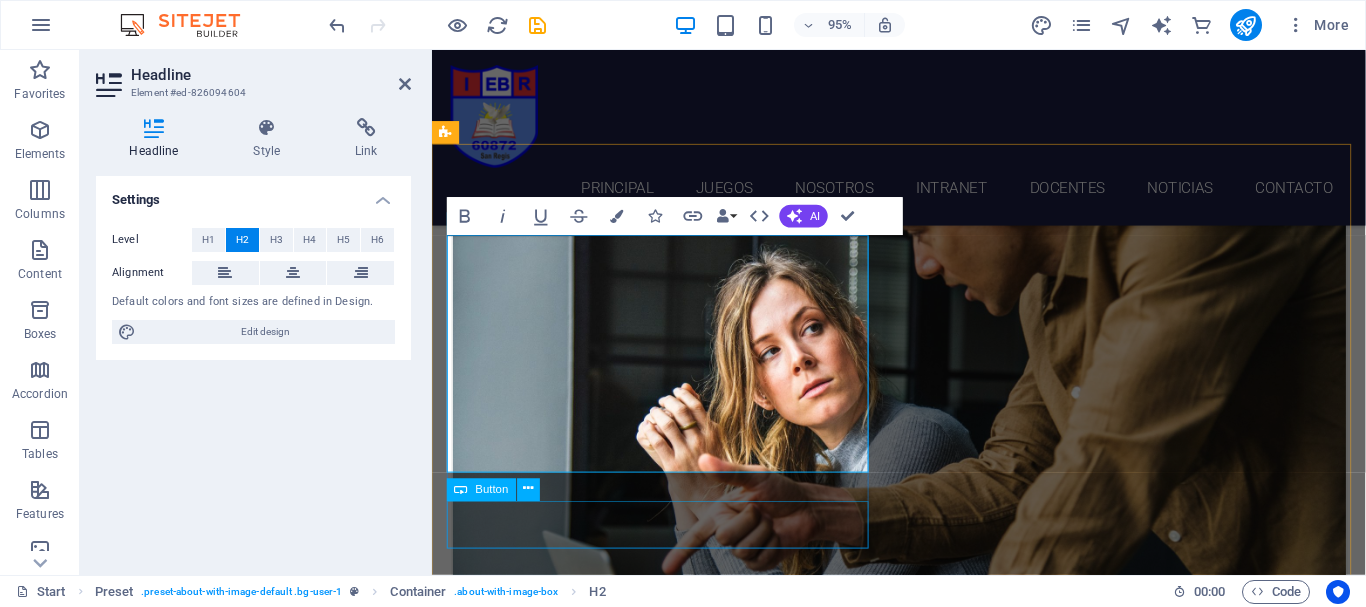 click on "Learn more" at bounding box center [920, 4605] 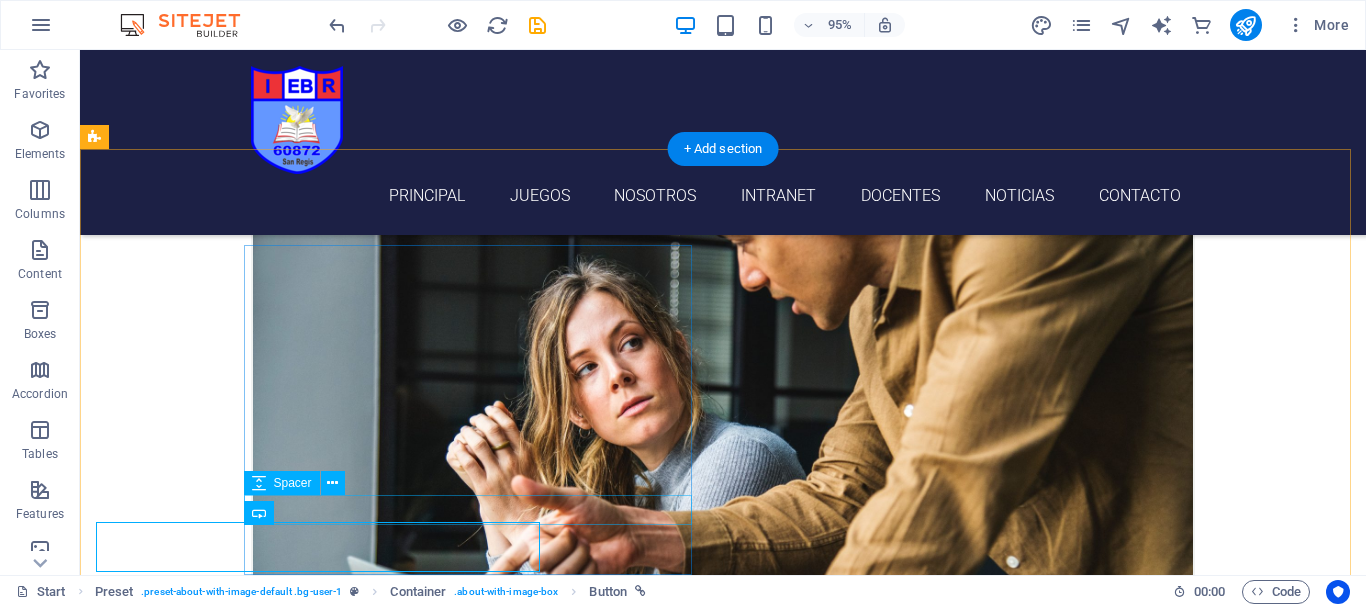 scroll, scrollTop: 1628, scrollLeft: 0, axis: vertical 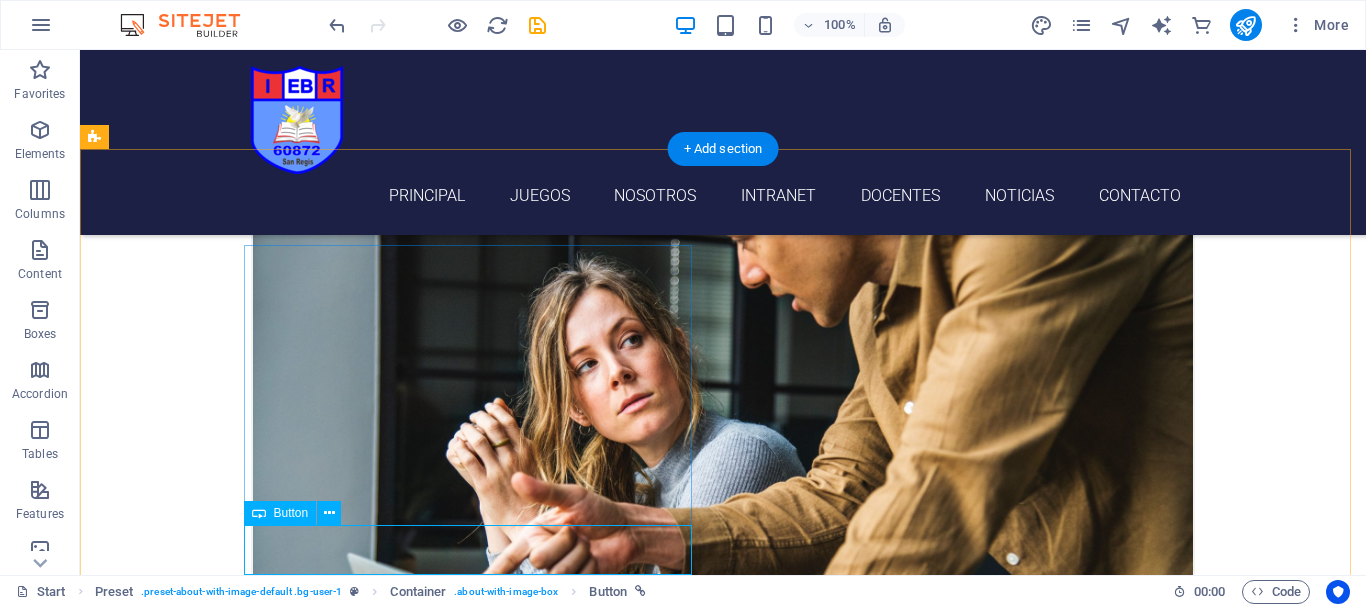 click on "Learn more" at bounding box center (568, 4602) 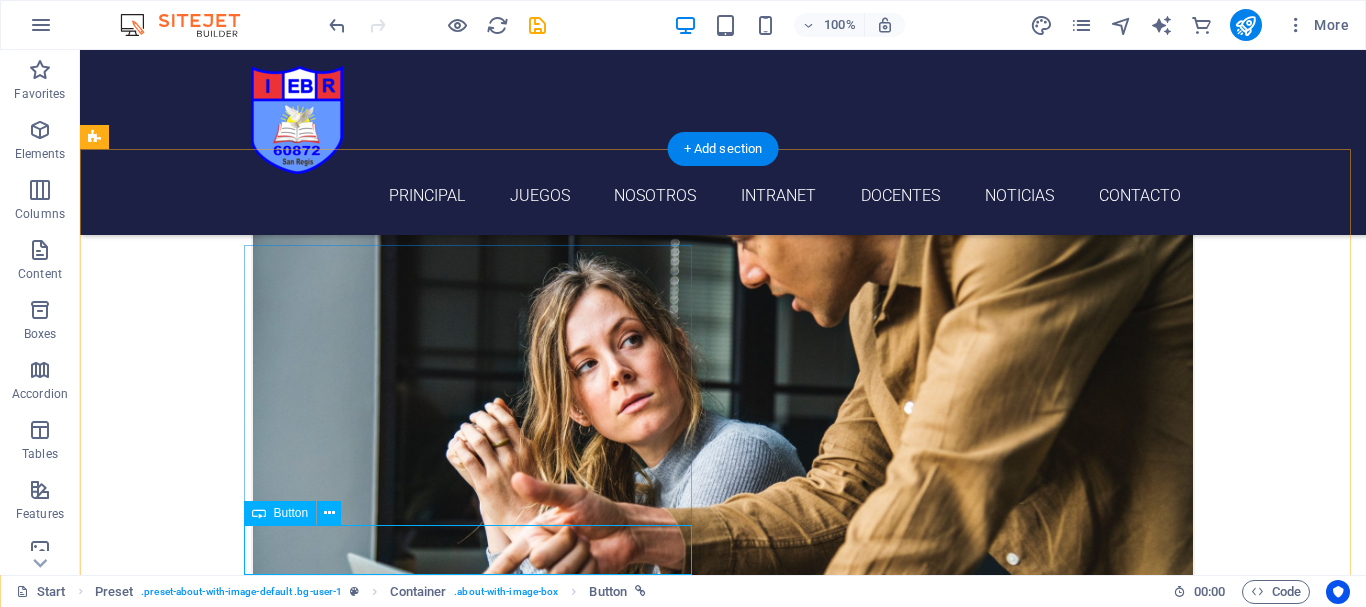 click on "Learn more" at bounding box center (568, 4602) 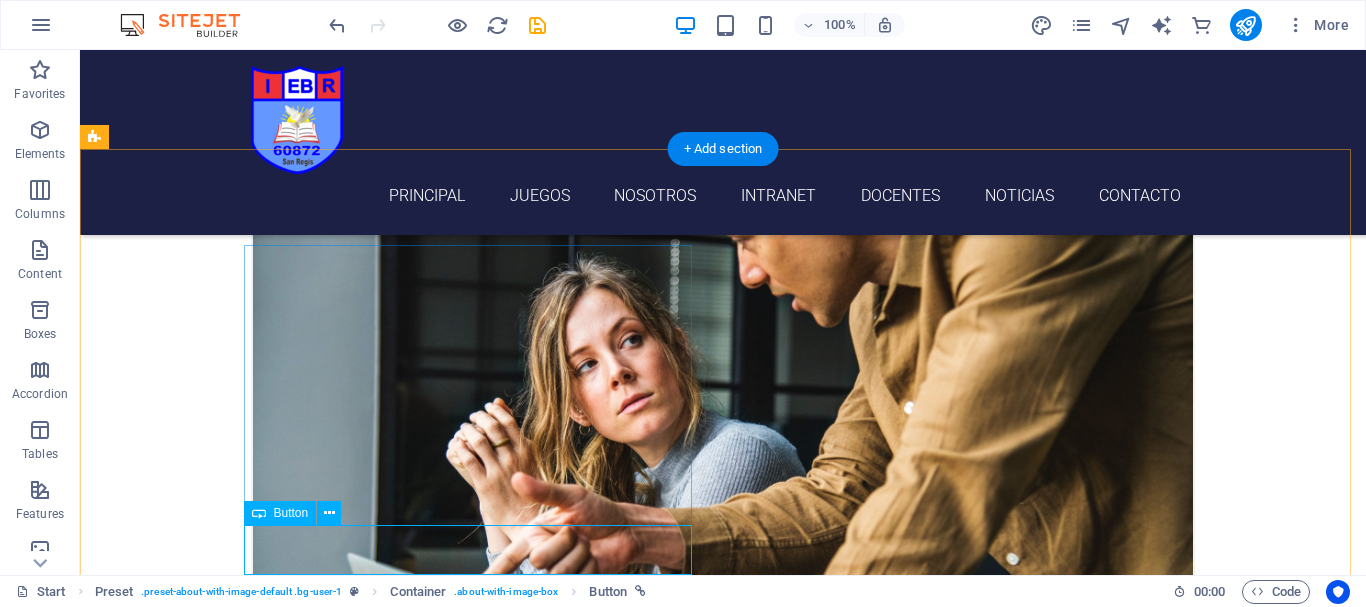 scroll, scrollTop: 1625, scrollLeft: 0, axis: vertical 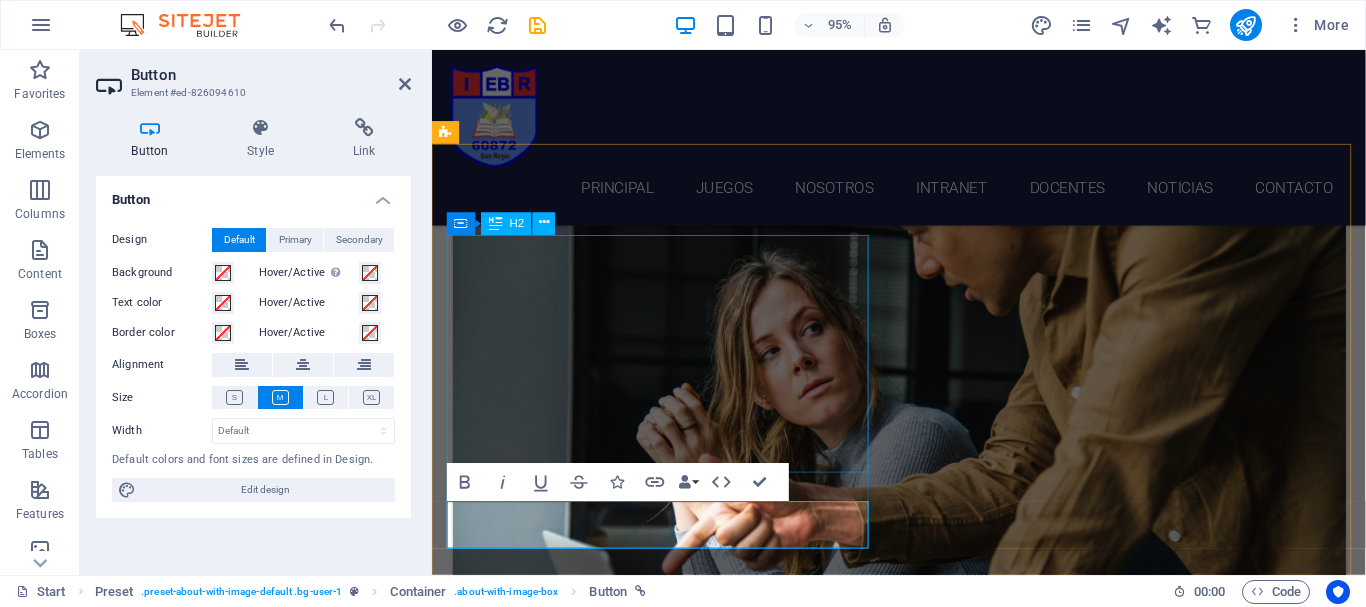 click on "GANADOR REGIONAL DEL CONCURSO NACIONAL CREA Y EMPRENDE 2024 - MINEDU" at bounding box center (920, 4500) 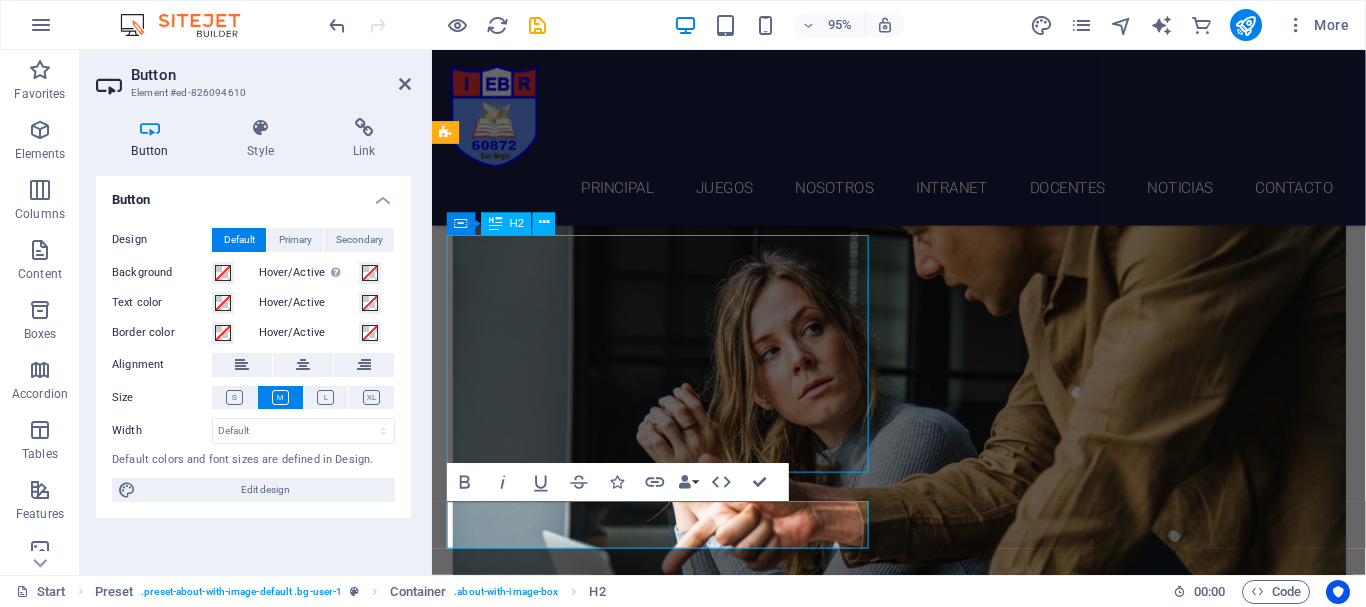 scroll, scrollTop: 1628, scrollLeft: 0, axis: vertical 